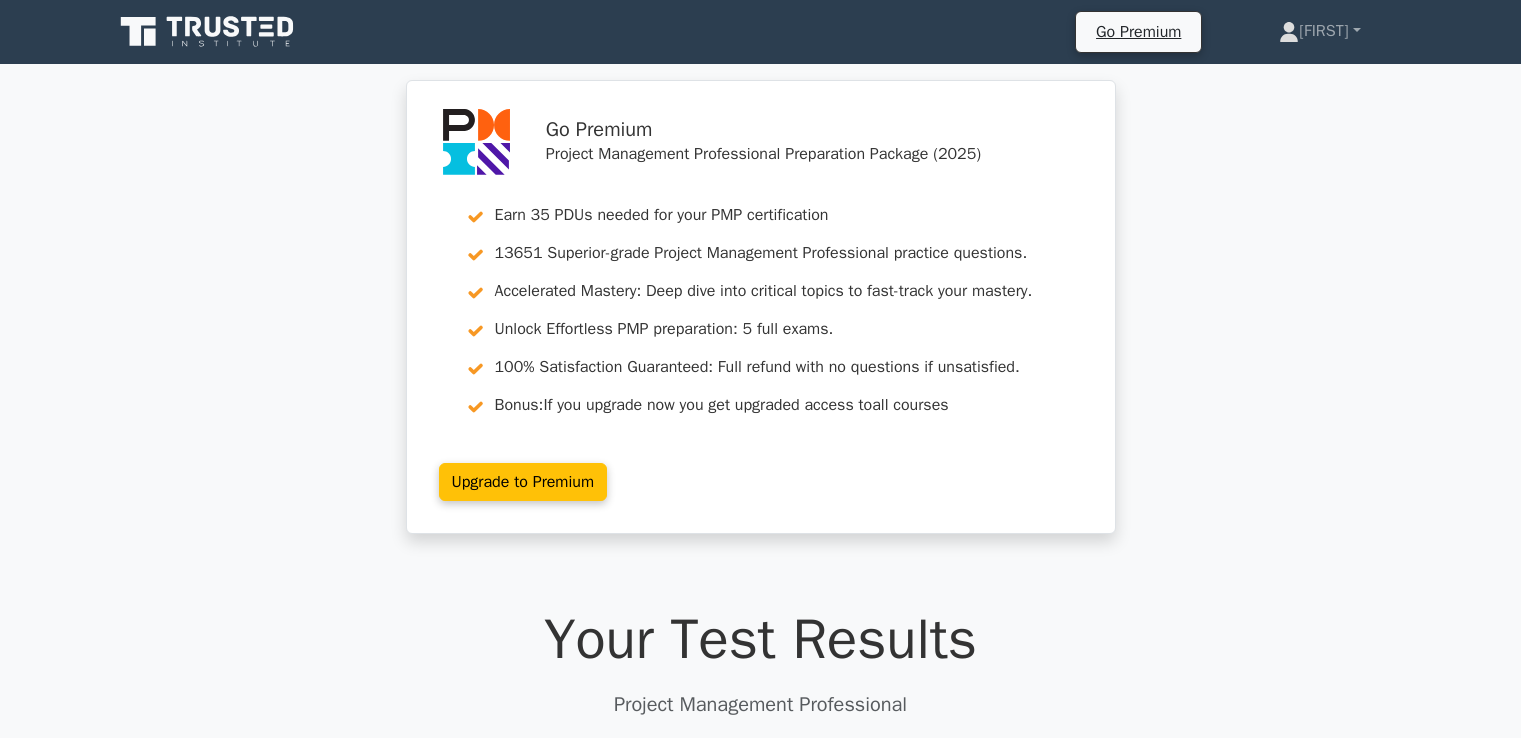 scroll, scrollTop: 0, scrollLeft: 0, axis: both 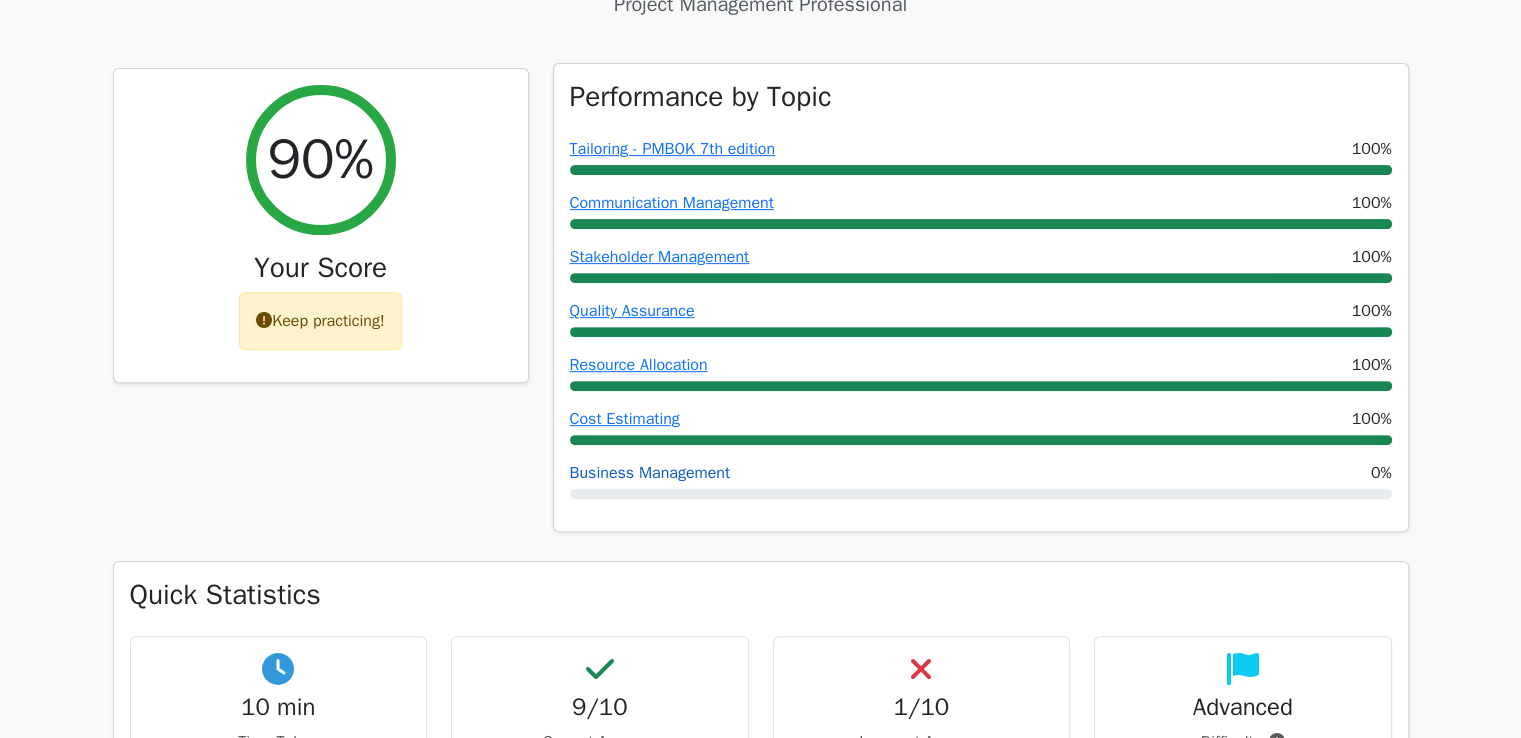 click on "Business Management" at bounding box center [650, 473] 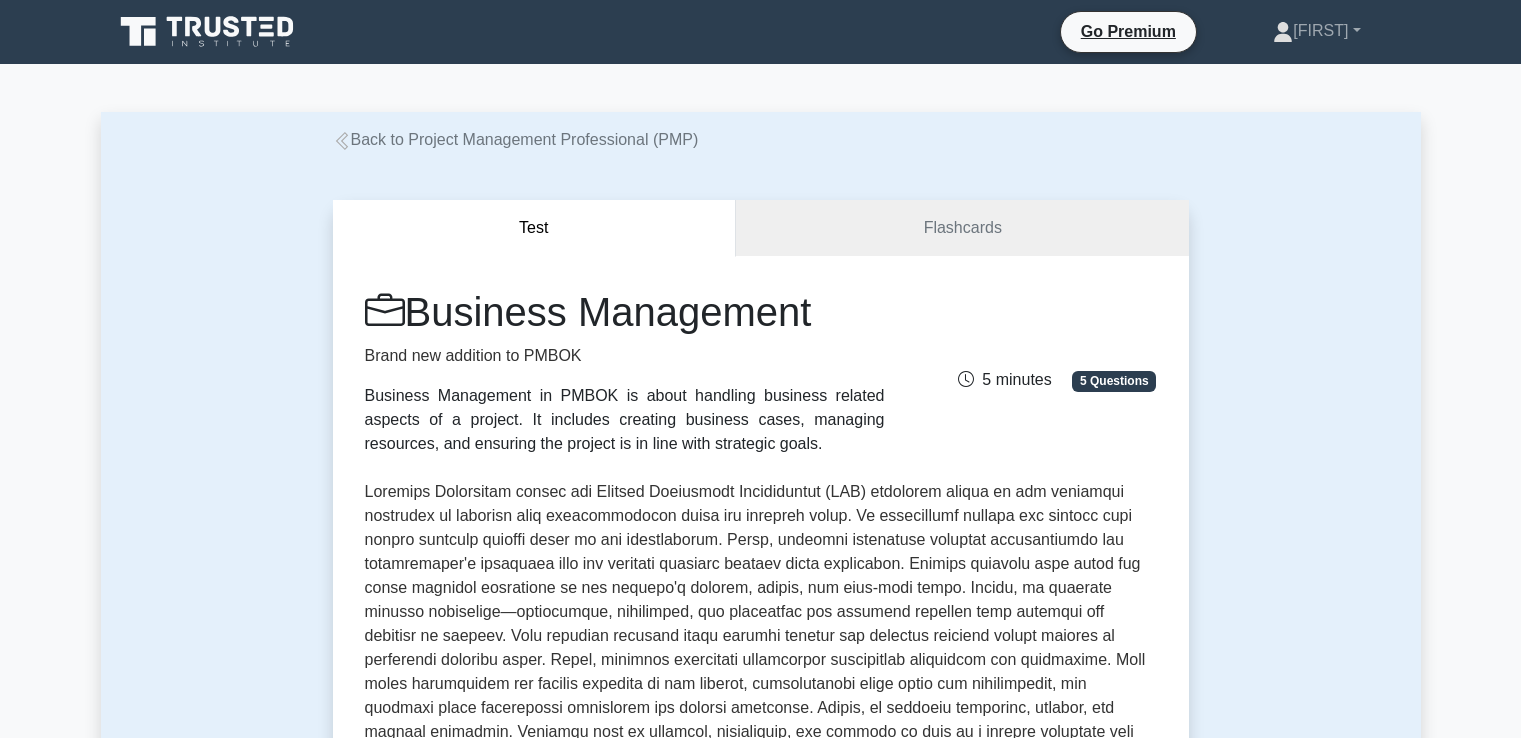 scroll, scrollTop: 0, scrollLeft: 0, axis: both 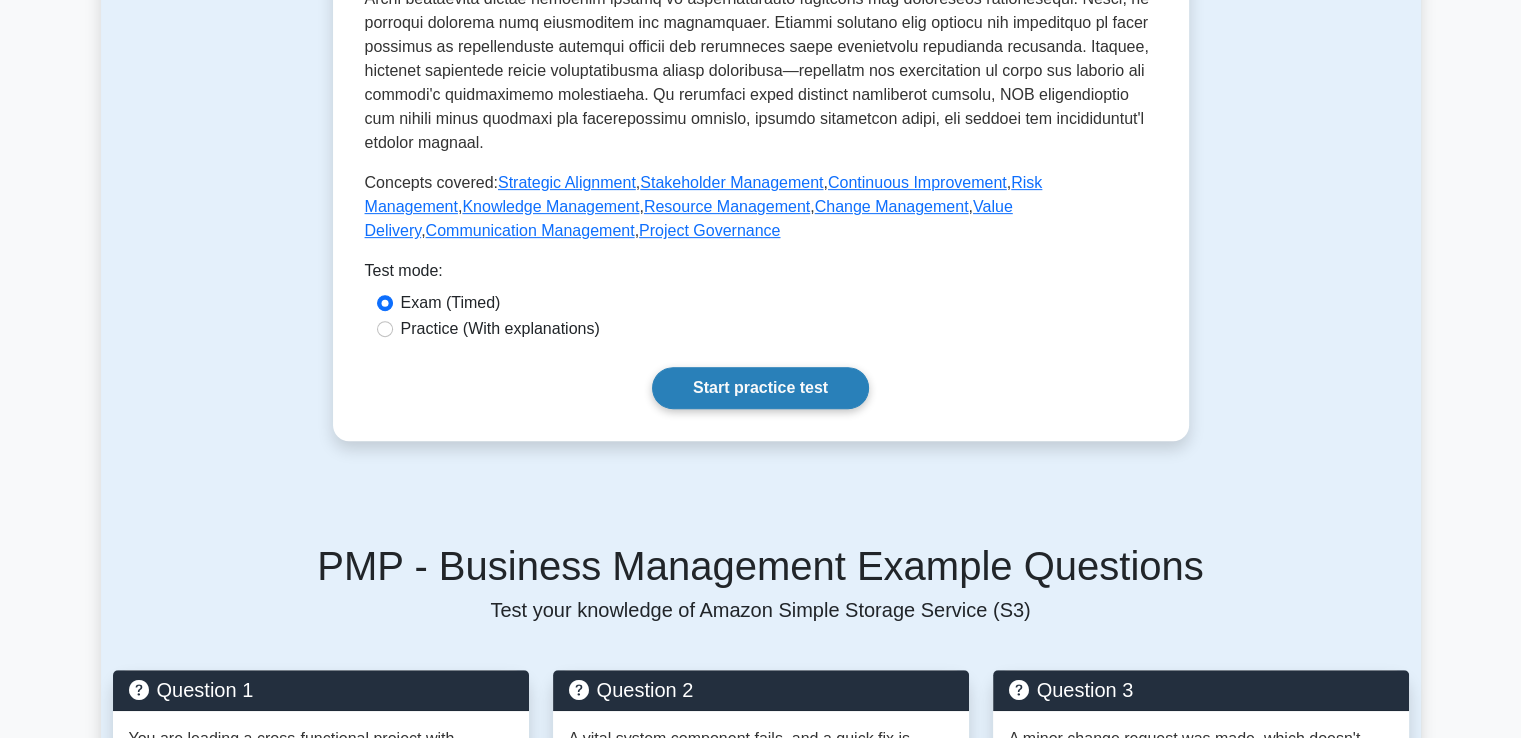 click on "Start practice test" at bounding box center (760, 388) 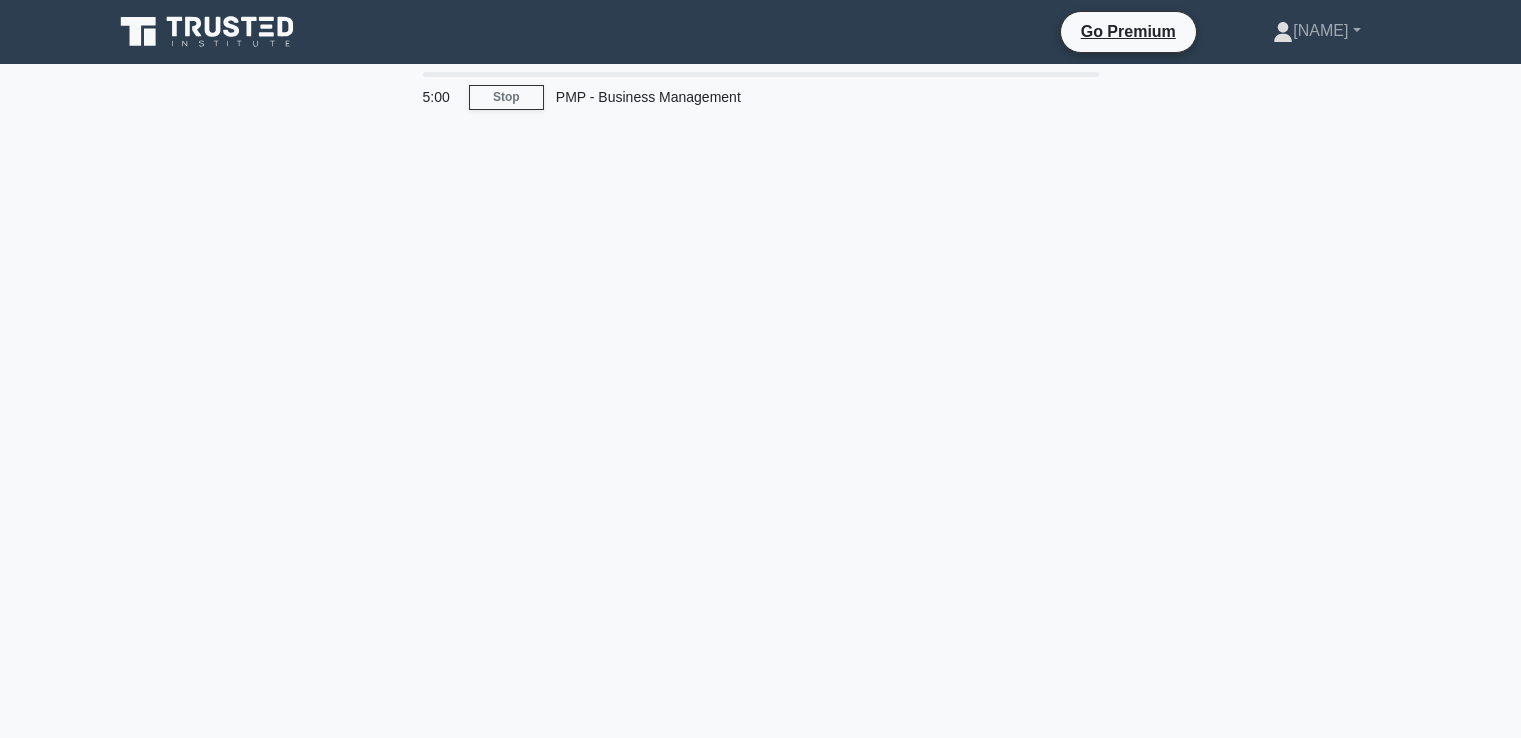 scroll, scrollTop: 0, scrollLeft: 0, axis: both 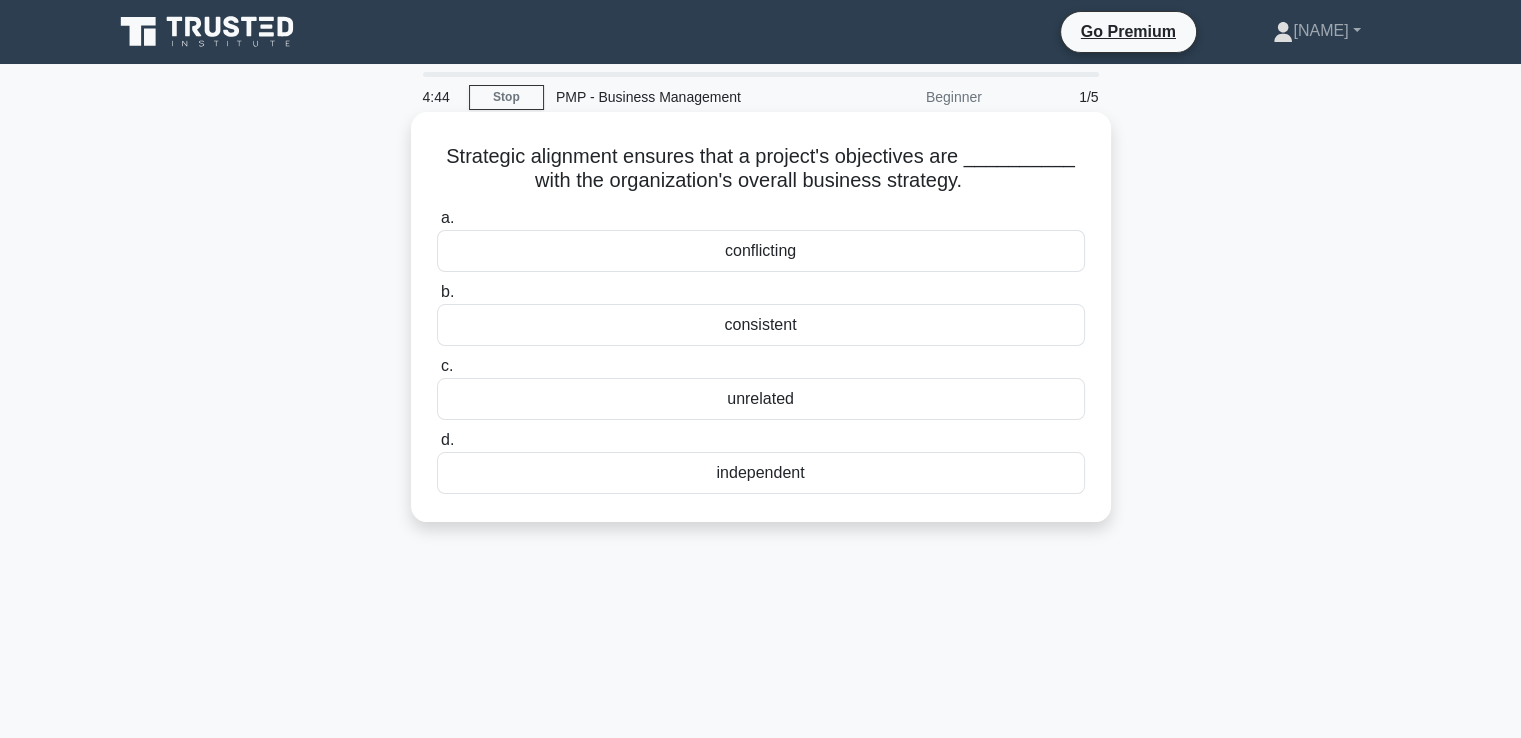click on "consistent" at bounding box center [761, 325] 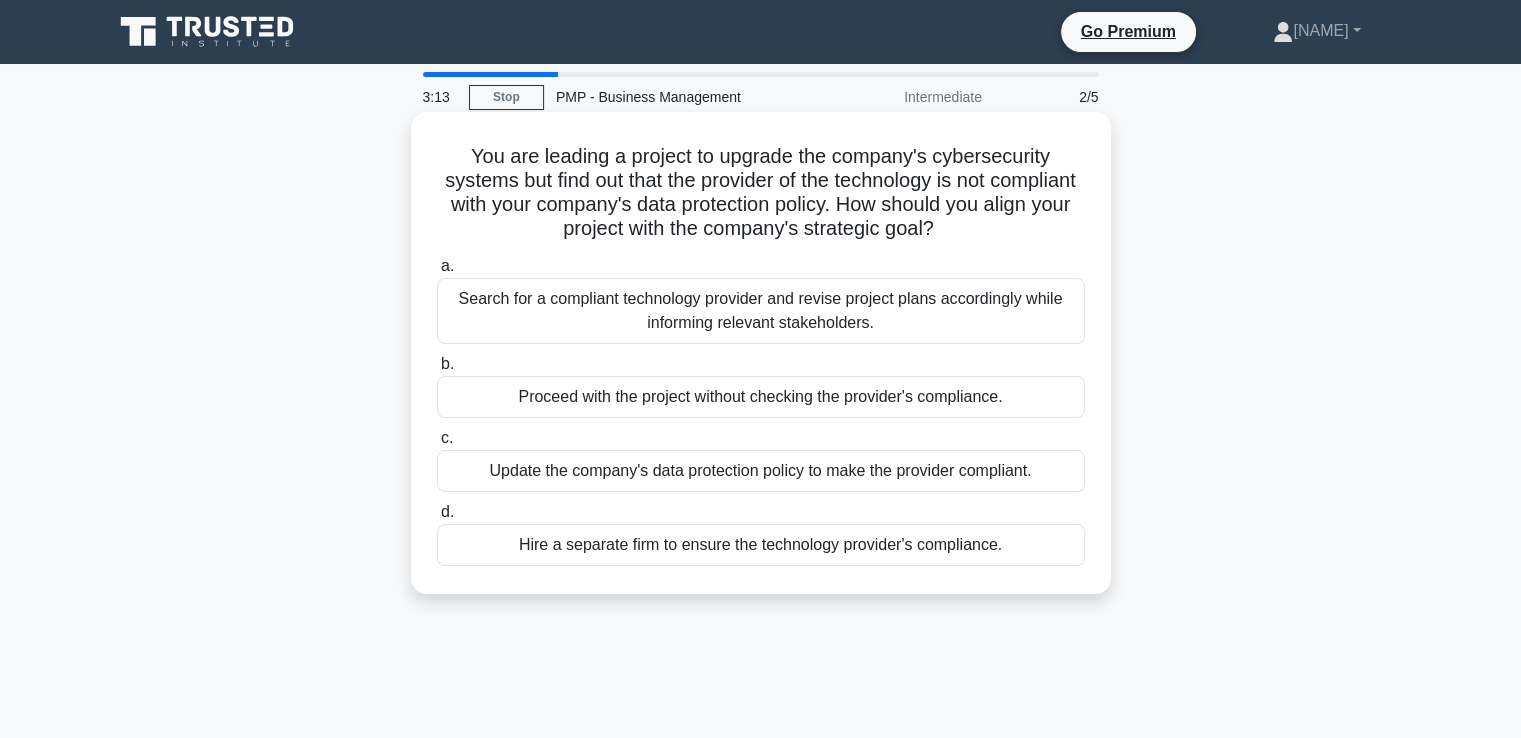 click on "Search for a compliant technology provider and revise project plans accordingly while informing relevant stakeholders." at bounding box center (761, 311) 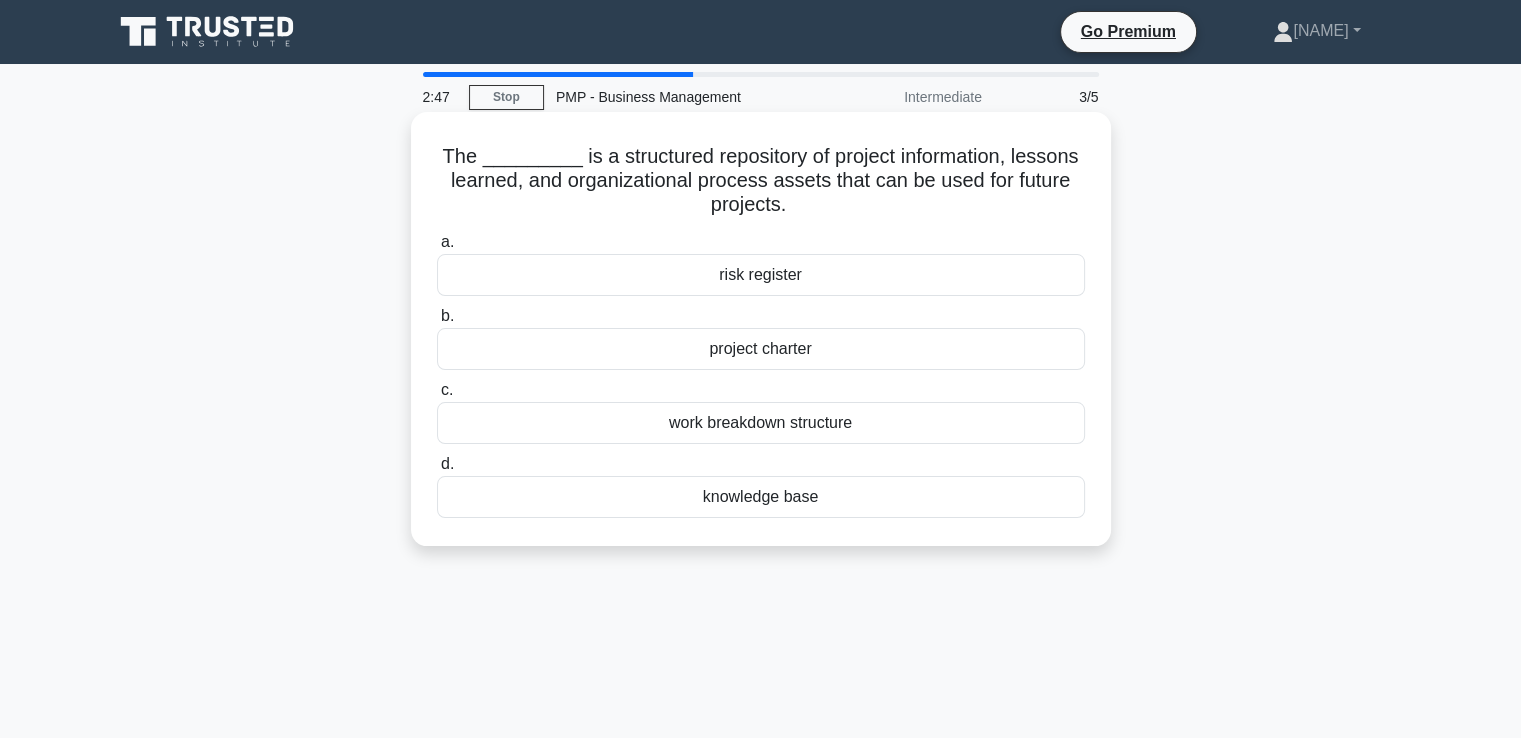 click on "knowledge base" at bounding box center (761, 497) 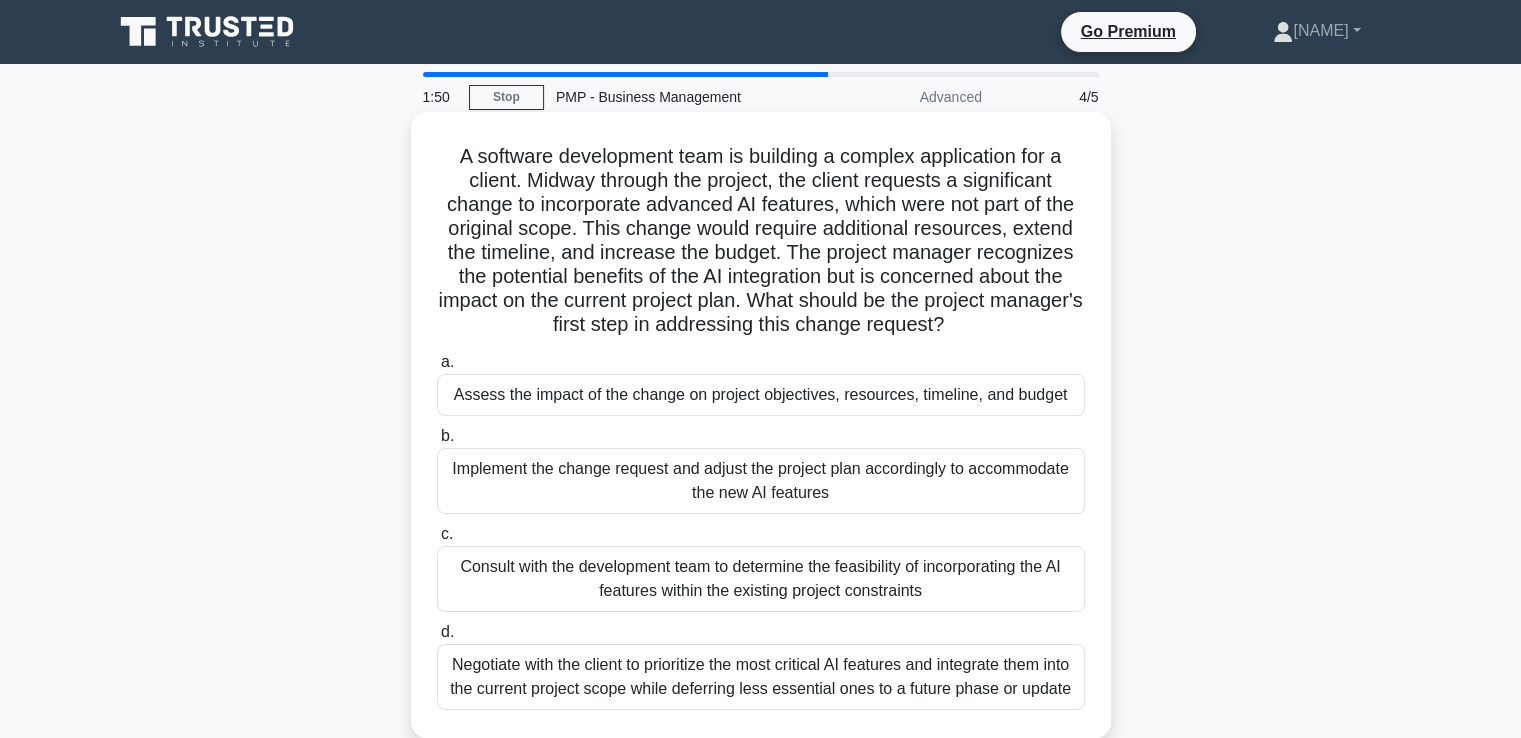 click on "Assess the impact of the change on project objectives, resources, timeline, and budget" at bounding box center [761, 395] 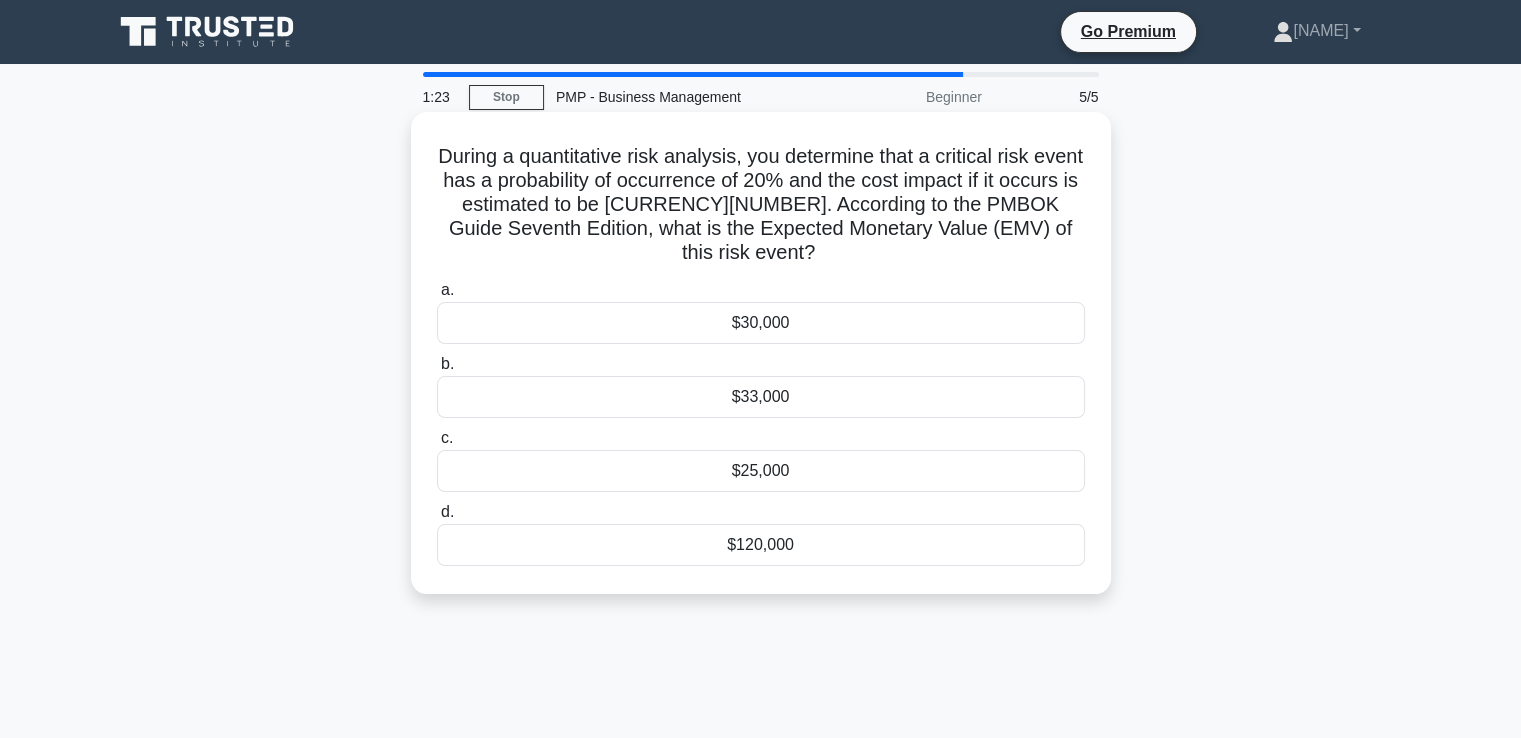 click on "$30,000" at bounding box center (761, 323) 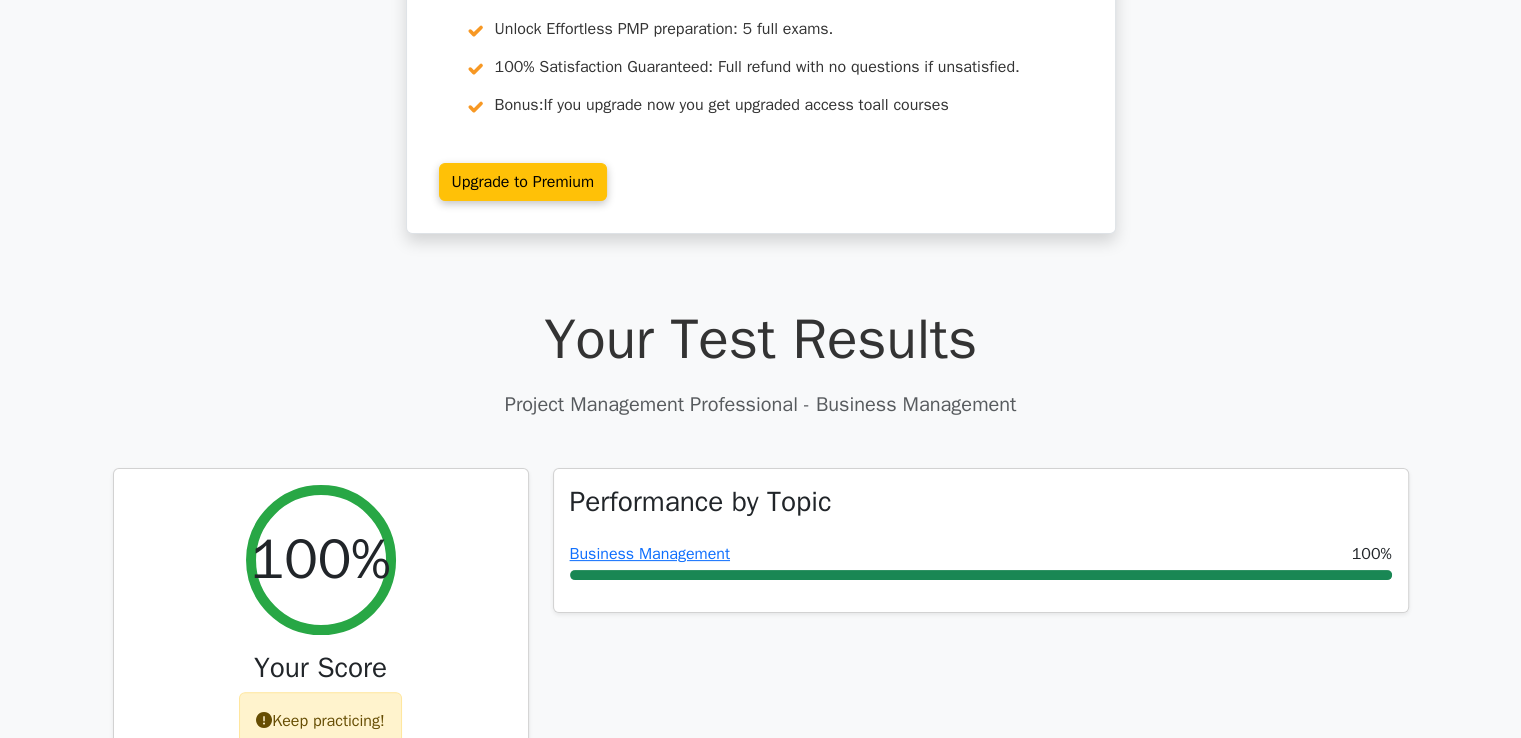 scroll, scrollTop: 300, scrollLeft: 0, axis: vertical 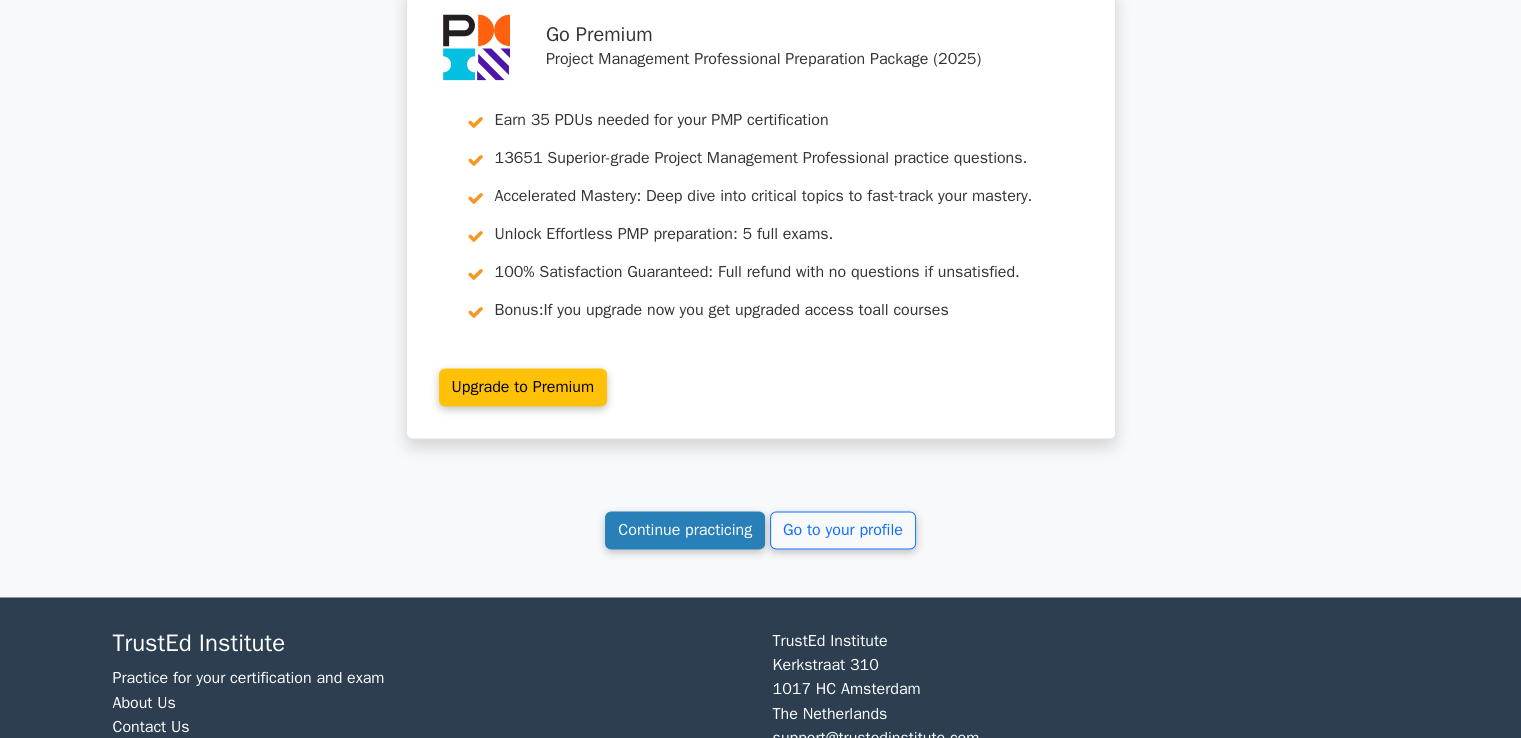 click on "Continue practicing" at bounding box center (685, 530) 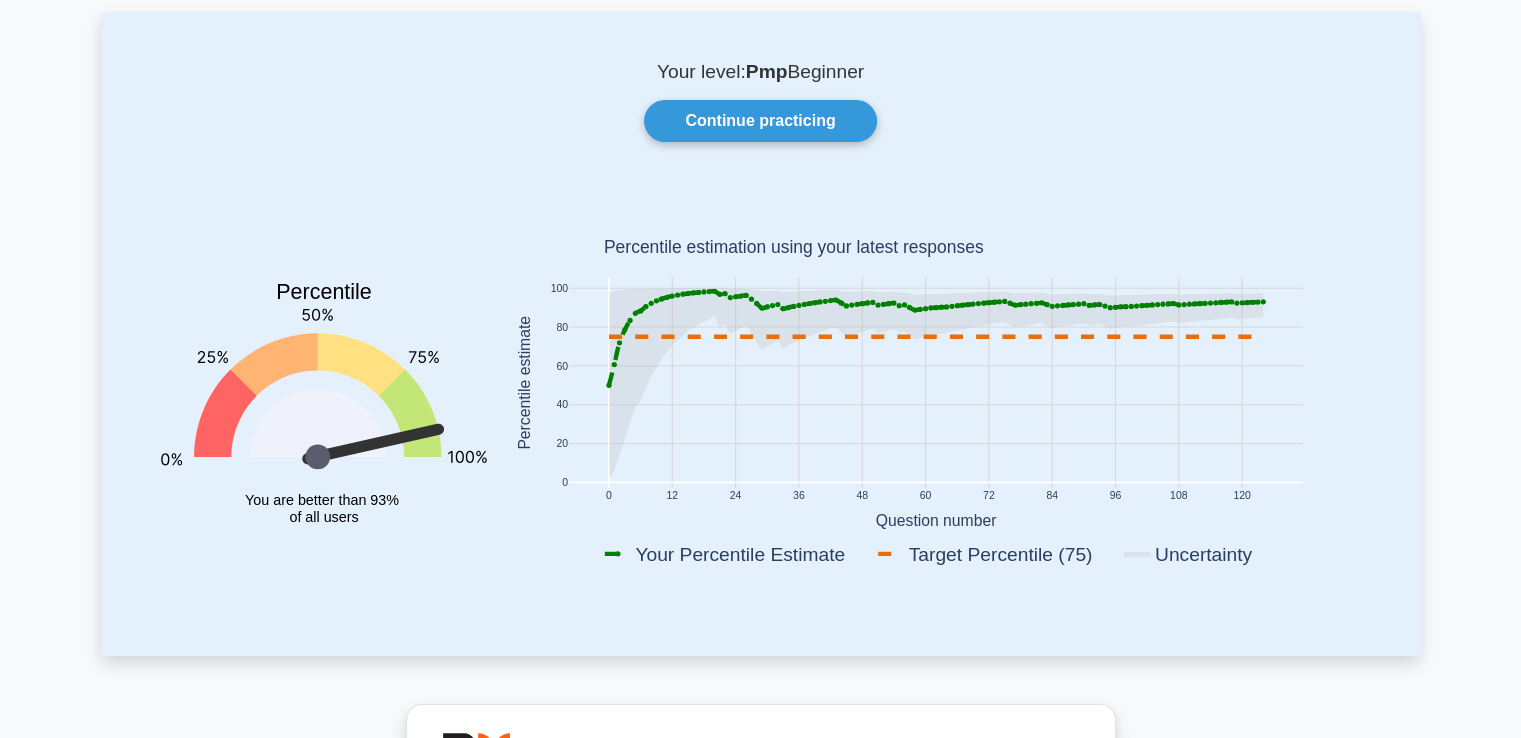scroll, scrollTop: 100, scrollLeft: 0, axis: vertical 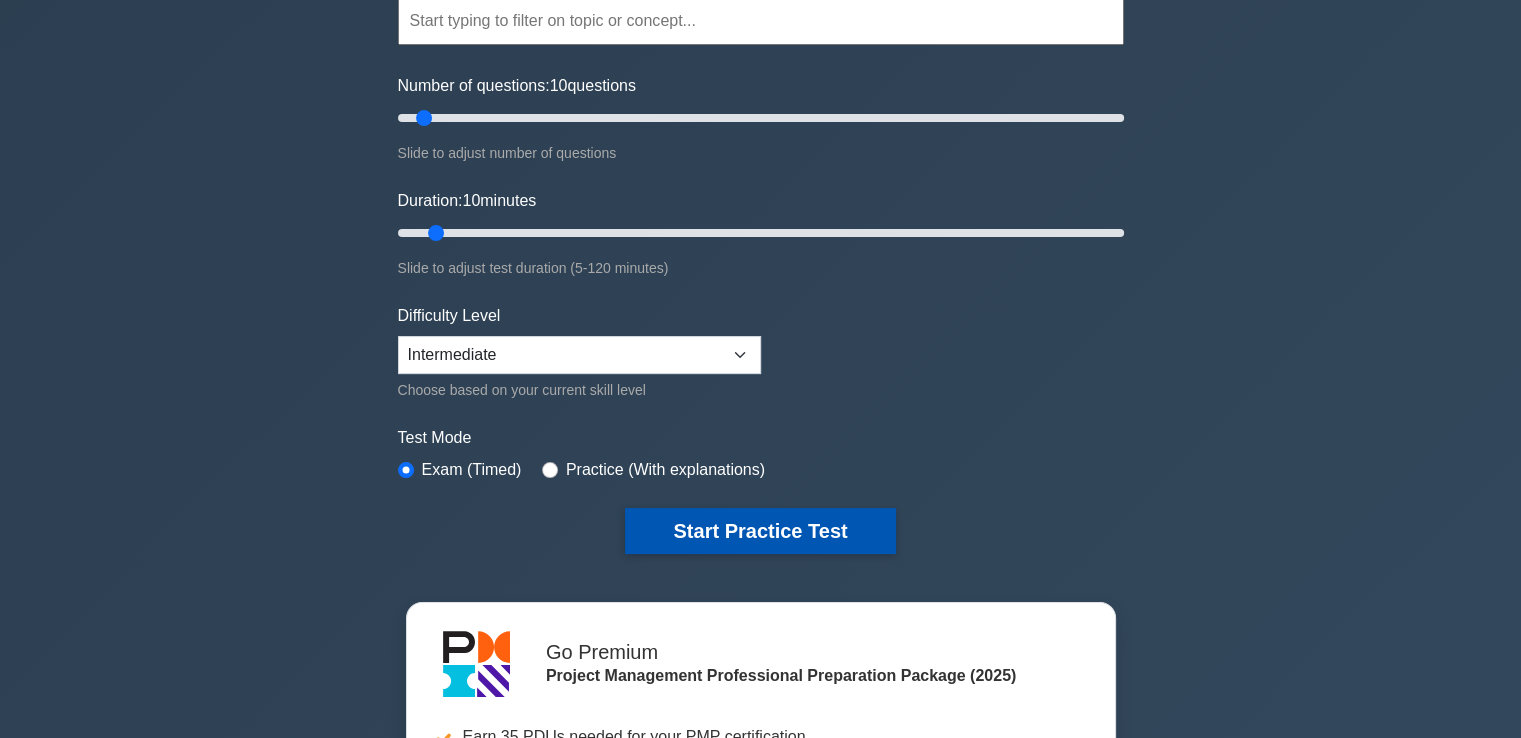 click on "Start Practice Test" at bounding box center (760, 531) 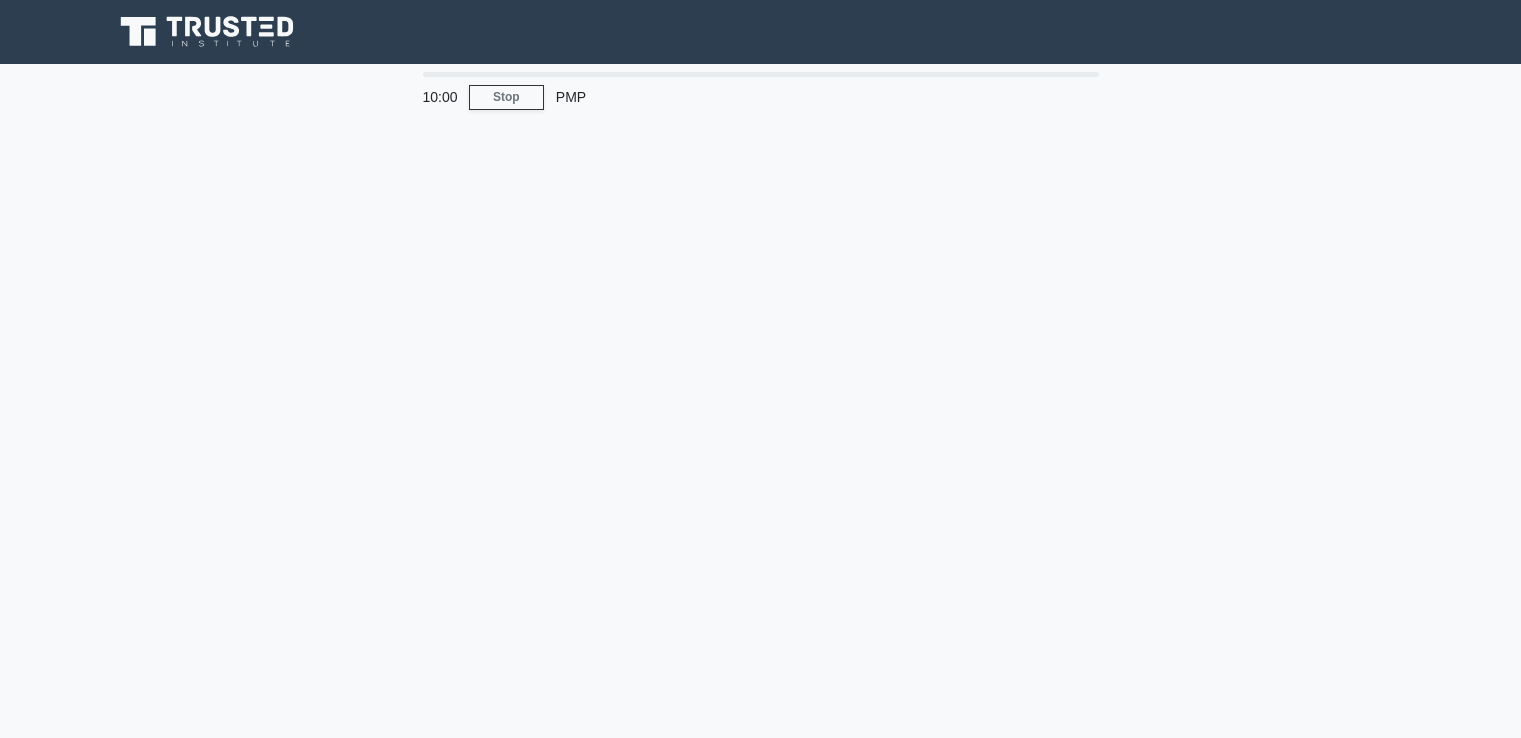 scroll, scrollTop: 0, scrollLeft: 0, axis: both 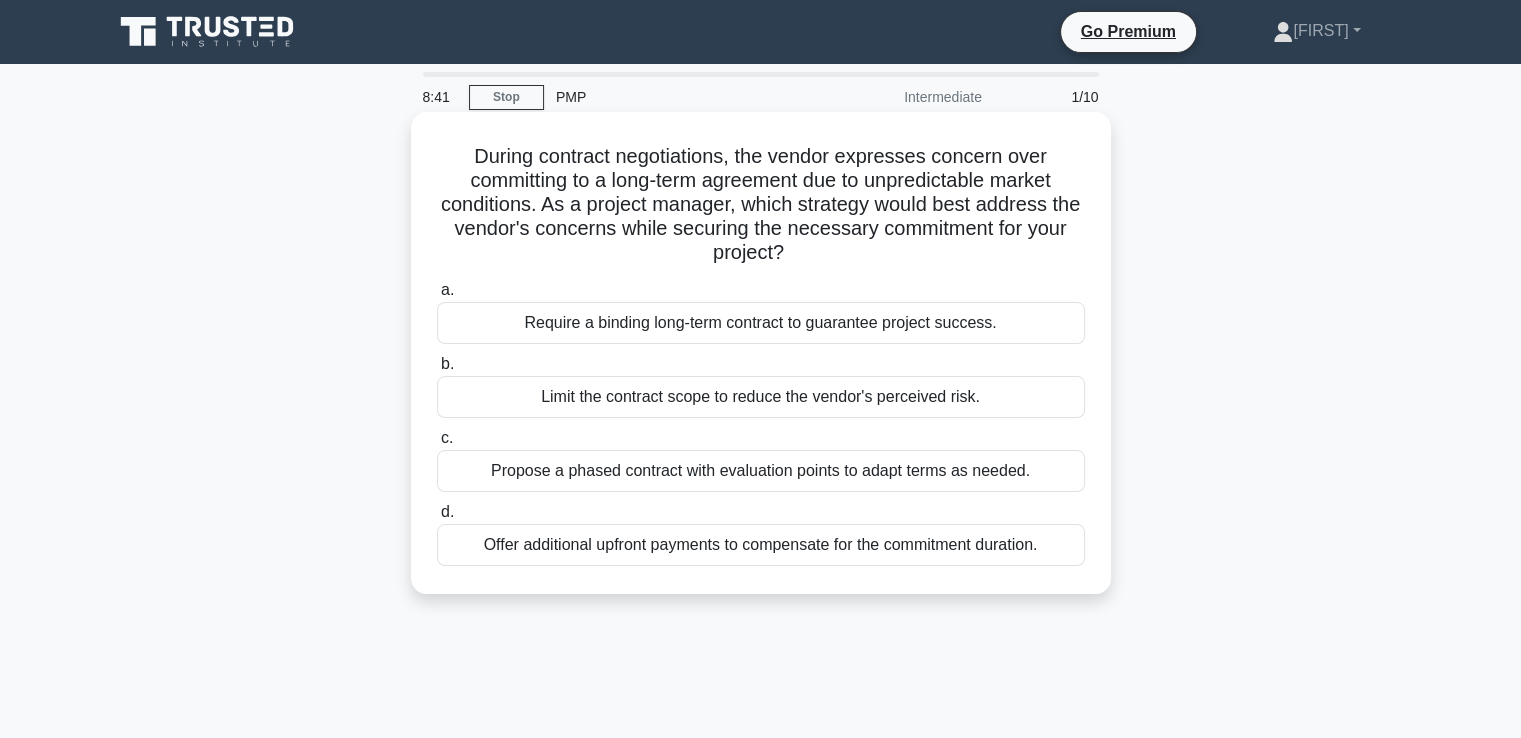 click on "Propose a phased contract with evaluation points to adapt terms as needed." at bounding box center (761, 471) 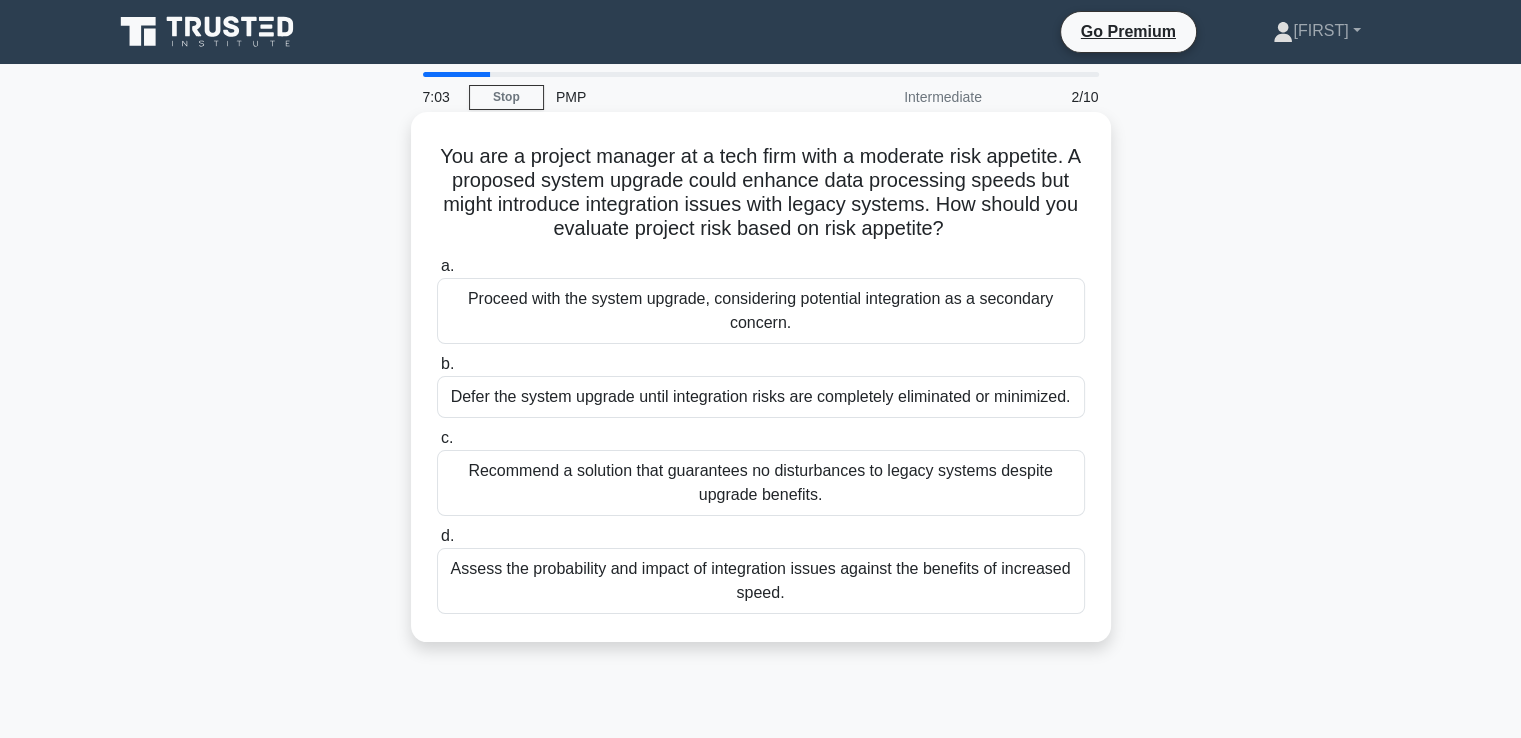 click on "Assess the probability and impact of integration issues against the benefits of increased speed." at bounding box center (761, 581) 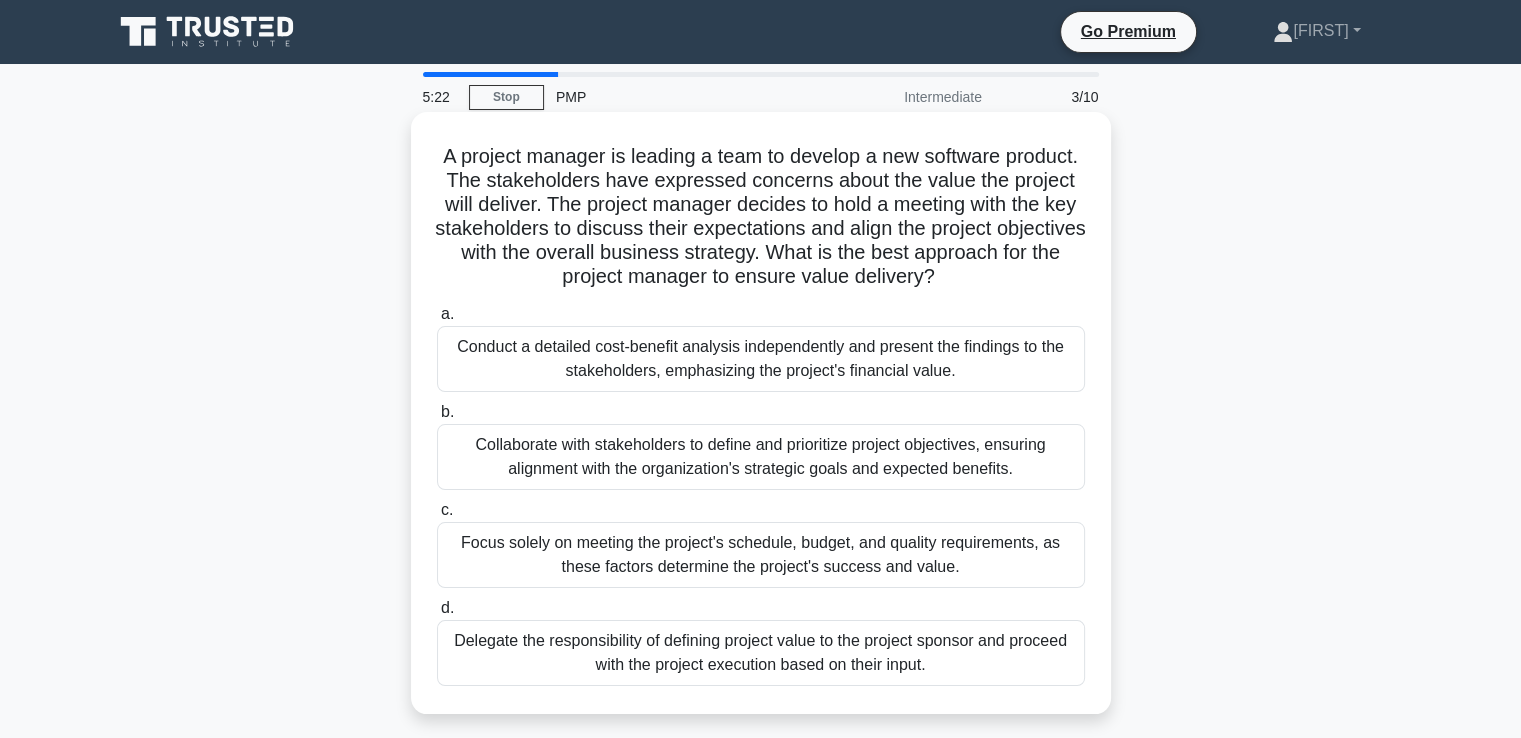 click on "Collaborate with stakeholders to define and prioritize project objectives, ensuring alignment with the organization's strategic goals and expected benefits." at bounding box center [761, 457] 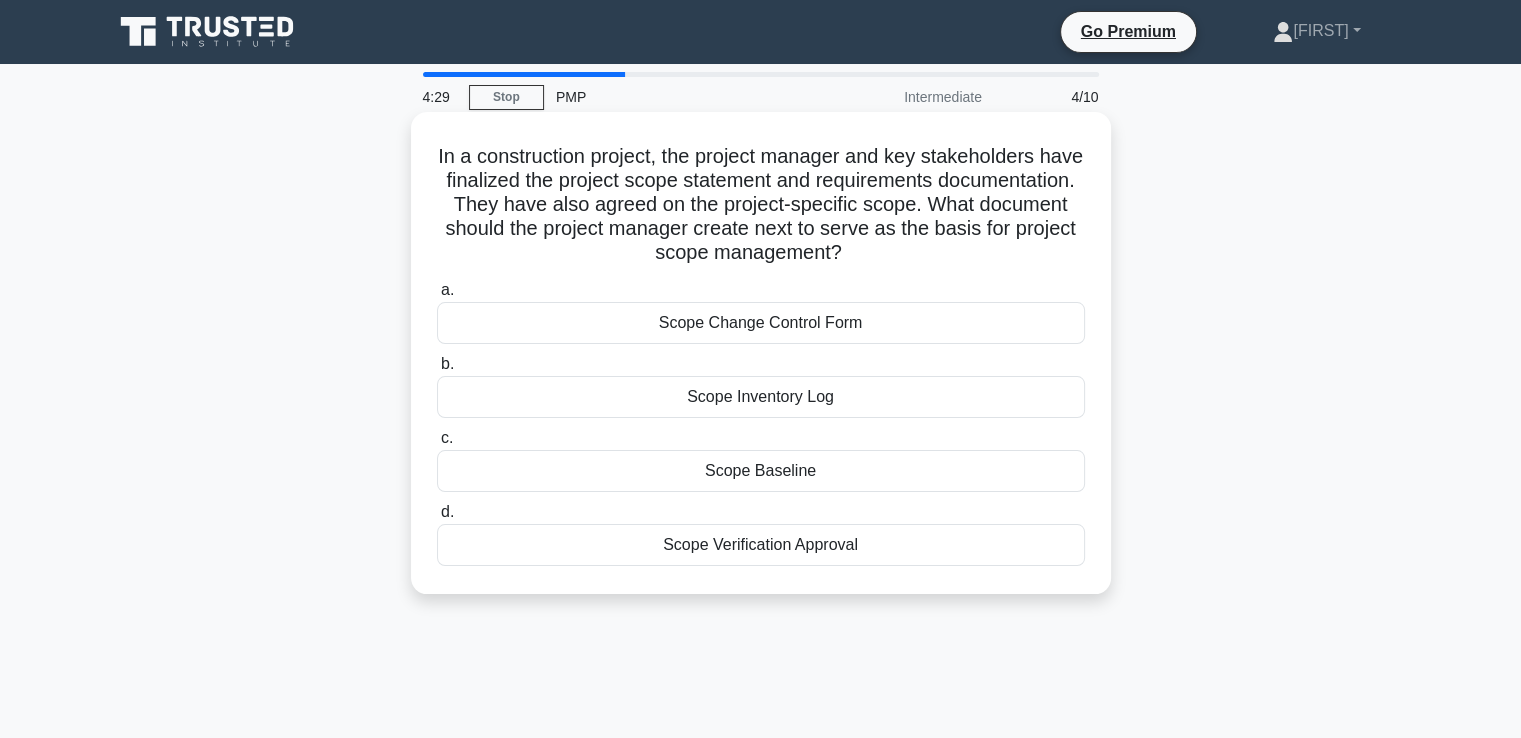 click on "Scope Baseline" at bounding box center [761, 471] 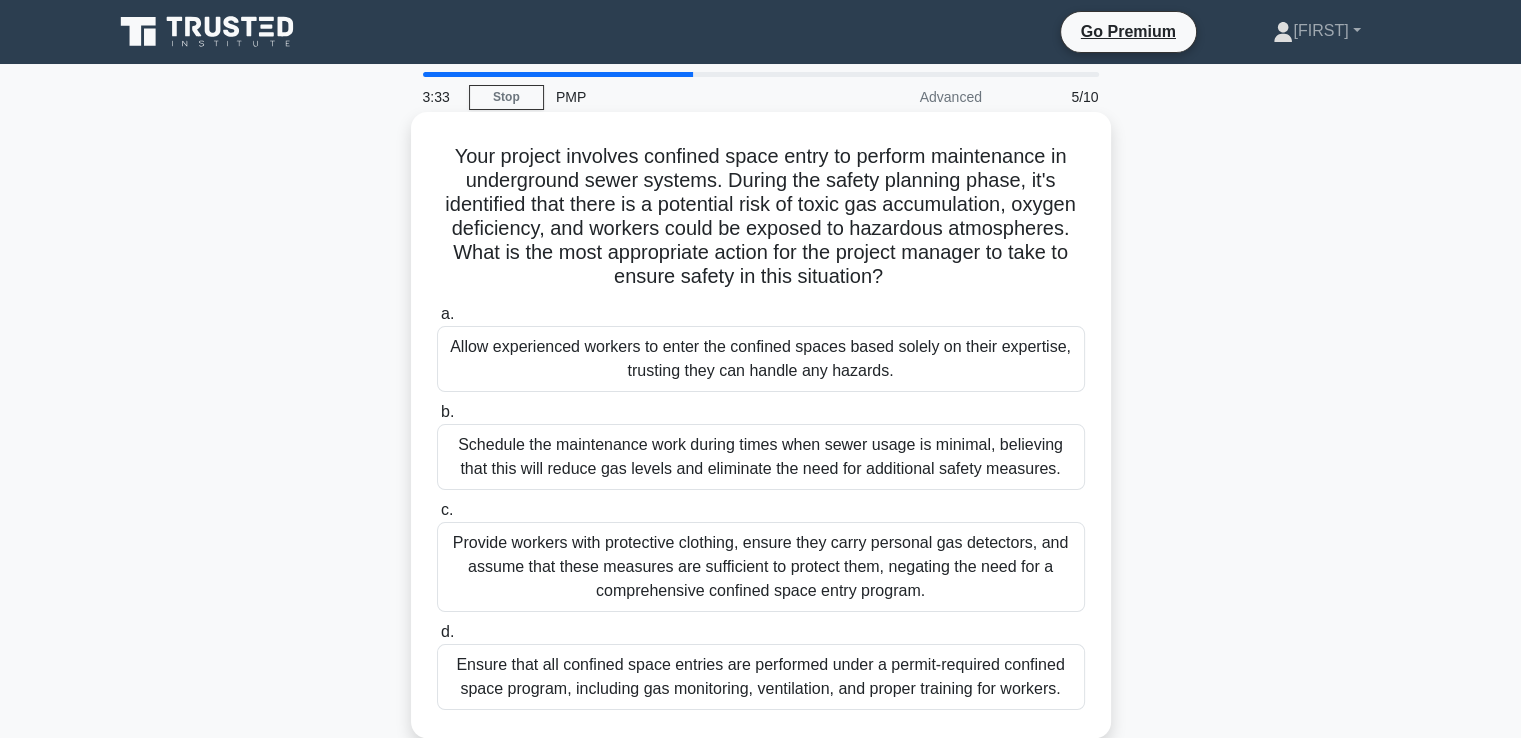 click on "Ensure that all confined space entries are performed under a permit-required confined space program, including gas monitoring, ventilation, and proper training for workers." at bounding box center (761, 677) 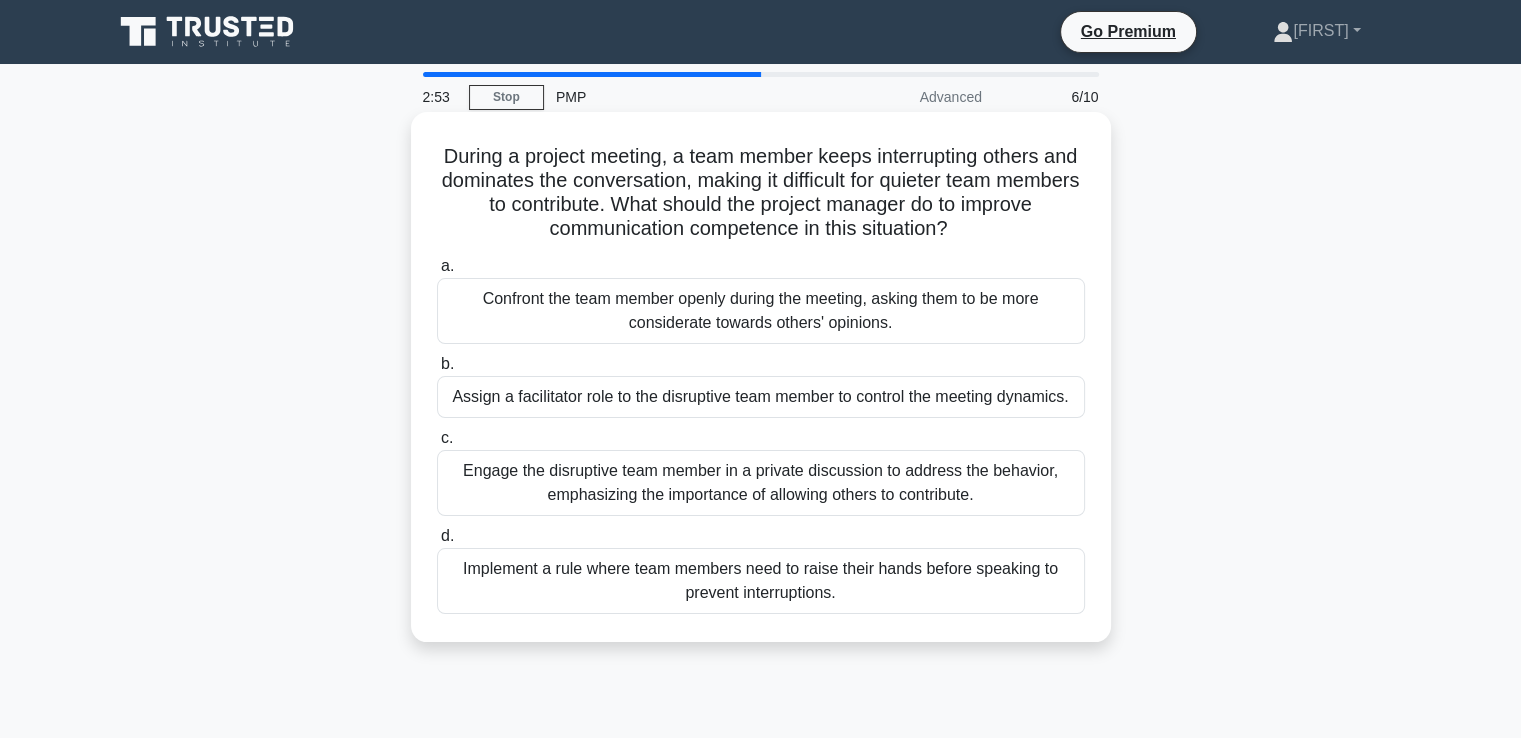 click on "Engage the disruptive team member in a private discussion to address the behavior, emphasizing the importance of allowing others to contribute." at bounding box center (761, 483) 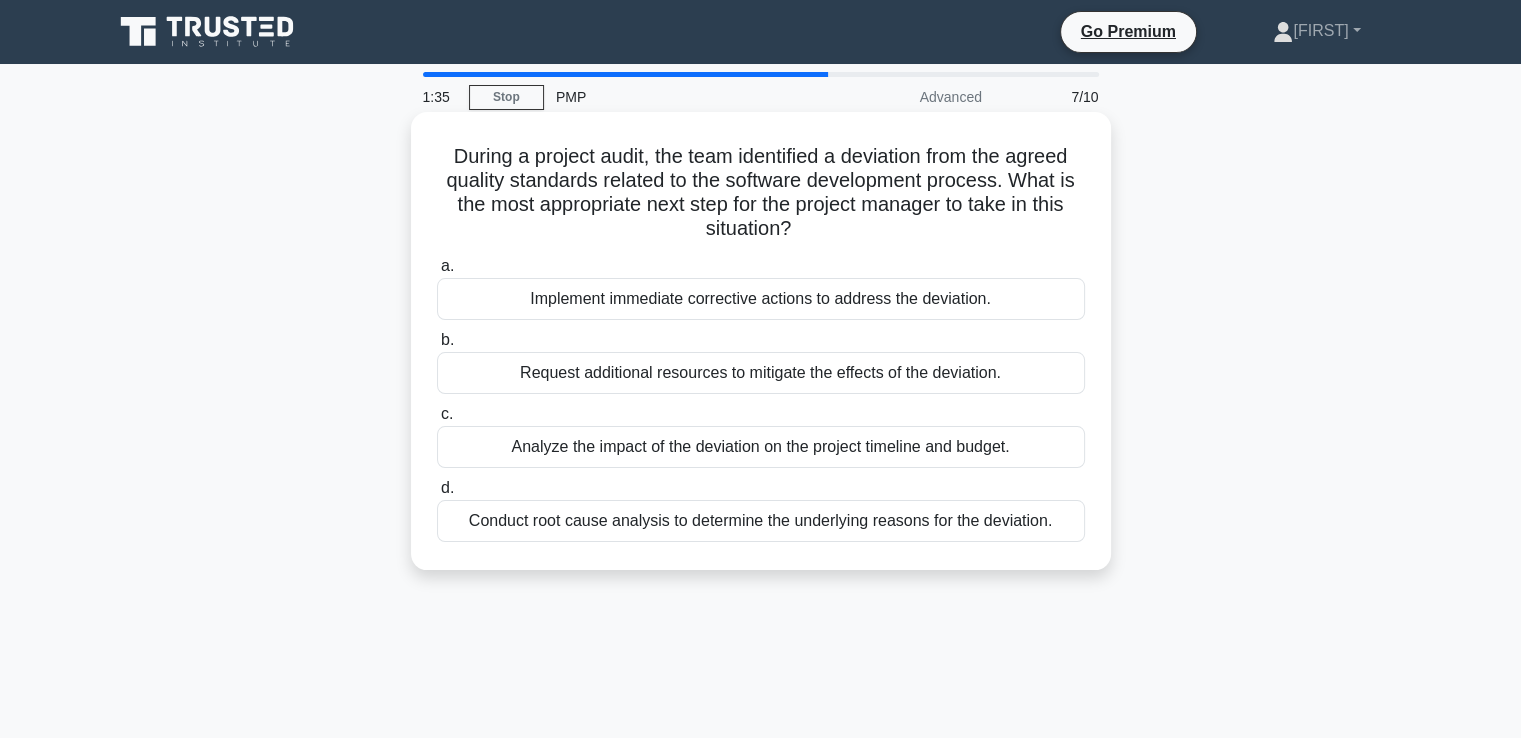 click on "Analyze the impact of the deviation on the project timeline and budget." at bounding box center (761, 447) 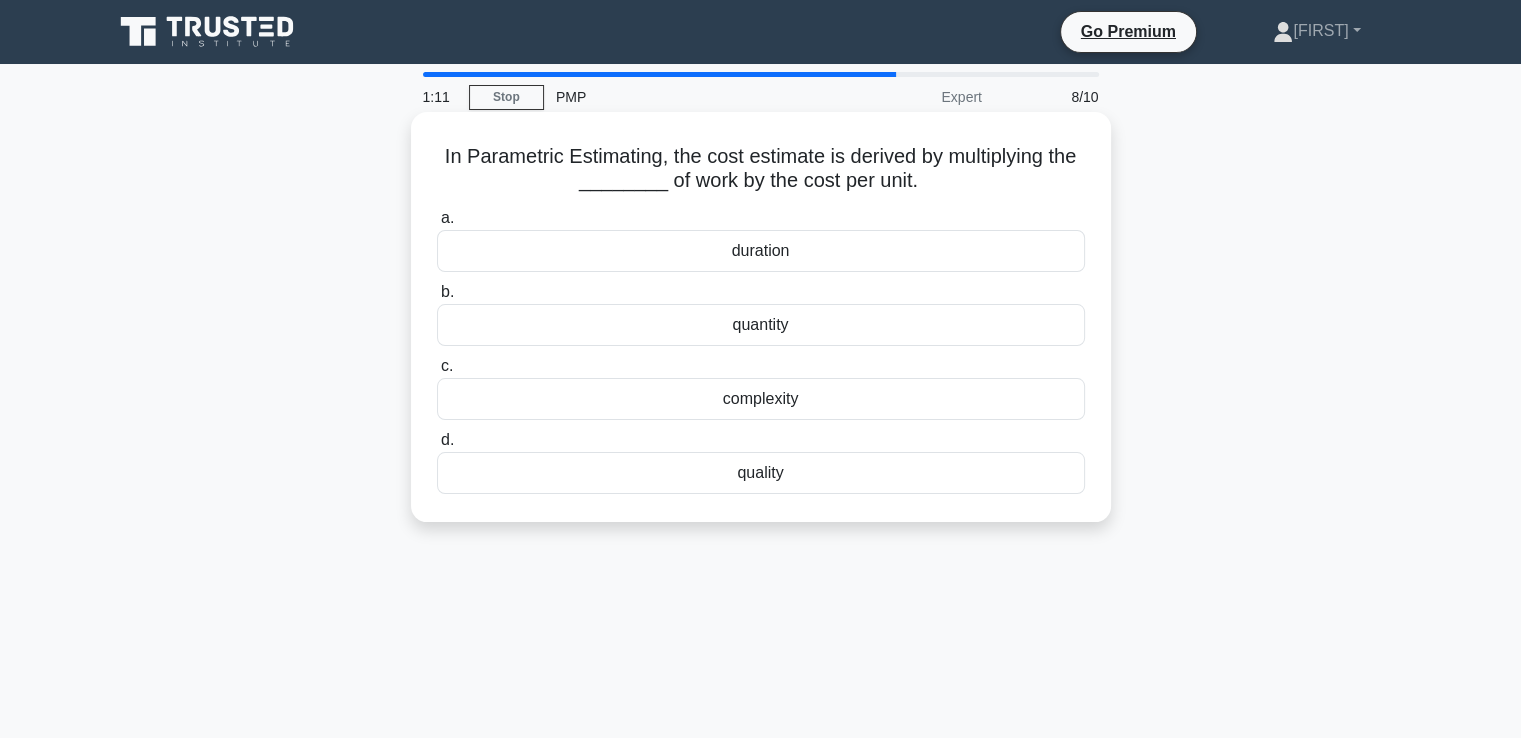 click on "quantity" at bounding box center (761, 325) 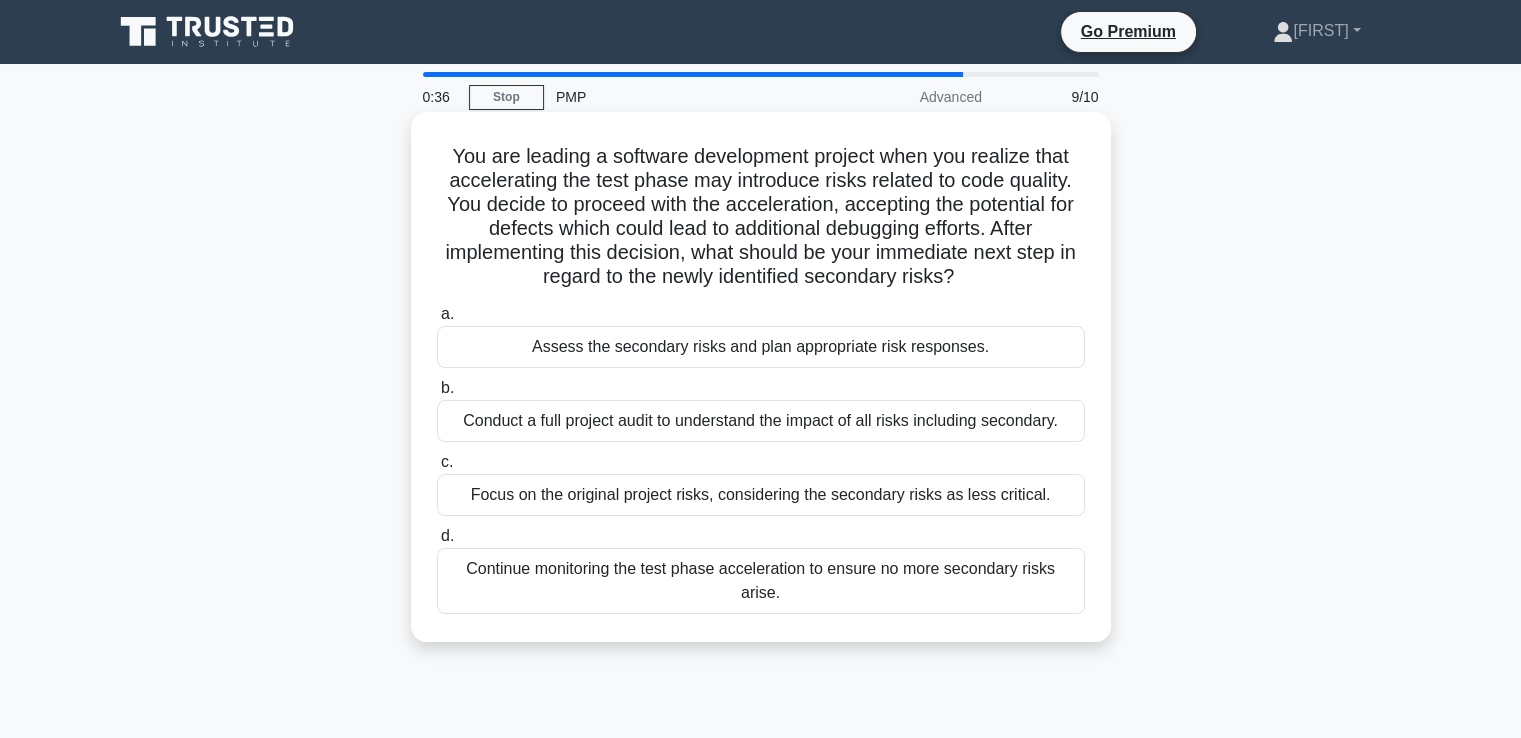 click on "Assess the secondary risks and plan appropriate risk responses." at bounding box center [761, 347] 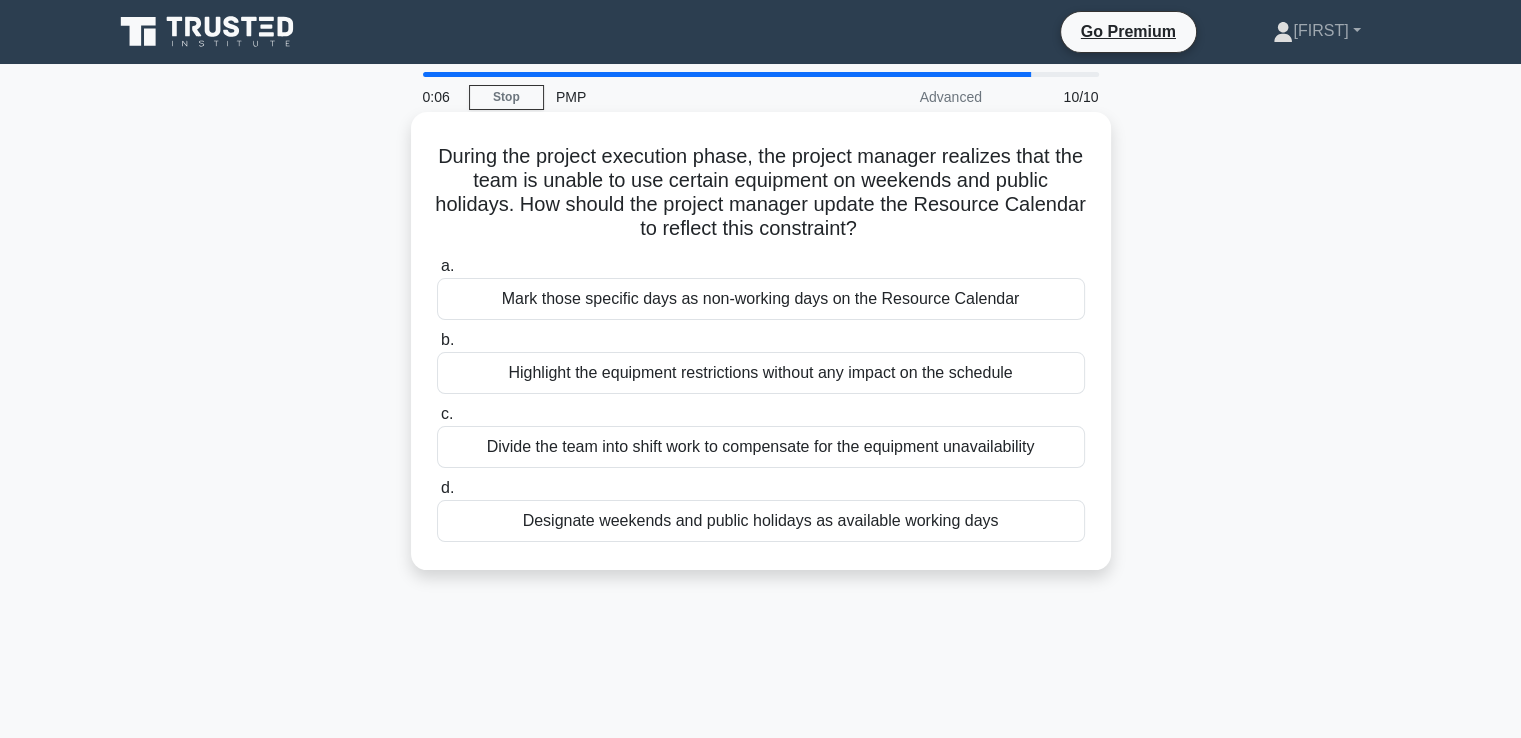 click on "Mark those specific days as non-working days on the Resource Calendar" at bounding box center [761, 299] 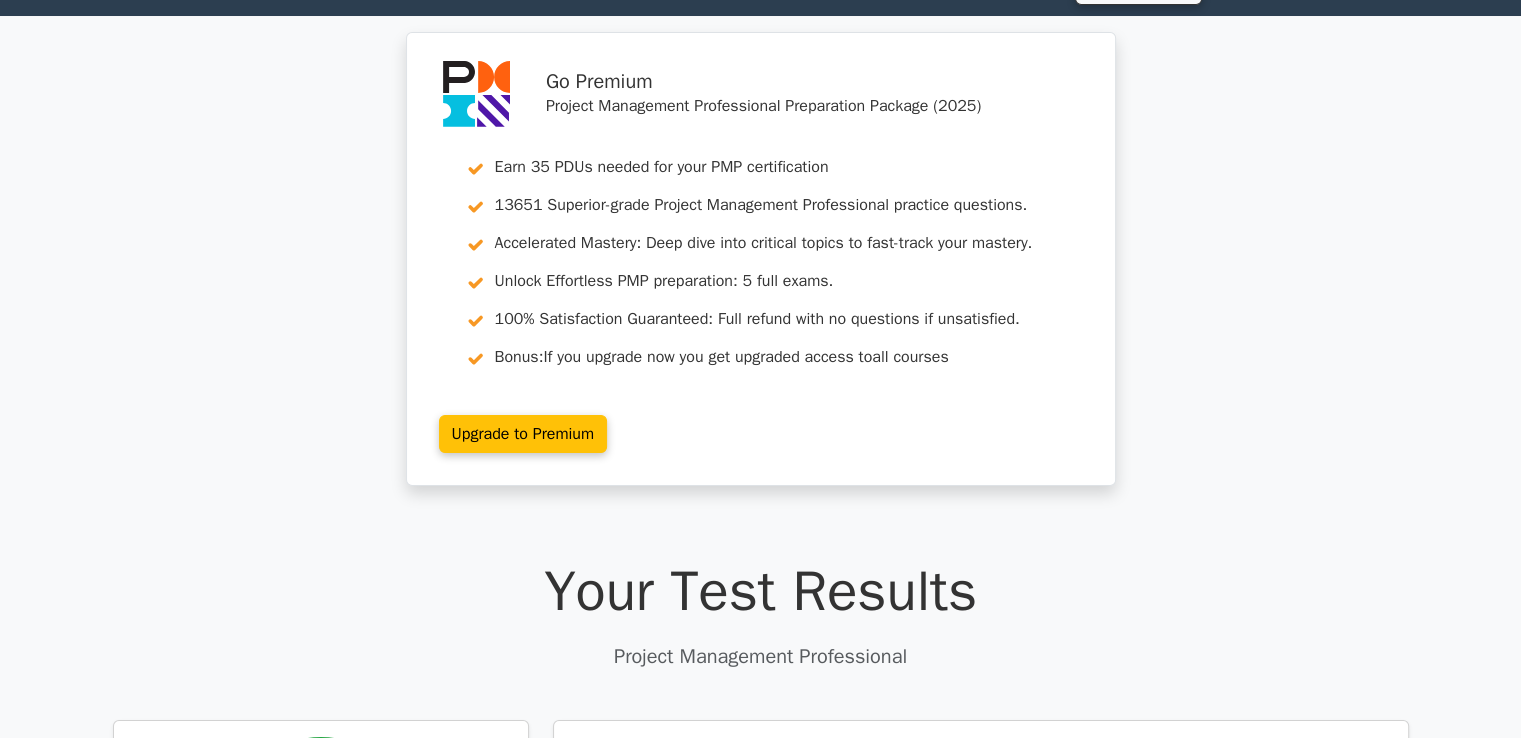 scroll, scrollTop: 400, scrollLeft: 0, axis: vertical 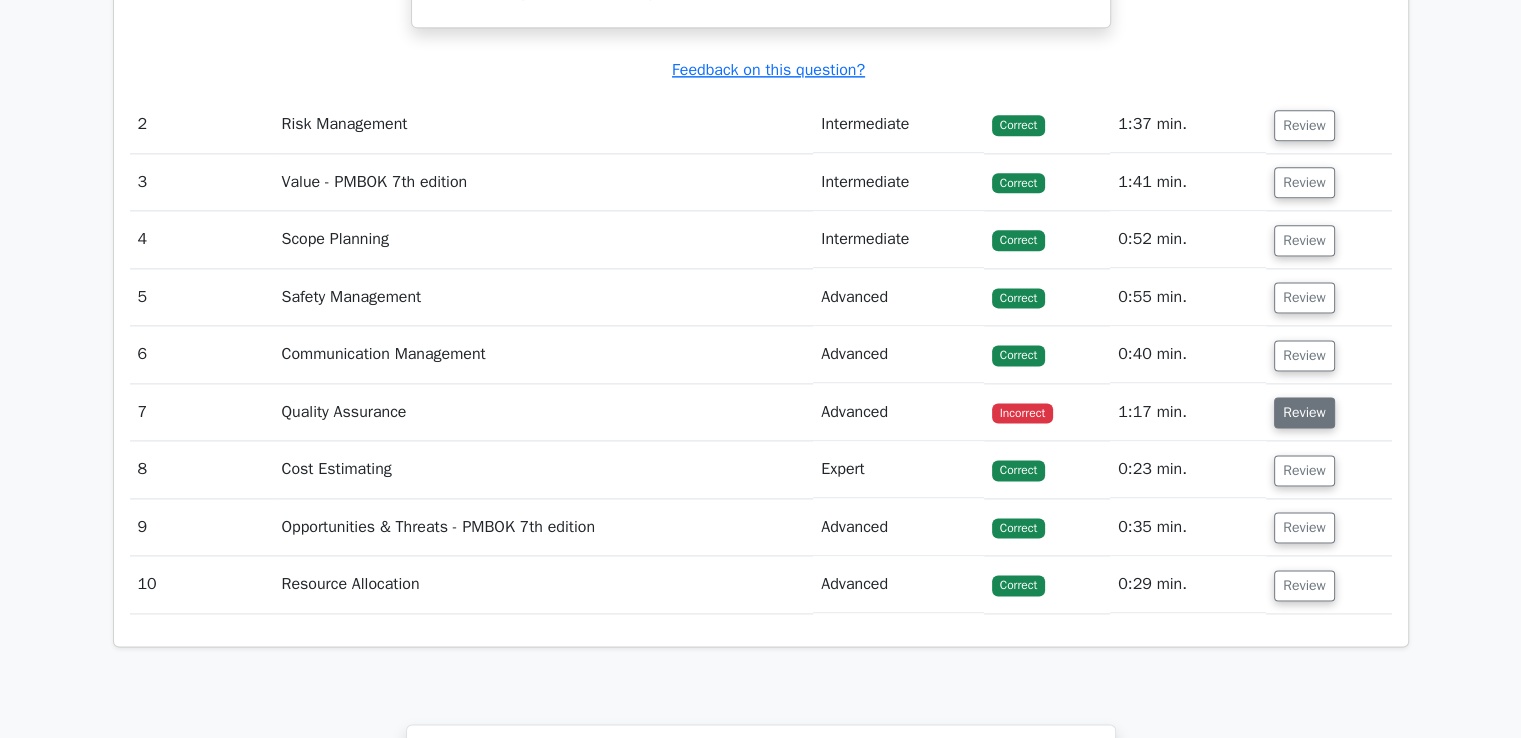 click on "Review" at bounding box center [1304, 412] 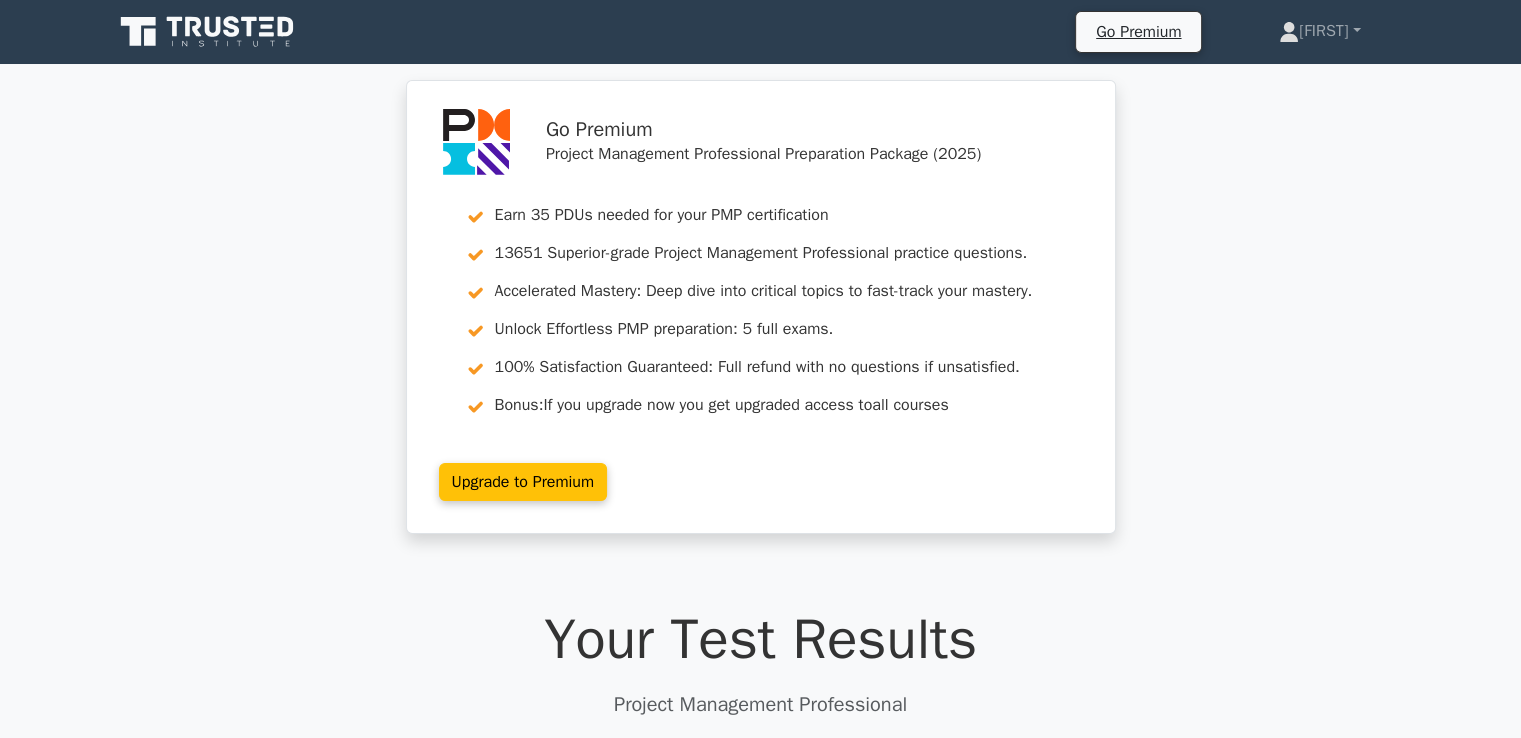 scroll, scrollTop: 0, scrollLeft: 0, axis: both 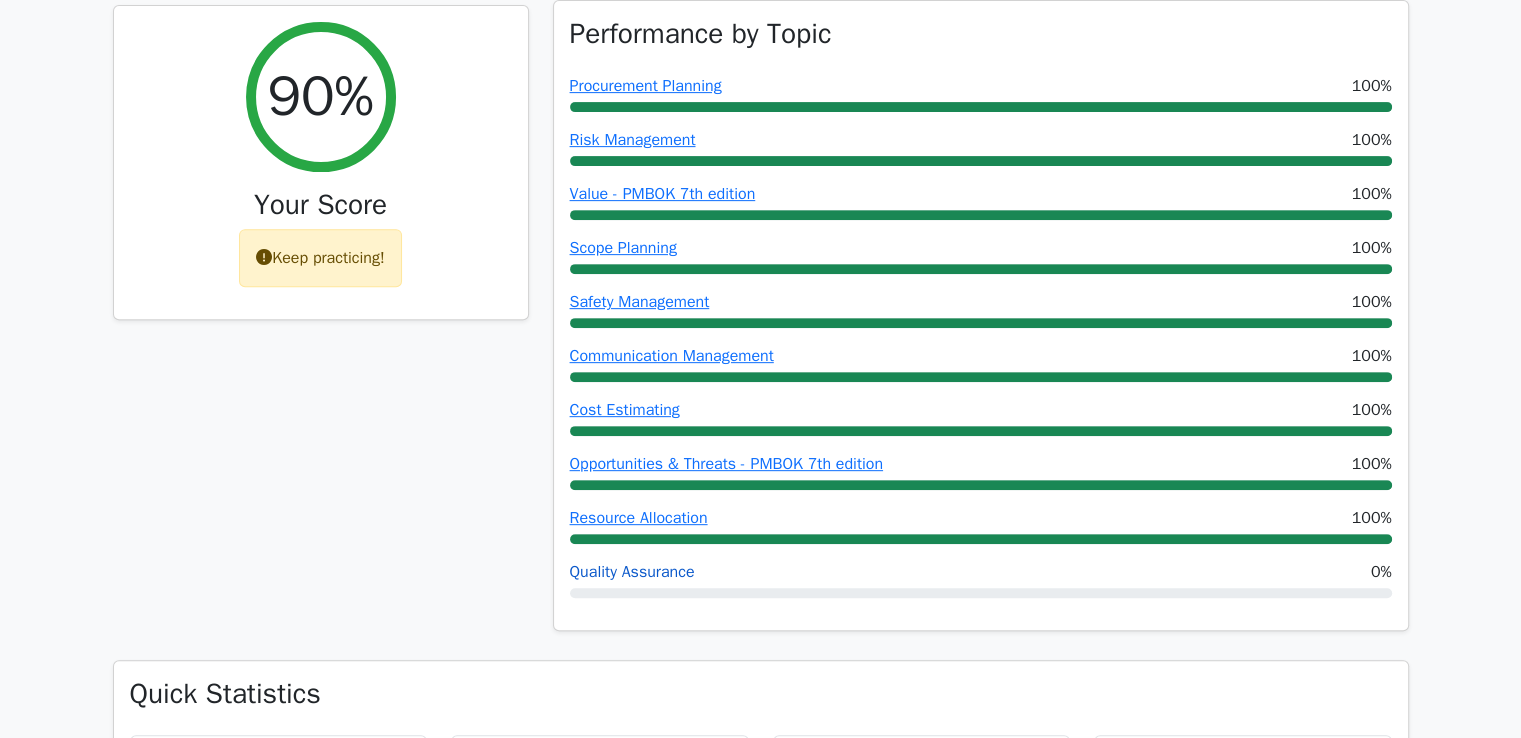 click on "Quality Assurance" at bounding box center (632, 572) 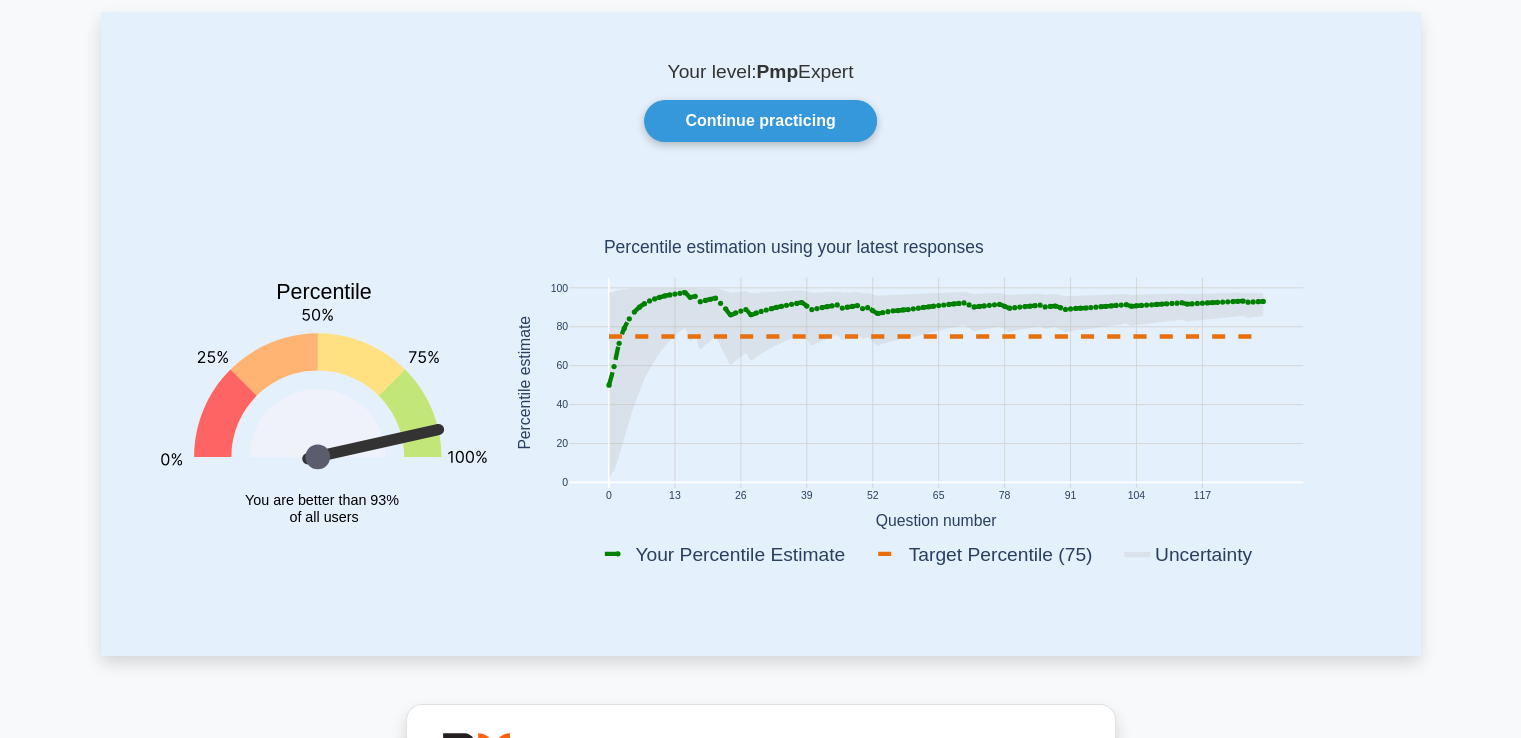 scroll, scrollTop: 100, scrollLeft: 0, axis: vertical 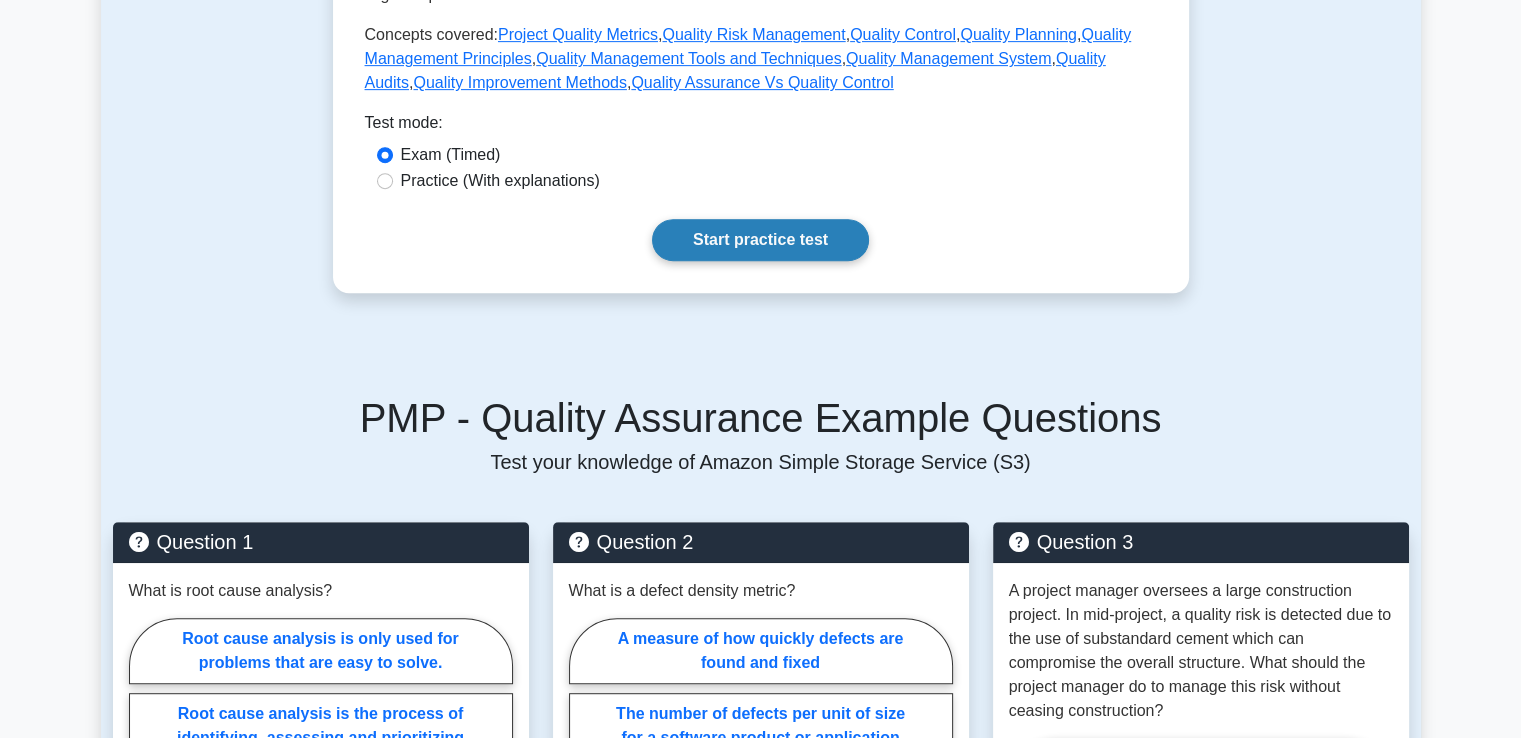 click on "Start practice test" at bounding box center (760, 240) 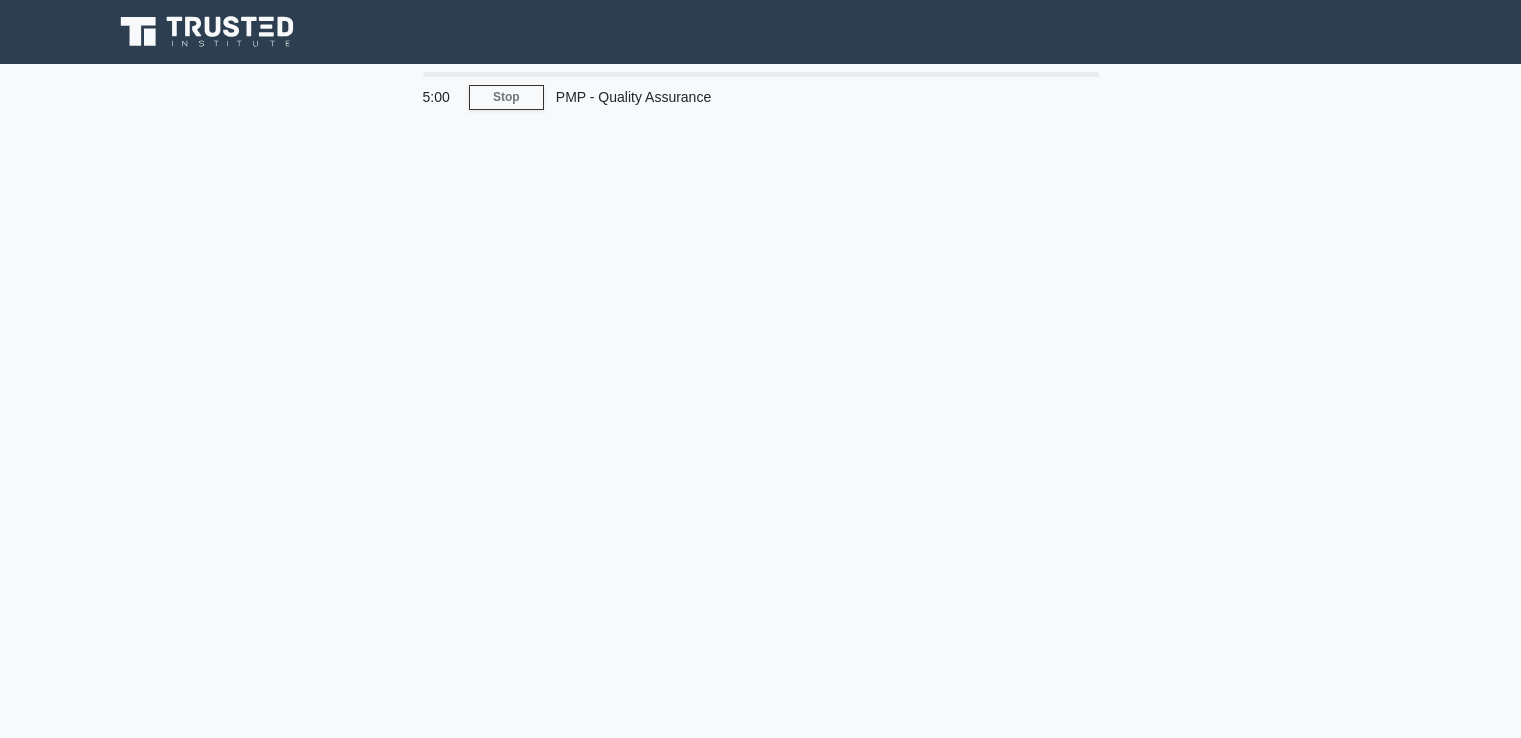 scroll, scrollTop: 0, scrollLeft: 0, axis: both 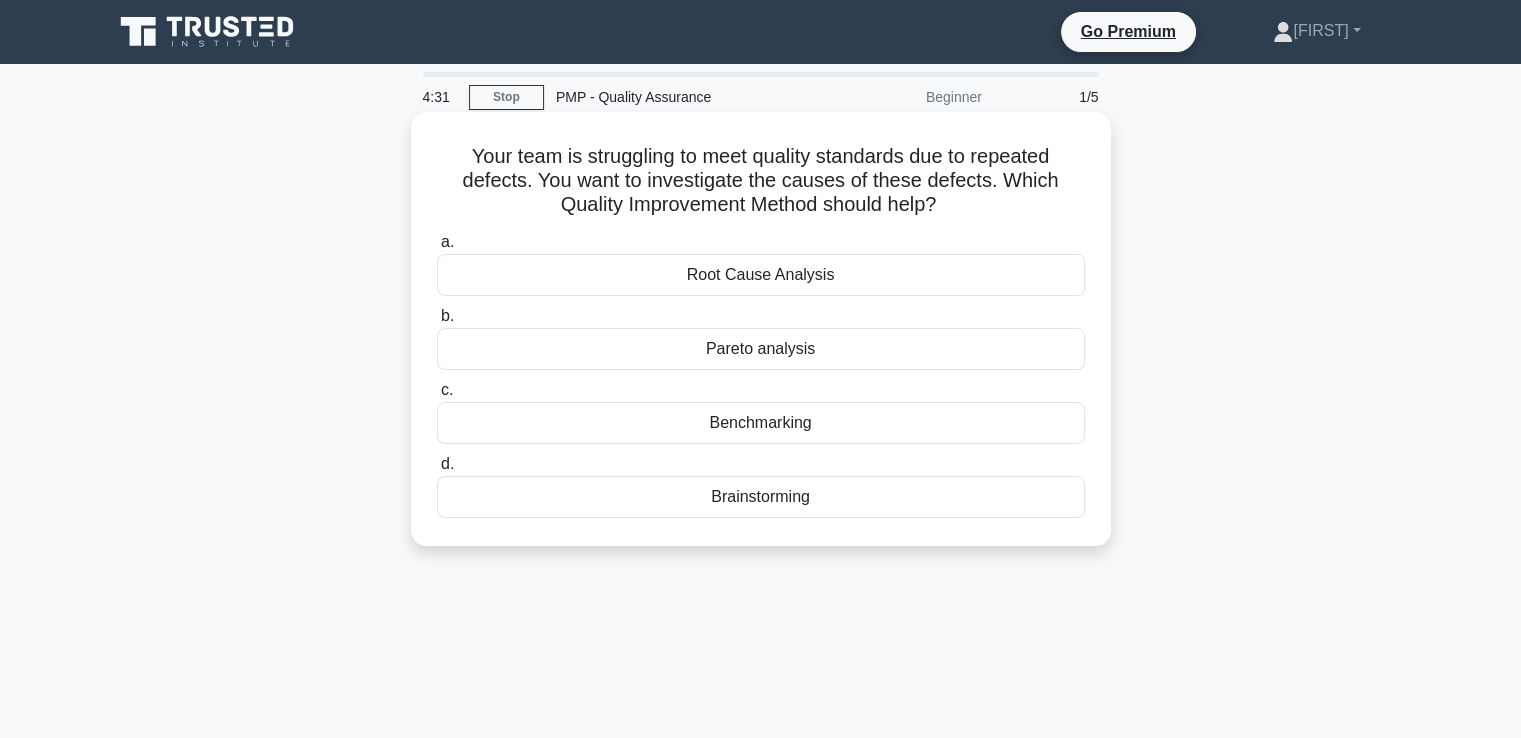 click on "Root Cause Analysis" at bounding box center (761, 275) 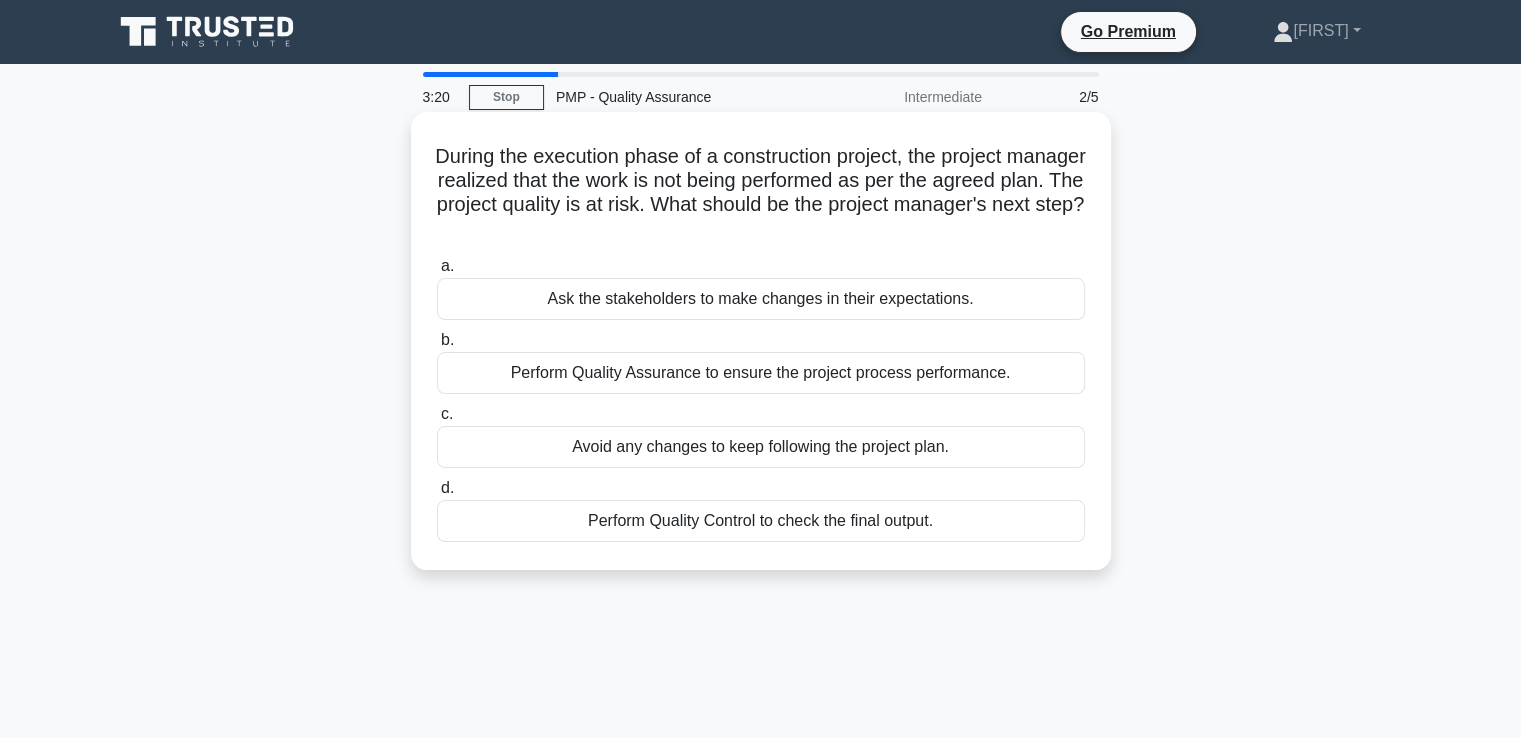 click on "Perform Quality Control to check the final output." at bounding box center (761, 521) 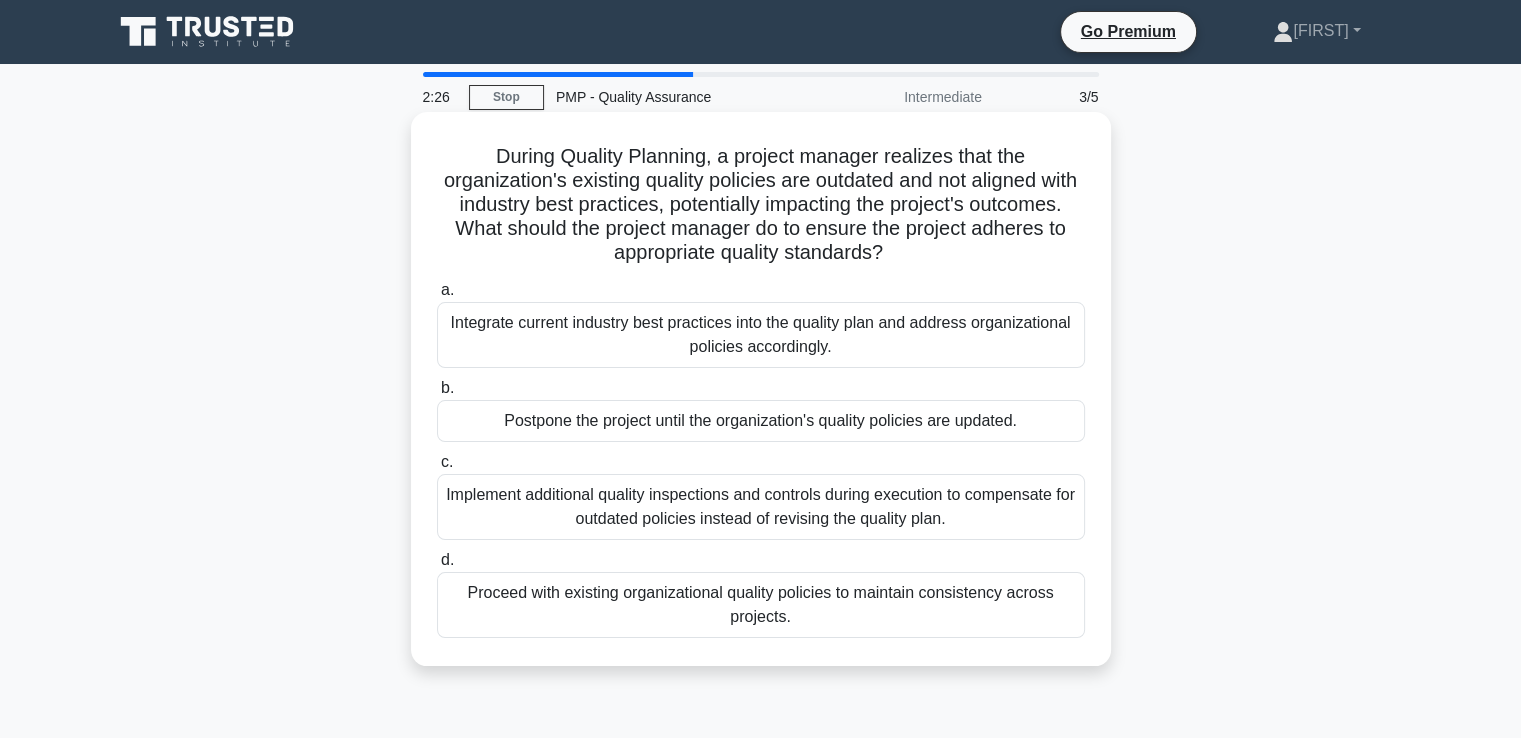click on "Integrate current industry best practices into the quality plan and address organizational policies accordingly." at bounding box center (761, 335) 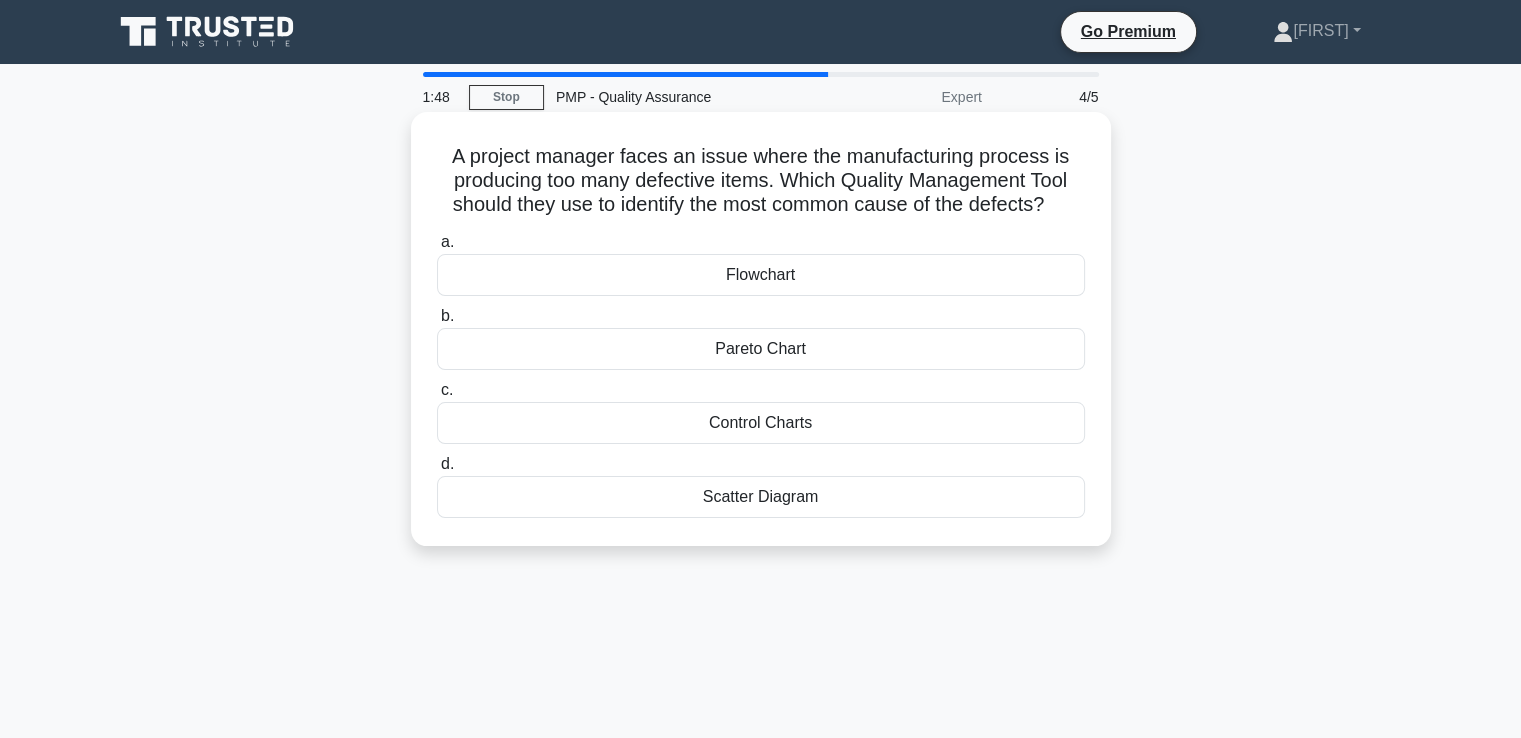 click on "Pareto Chart" at bounding box center (761, 349) 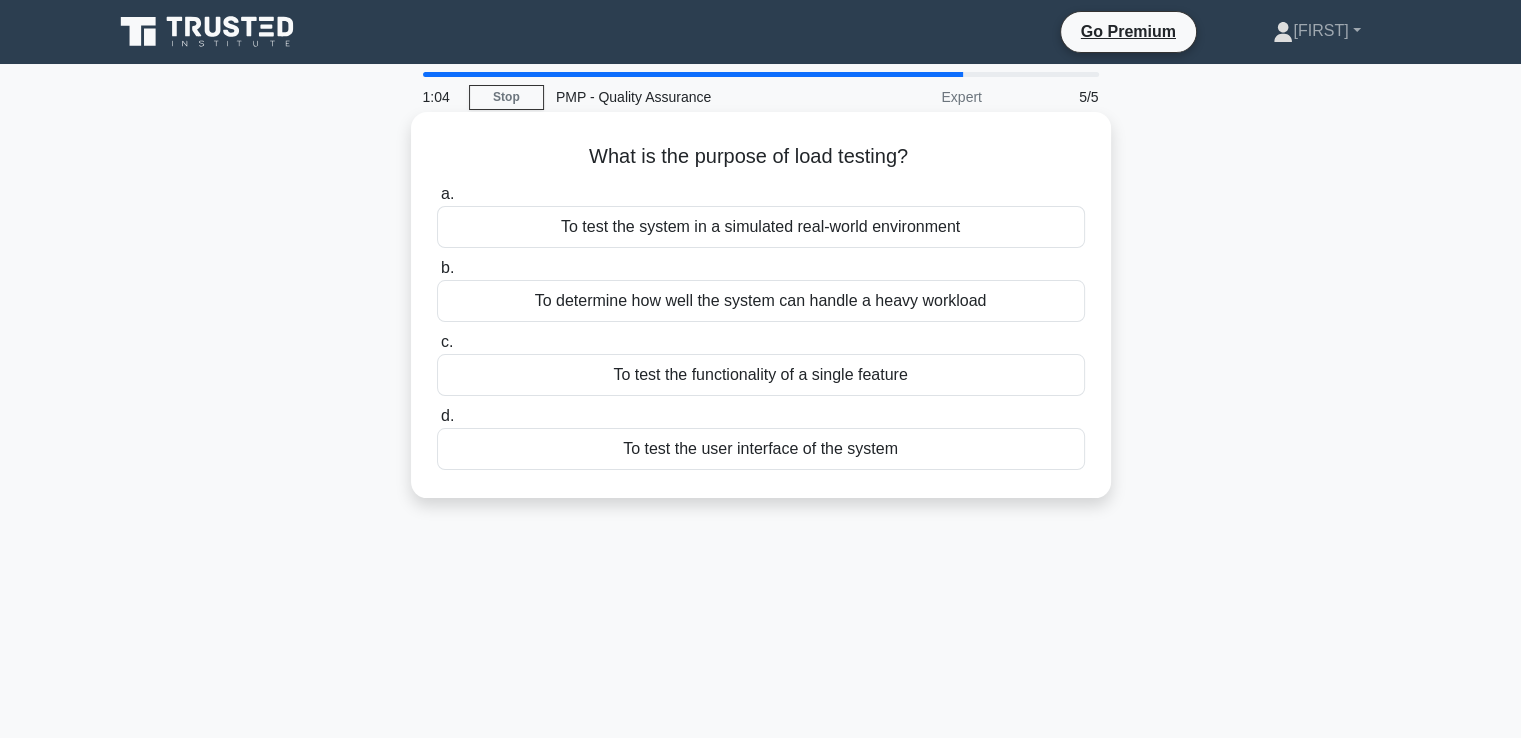 click on "To determine how well the system can handle a heavy workload" at bounding box center (761, 301) 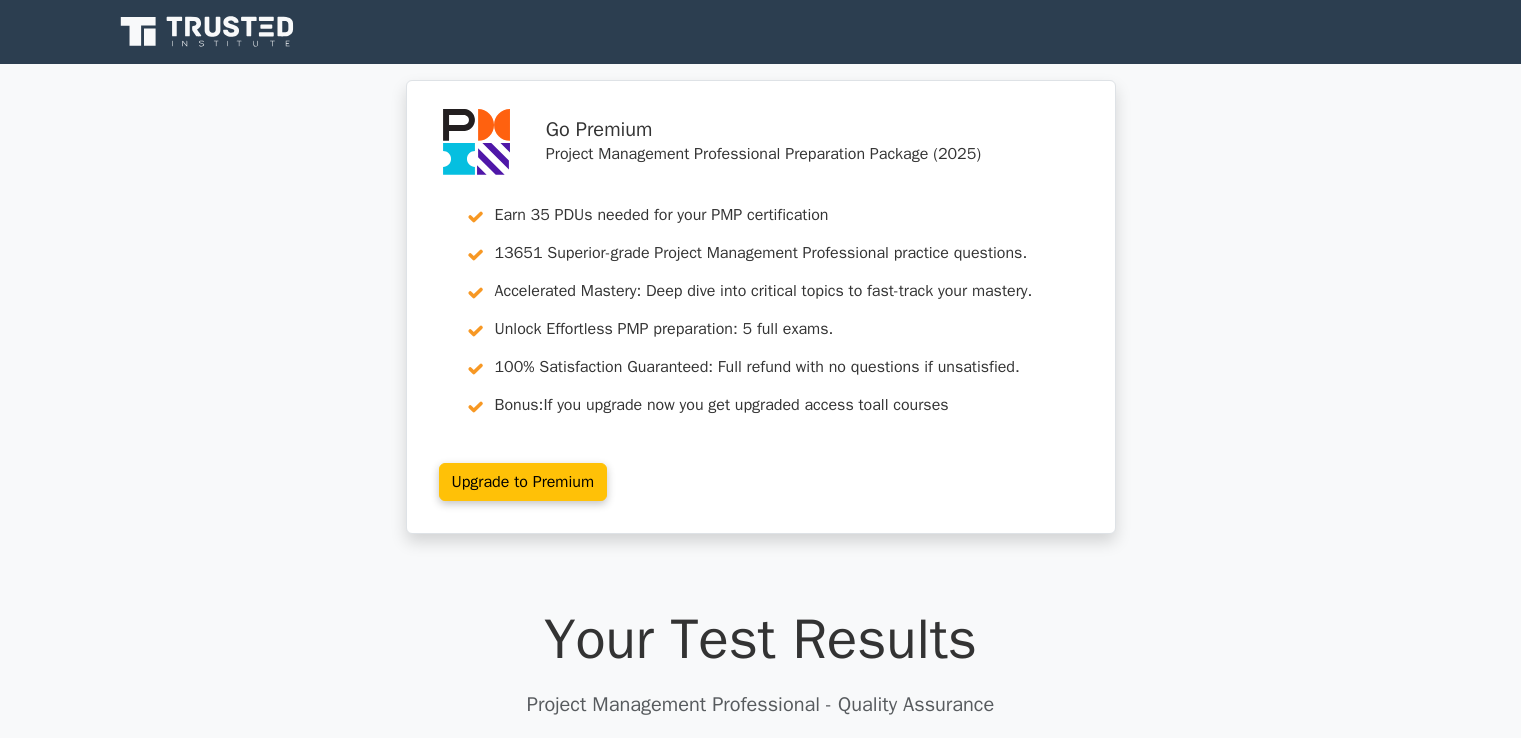 scroll, scrollTop: 0, scrollLeft: 0, axis: both 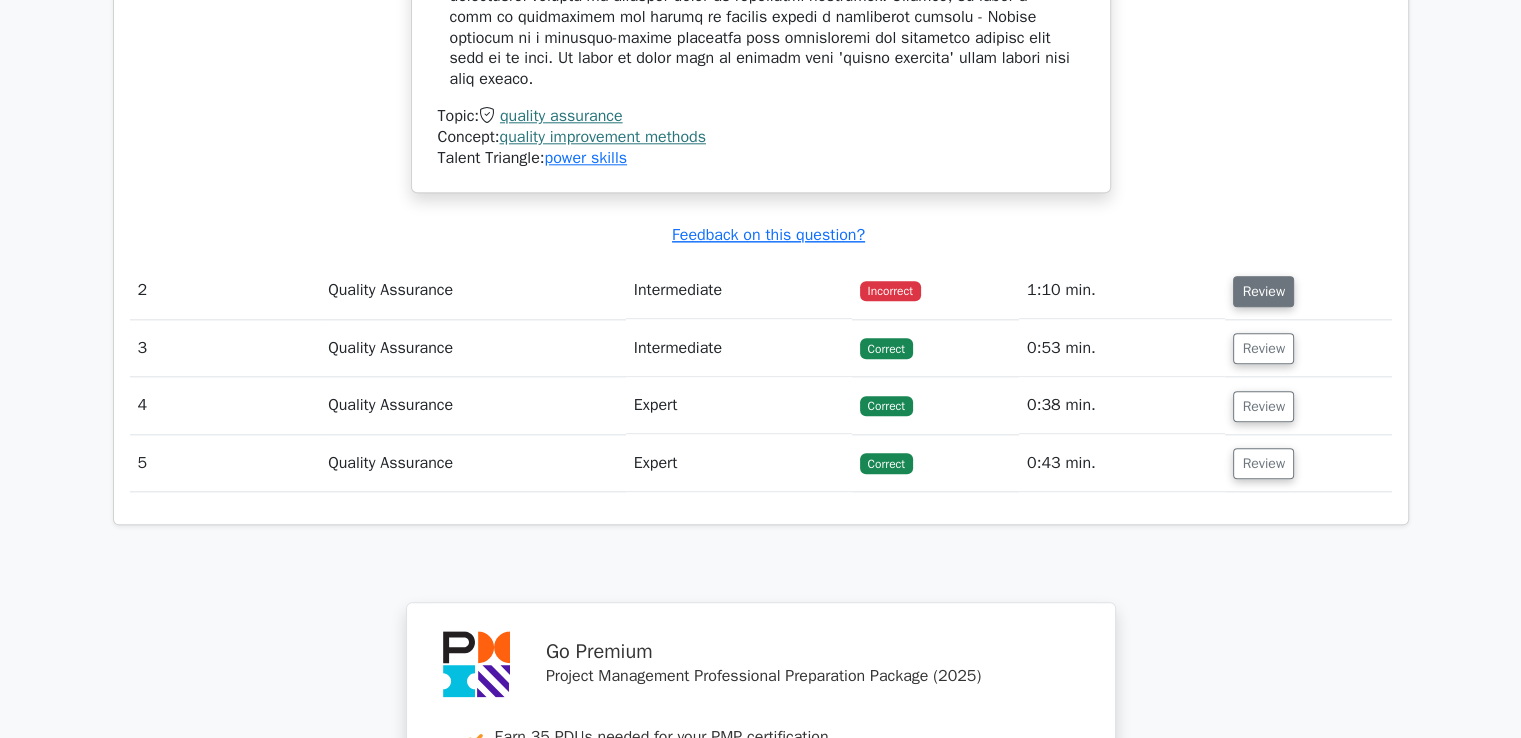 click on "Review" at bounding box center [1263, 291] 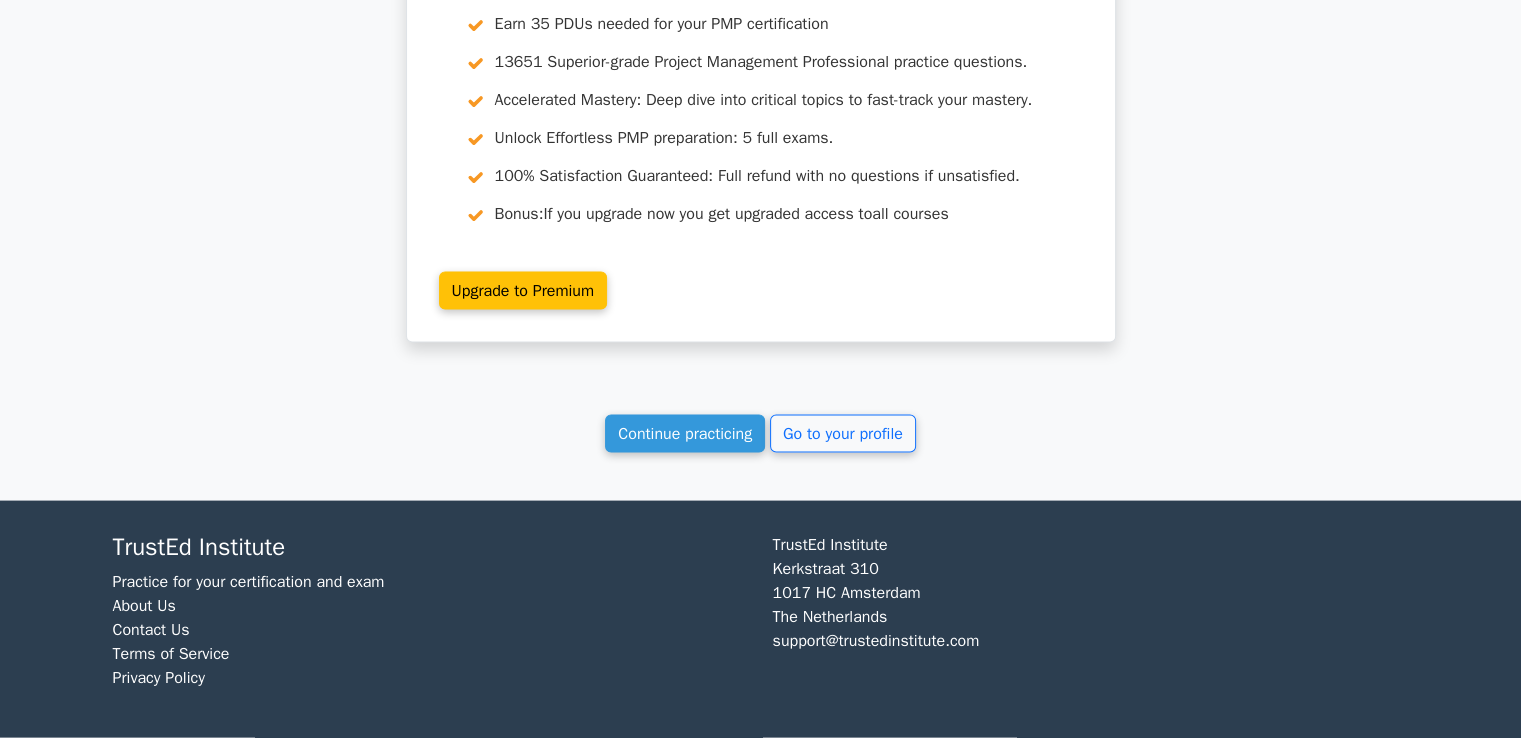 scroll, scrollTop: 3962, scrollLeft: 0, axis: vertical 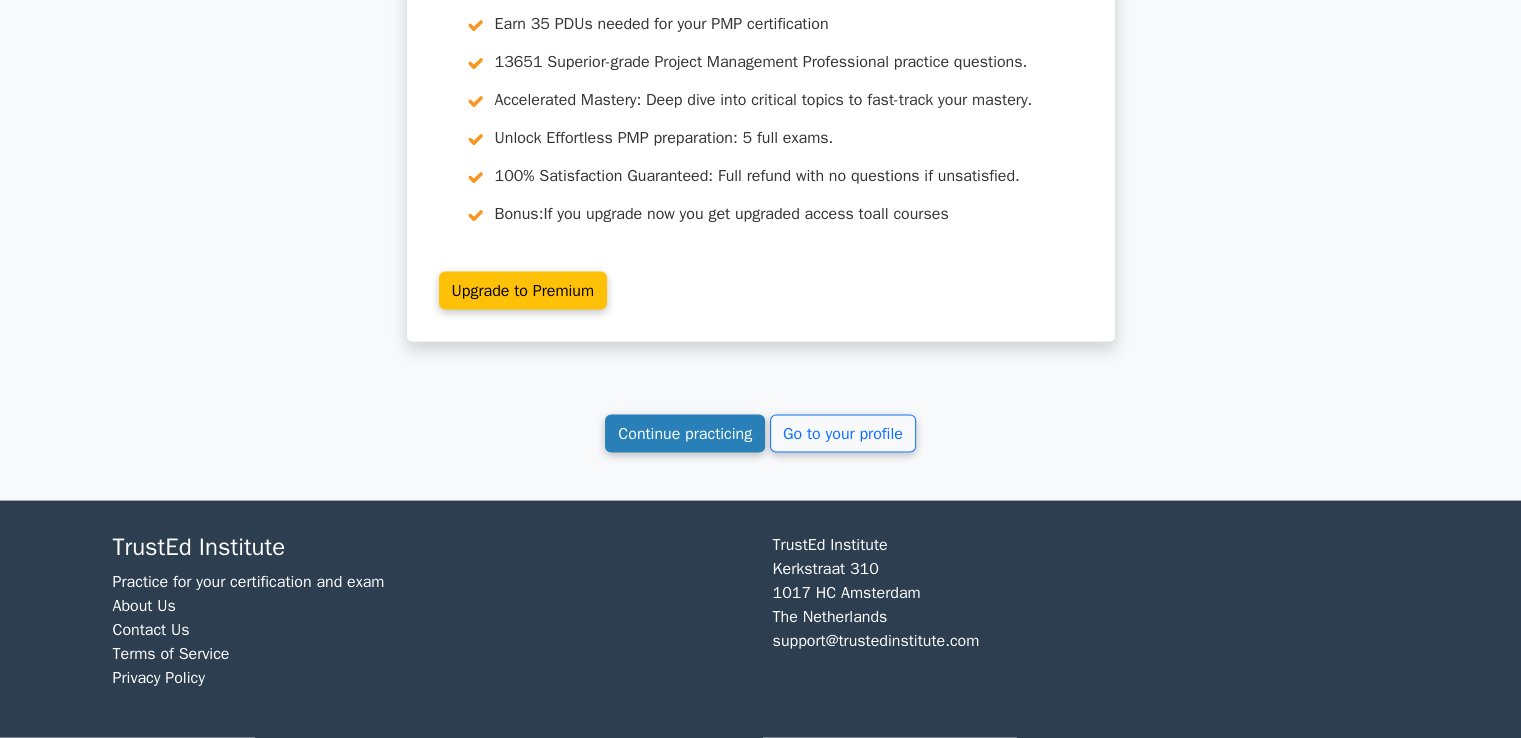click on "Continue practicing" at bounding box center (685, 434) 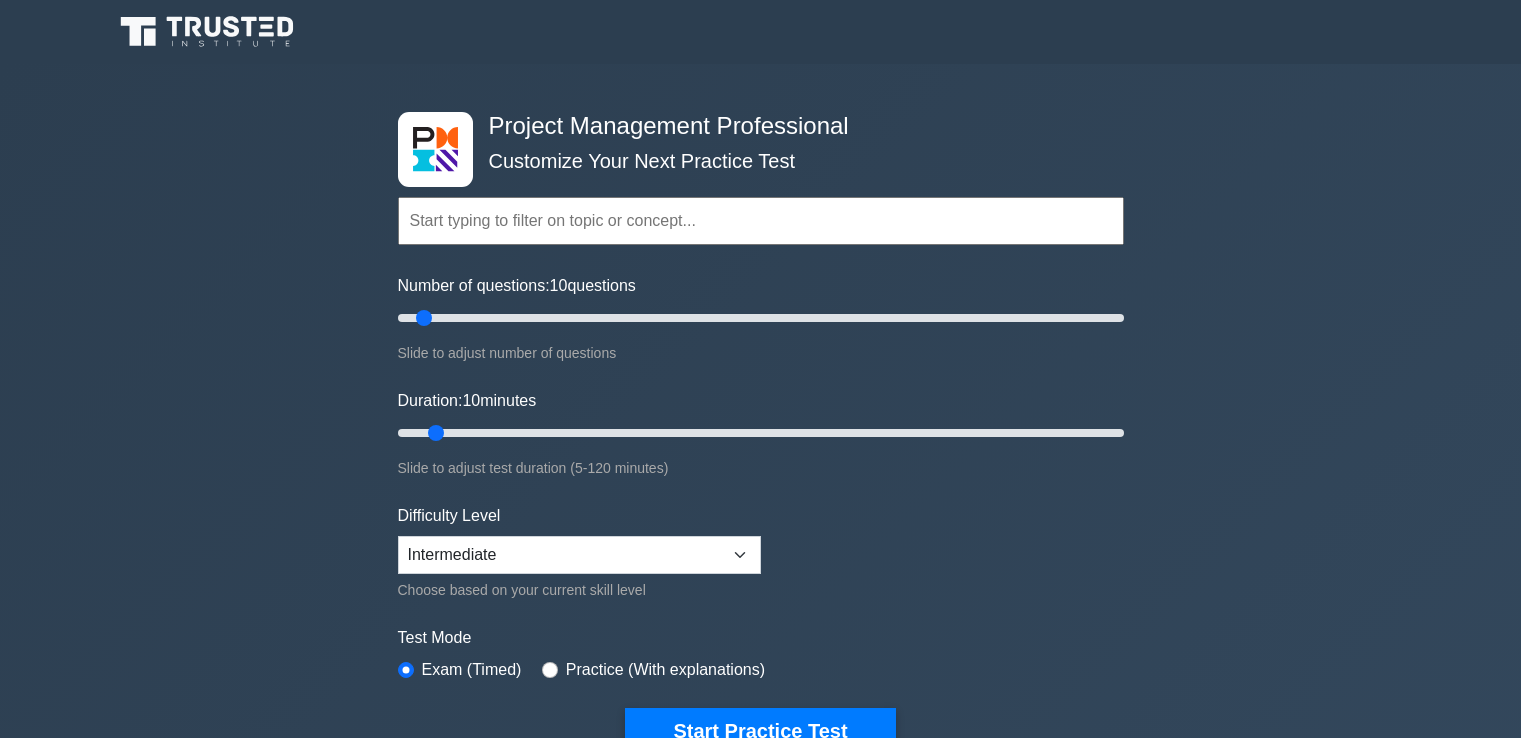 scroll, scrollTop: 0, scrollLeft: 0, axis: both 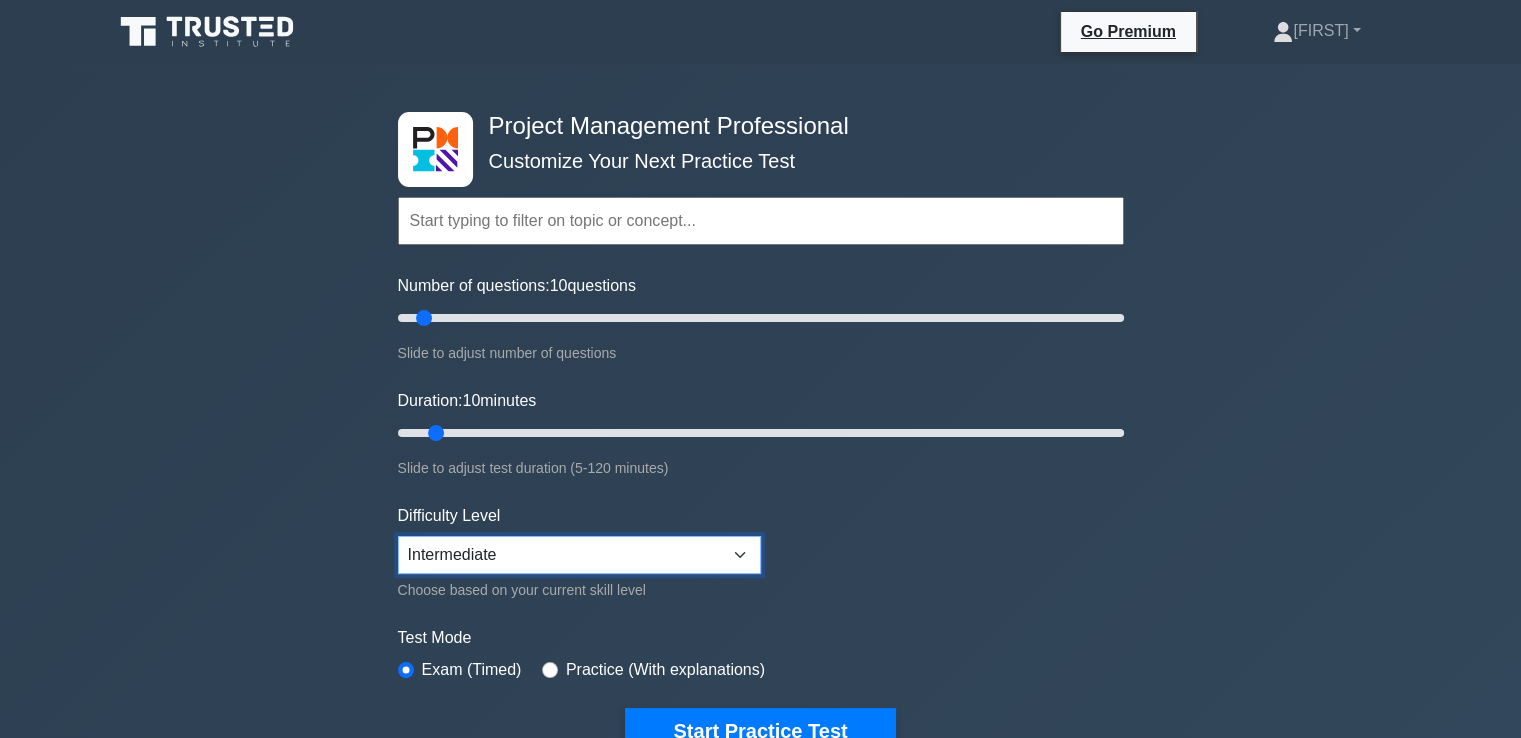 click on "Beginner
Intermediate
Expert" at bounding box center (579, 555) 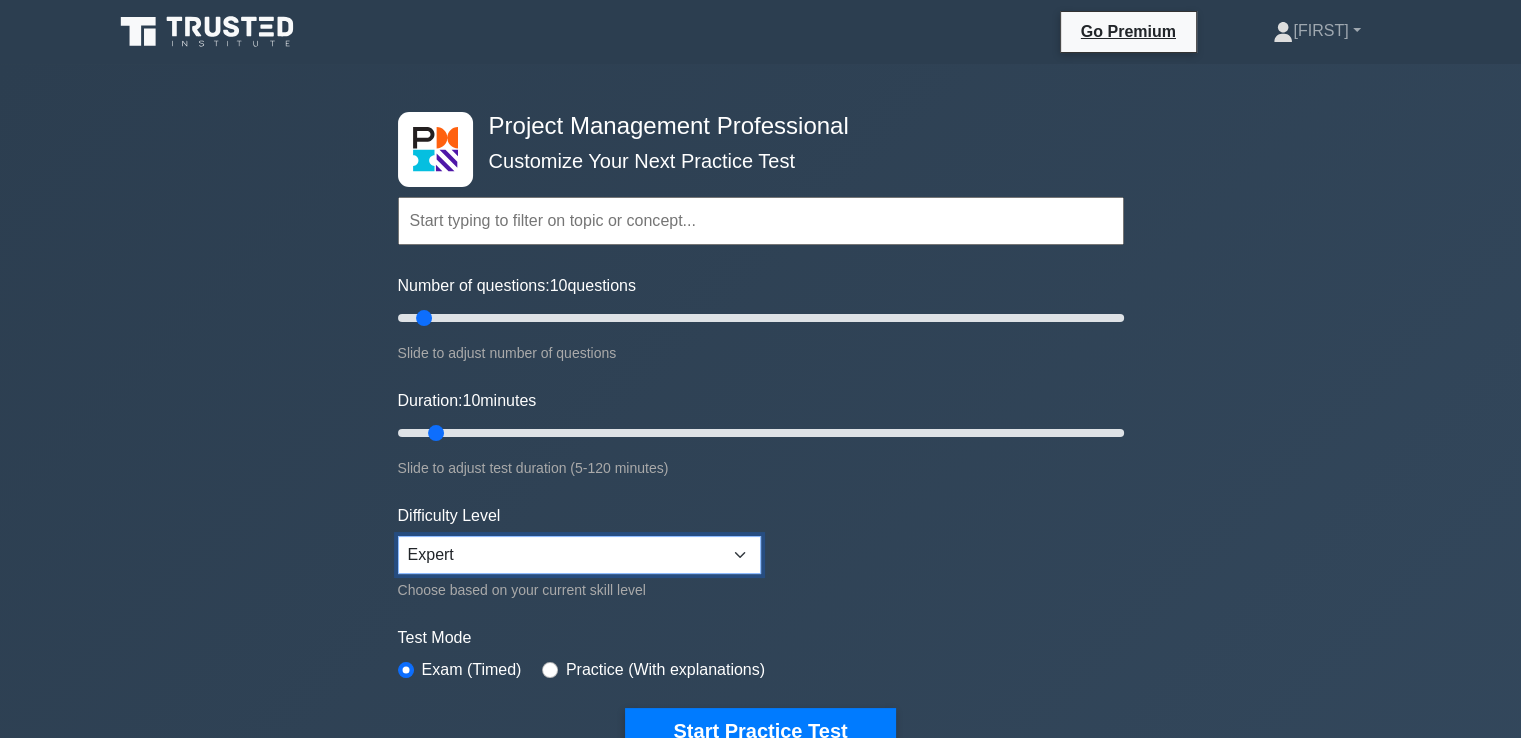 click on "Beginner
Intermediate
Expert" at bounding box center (579, 555) 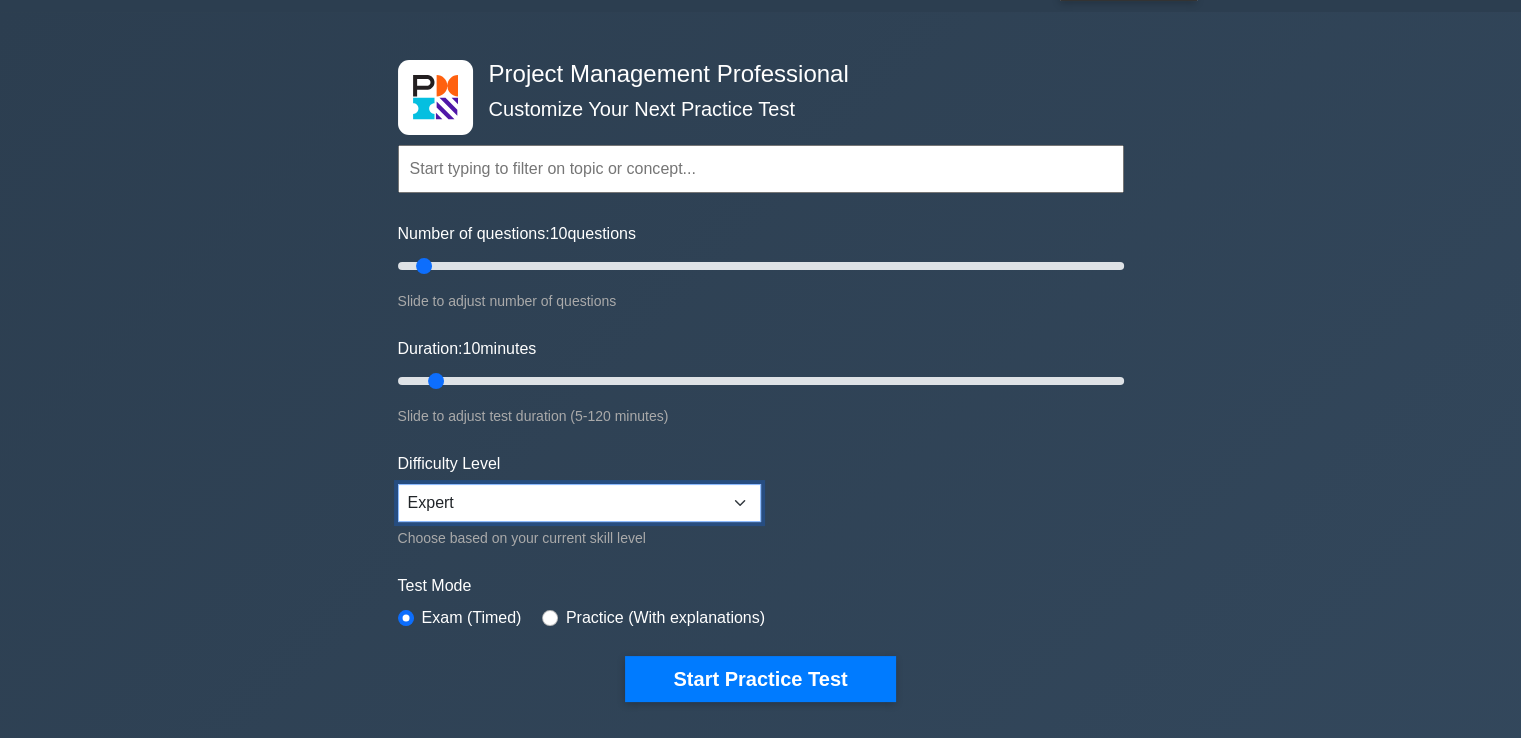 scroll, scrollTop: 100, scrollLeft: 0, axis: vertical 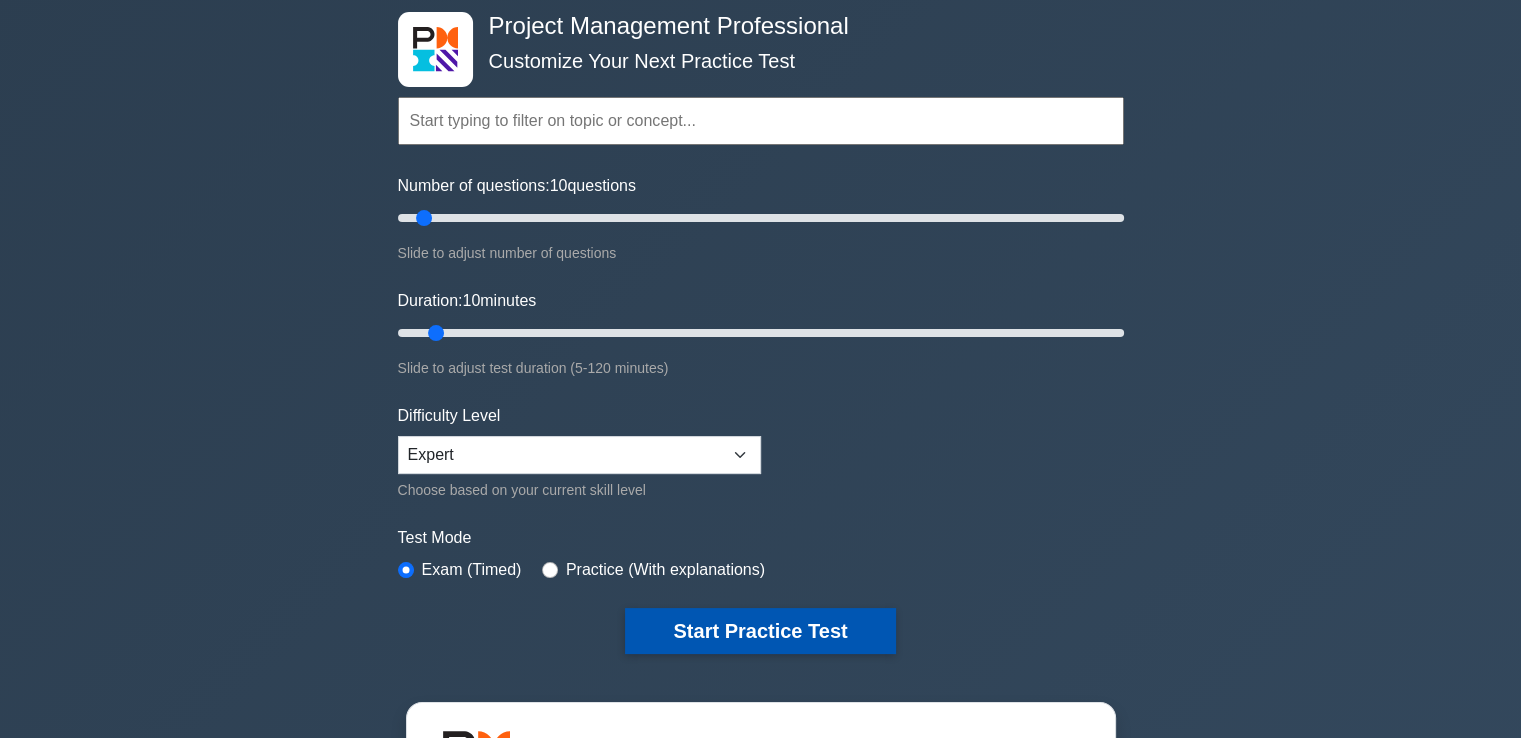 click on "Start Practice Test" at bounding box center [760, 631] 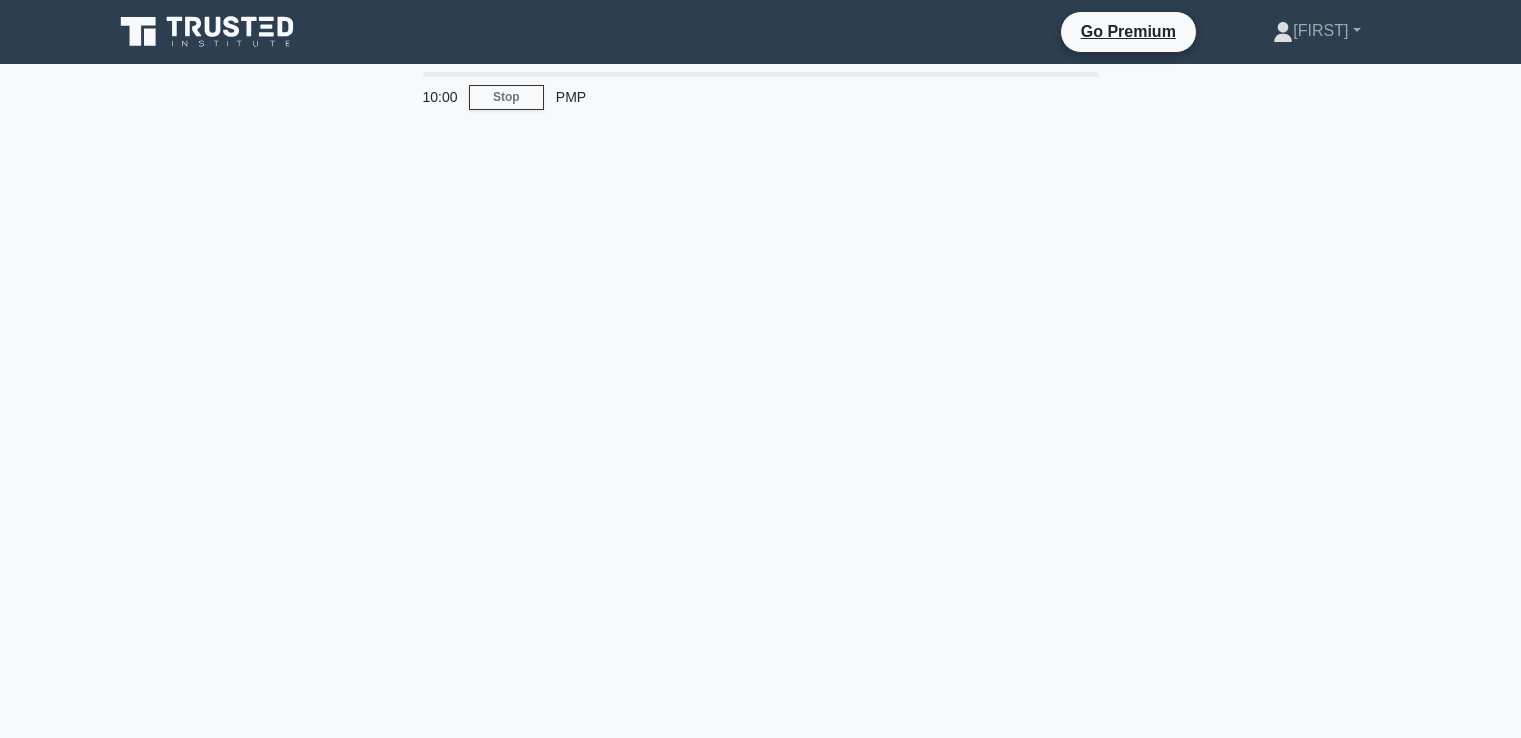 scroll, scrollTop: 0, scrollLeft: 0, axis: both 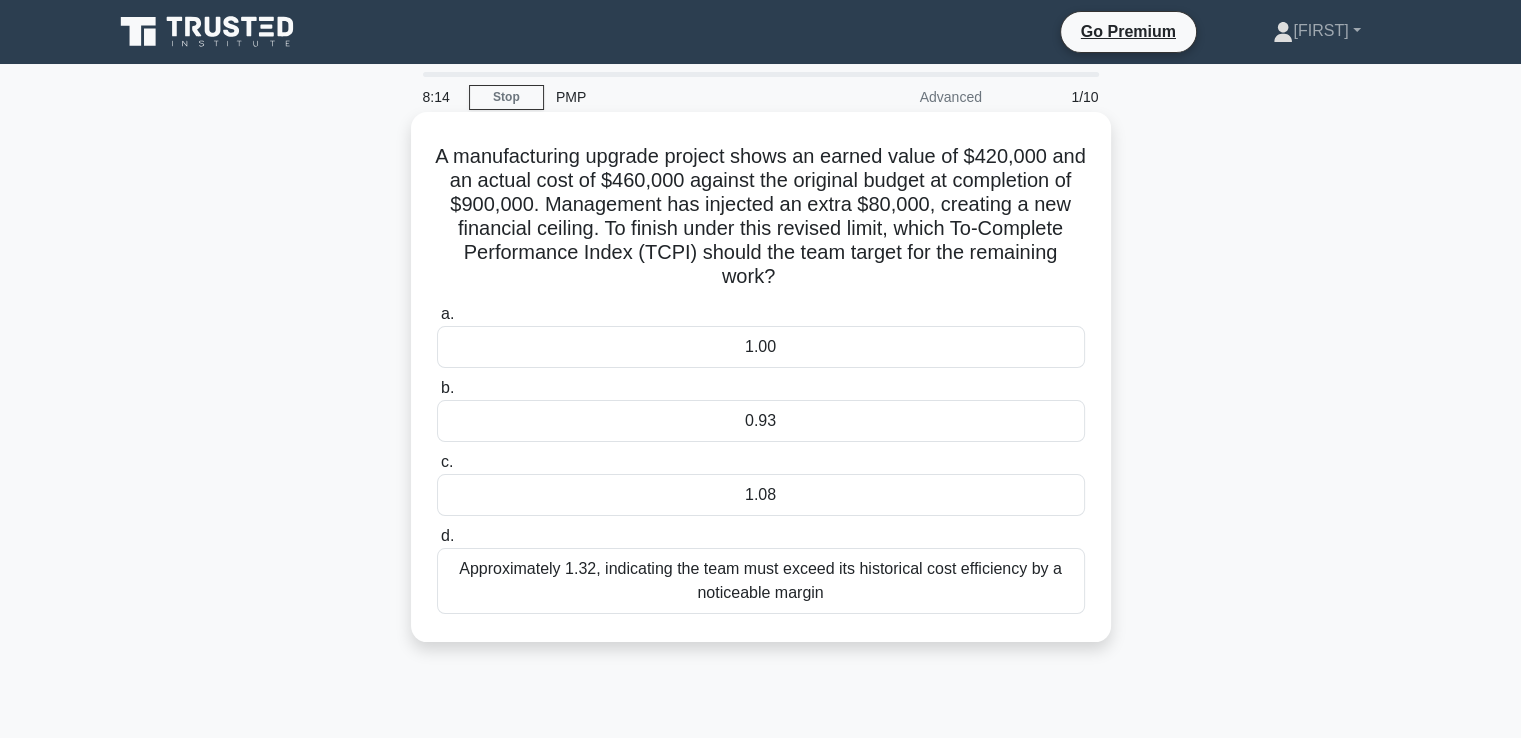 click on "1.08" at bounding box center (761, 495) 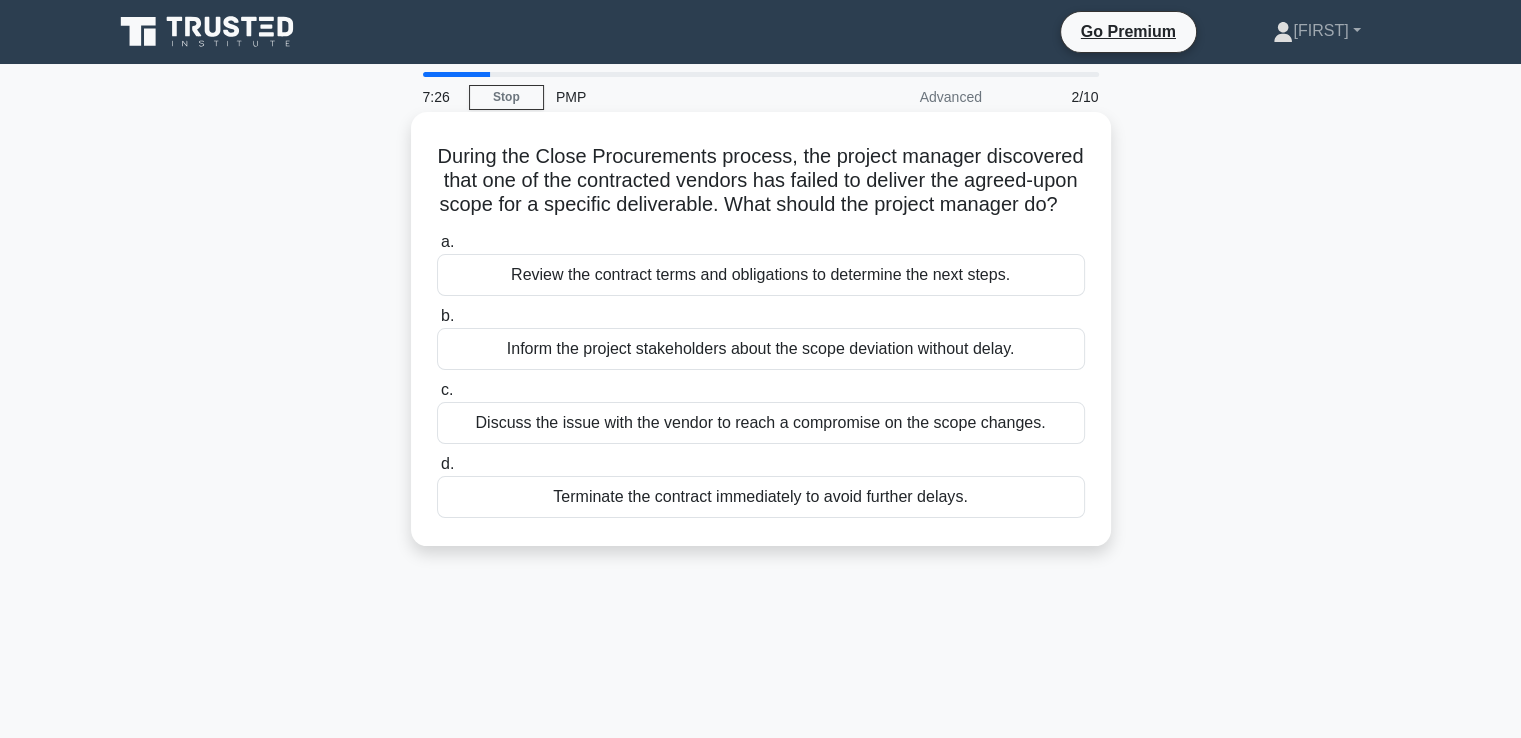 click on "Review the contract terms and obligations to determine the next steps." at bounding box center (761, 275) 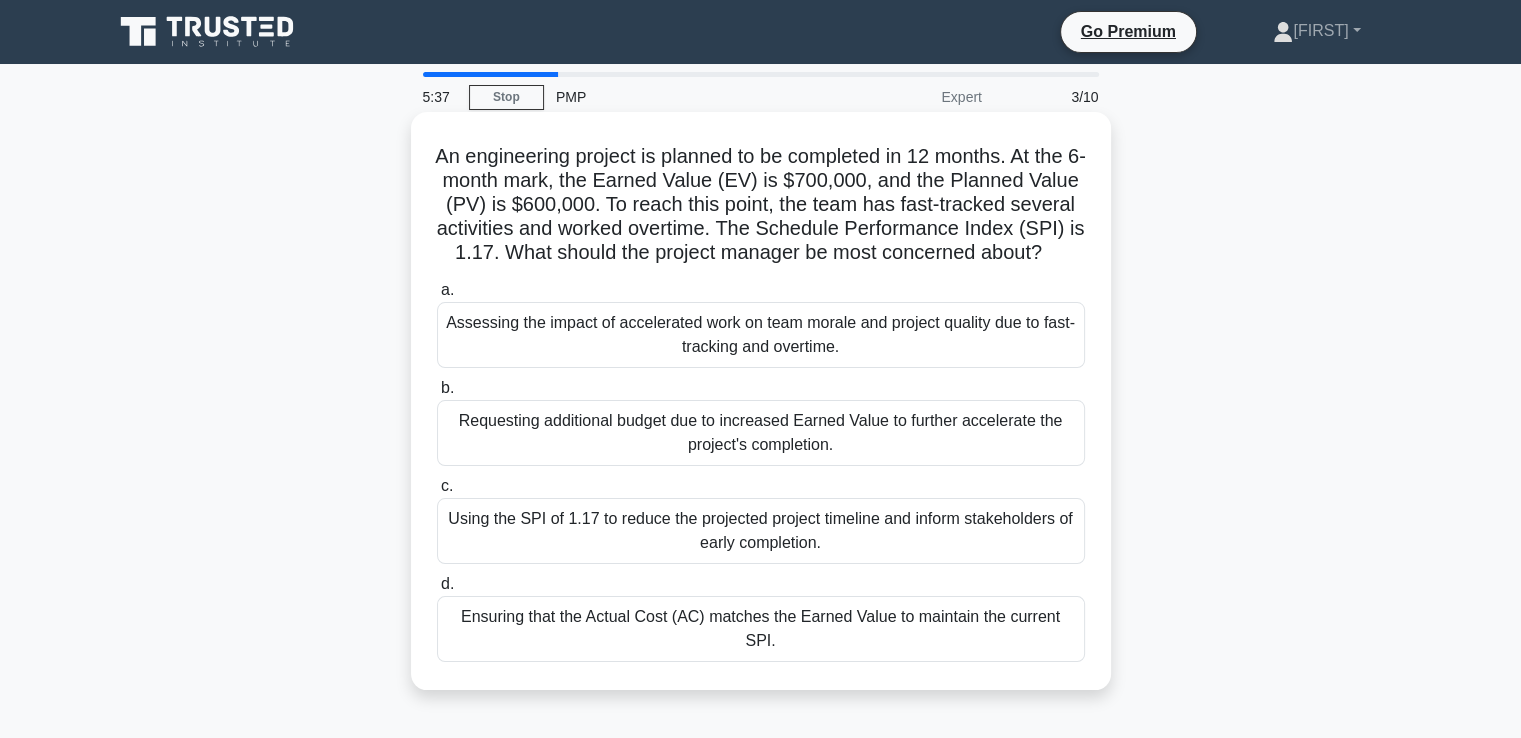 click on "Assessing the impact of accelerated work on team morale and project quality due to fast-tracking and overtime." at bounding box center (761, 335) 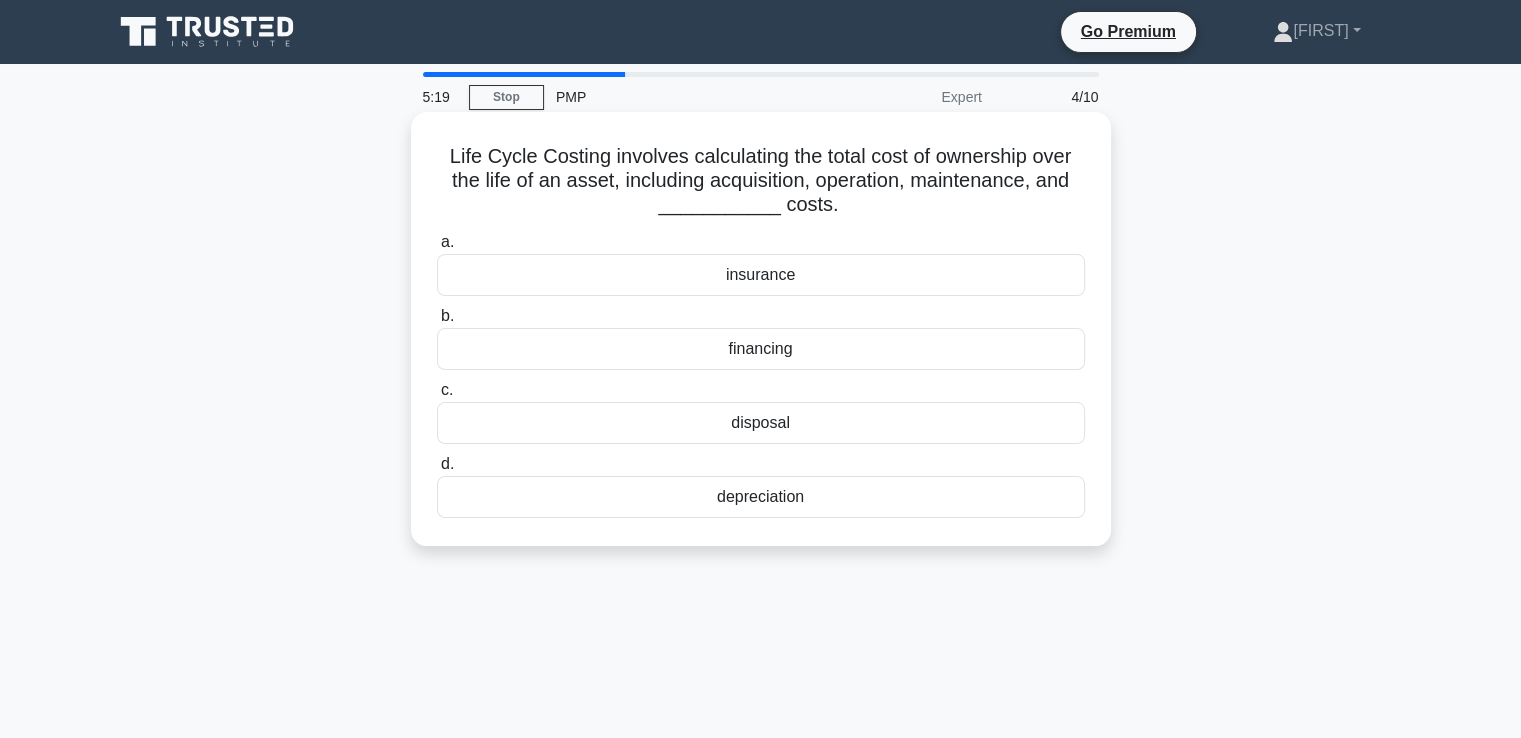 click on "disposal" at bounding box center [761, 423] 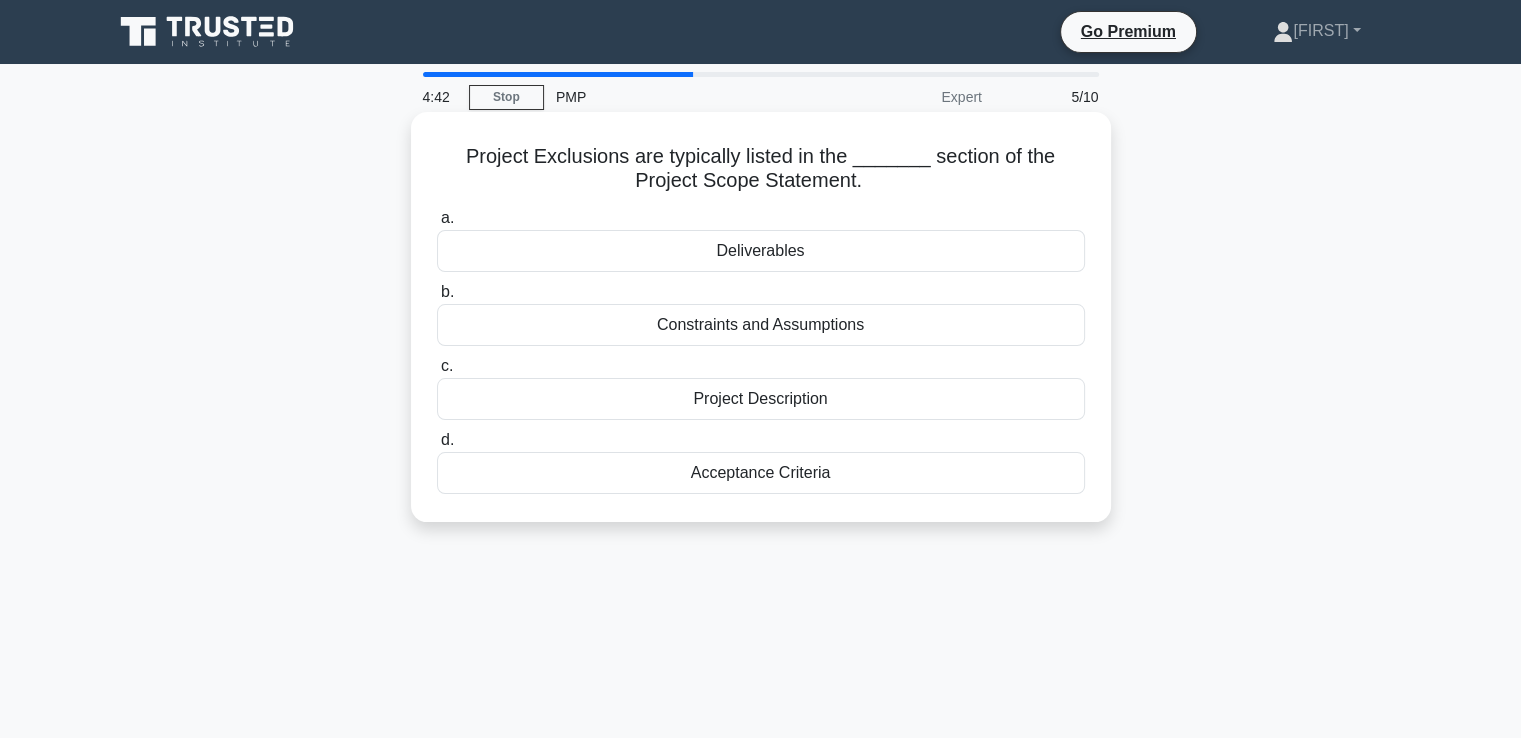 click on "Deliverables" at bounding box center [761, 251] 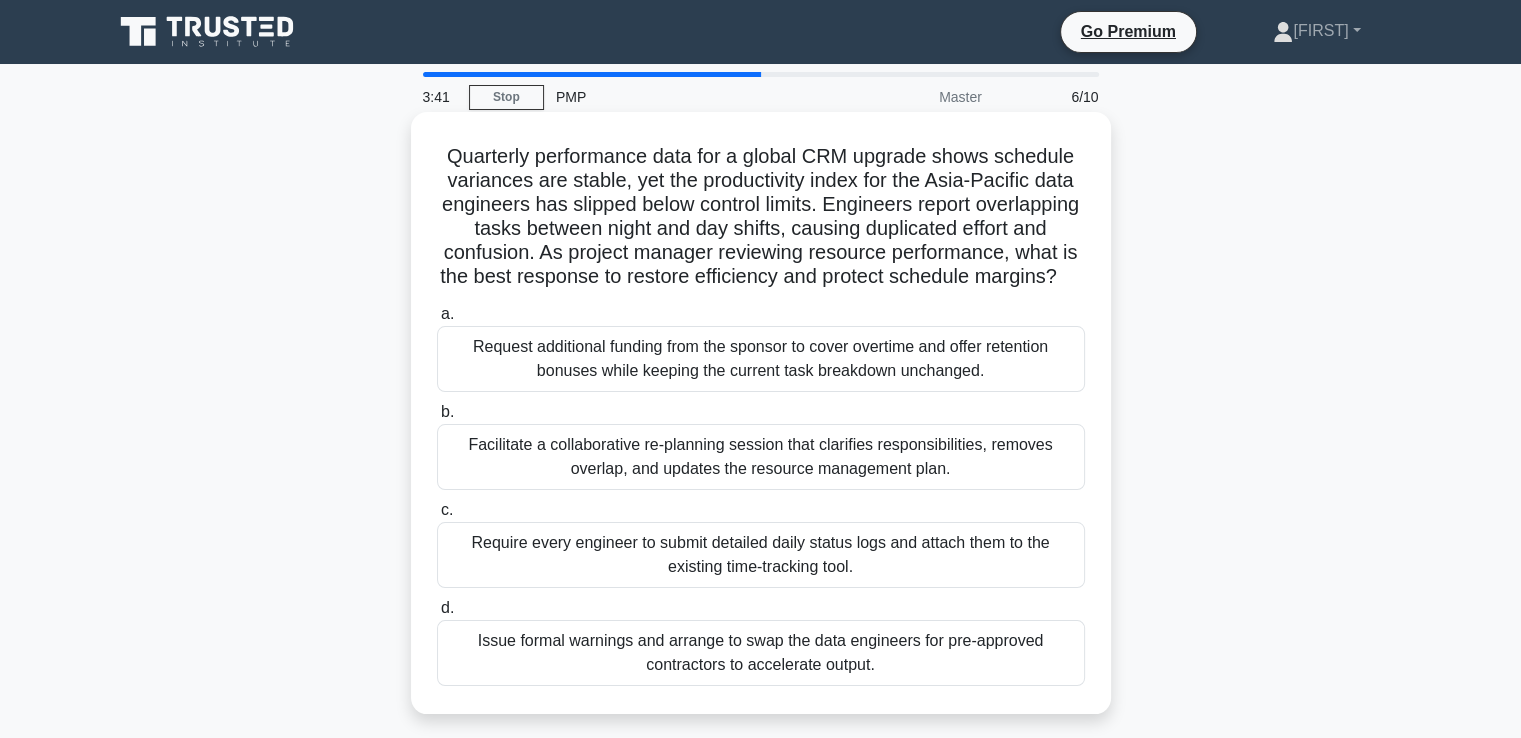 click on "Facilitate a collaborative re-planning session that clarifies responsibilities, removes overlap, and updates the resource management plan." at bounding box center [761, 457] 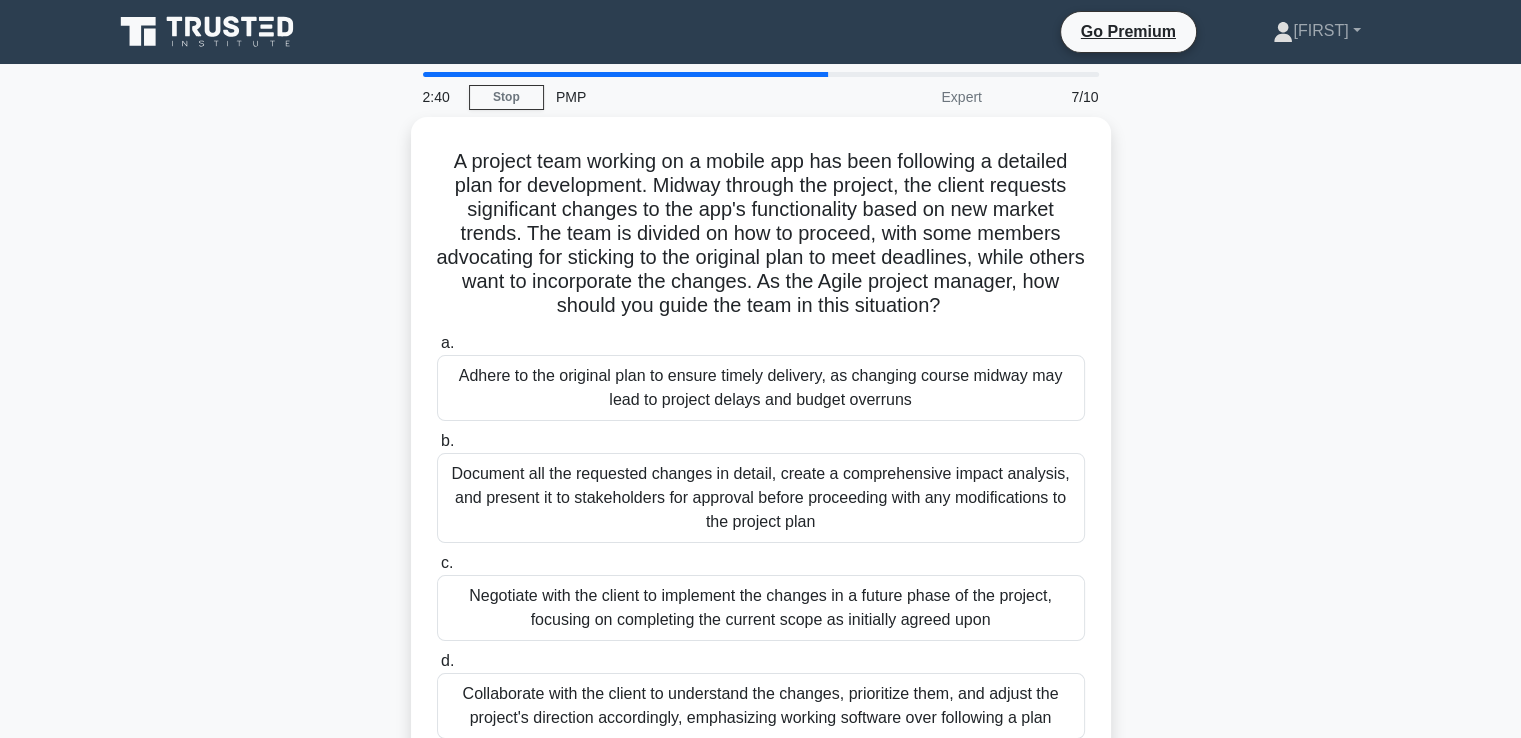 scroll, scrollTop: 100, scrollLeft: 0, axis: vertical 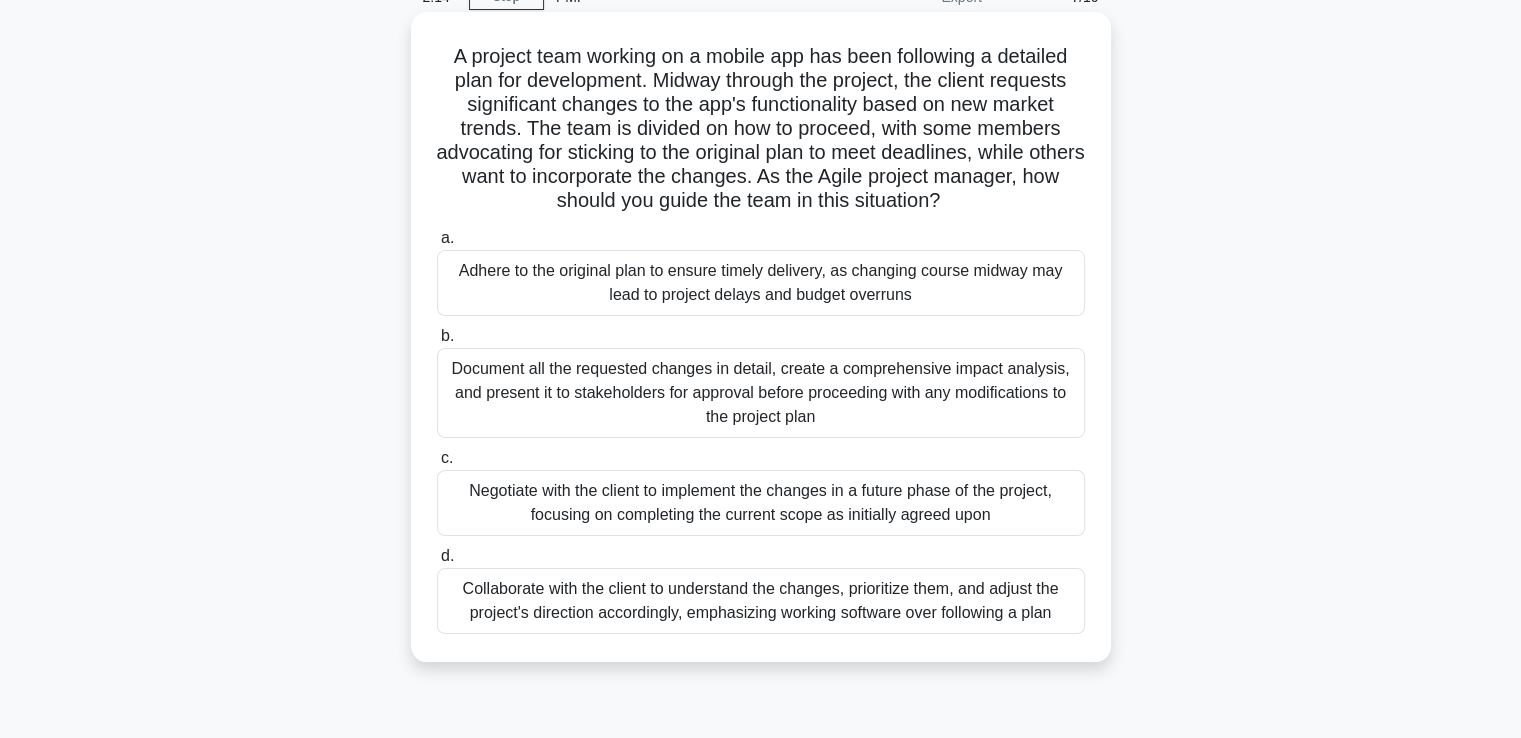 click on "Collaborate with the client to understand the changes, prioritize them, and adjust the project's direction accordingly, emphasizing working software over following a plan" at bounding box center [761, 601] 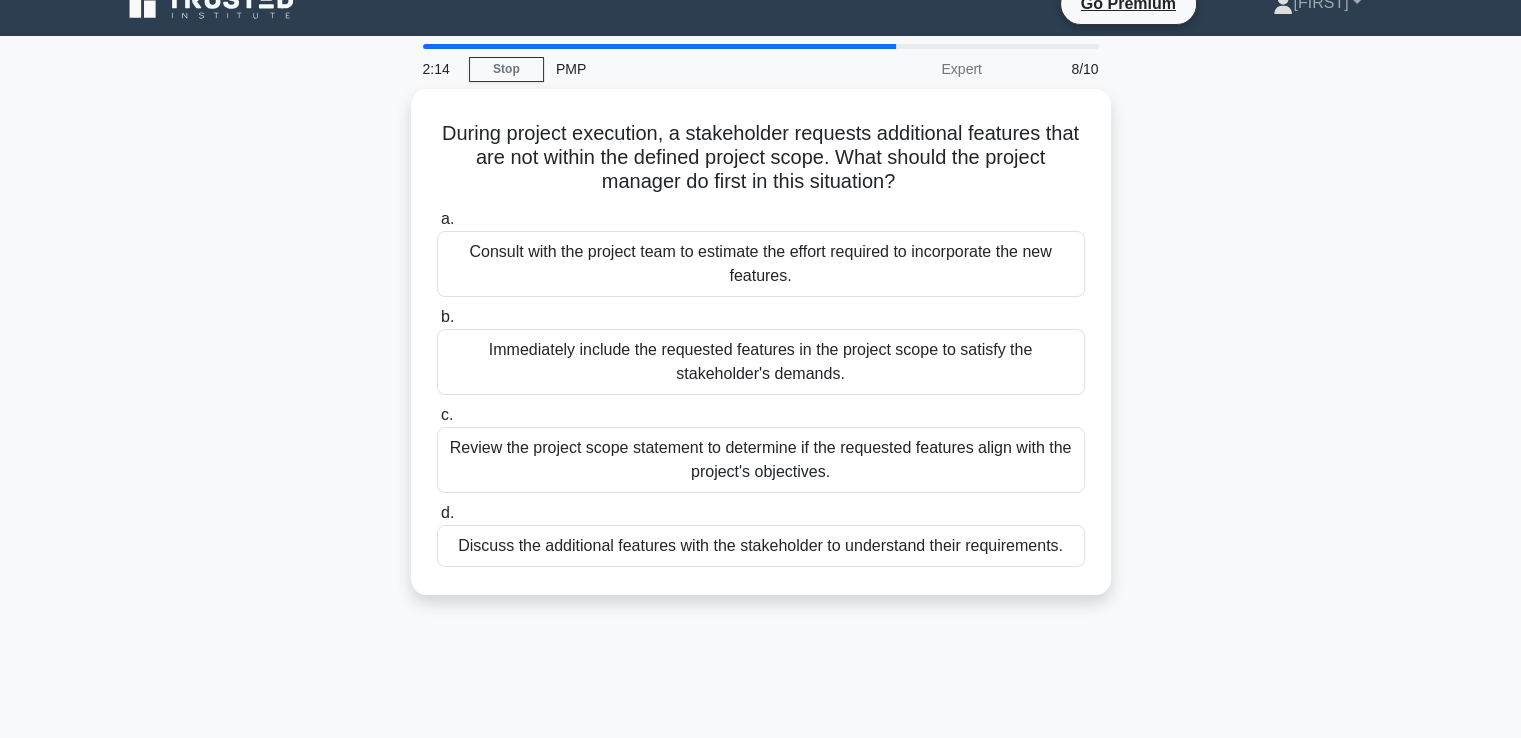 scroll, scrollTop: 0, scrollLeft: 0, axis: both 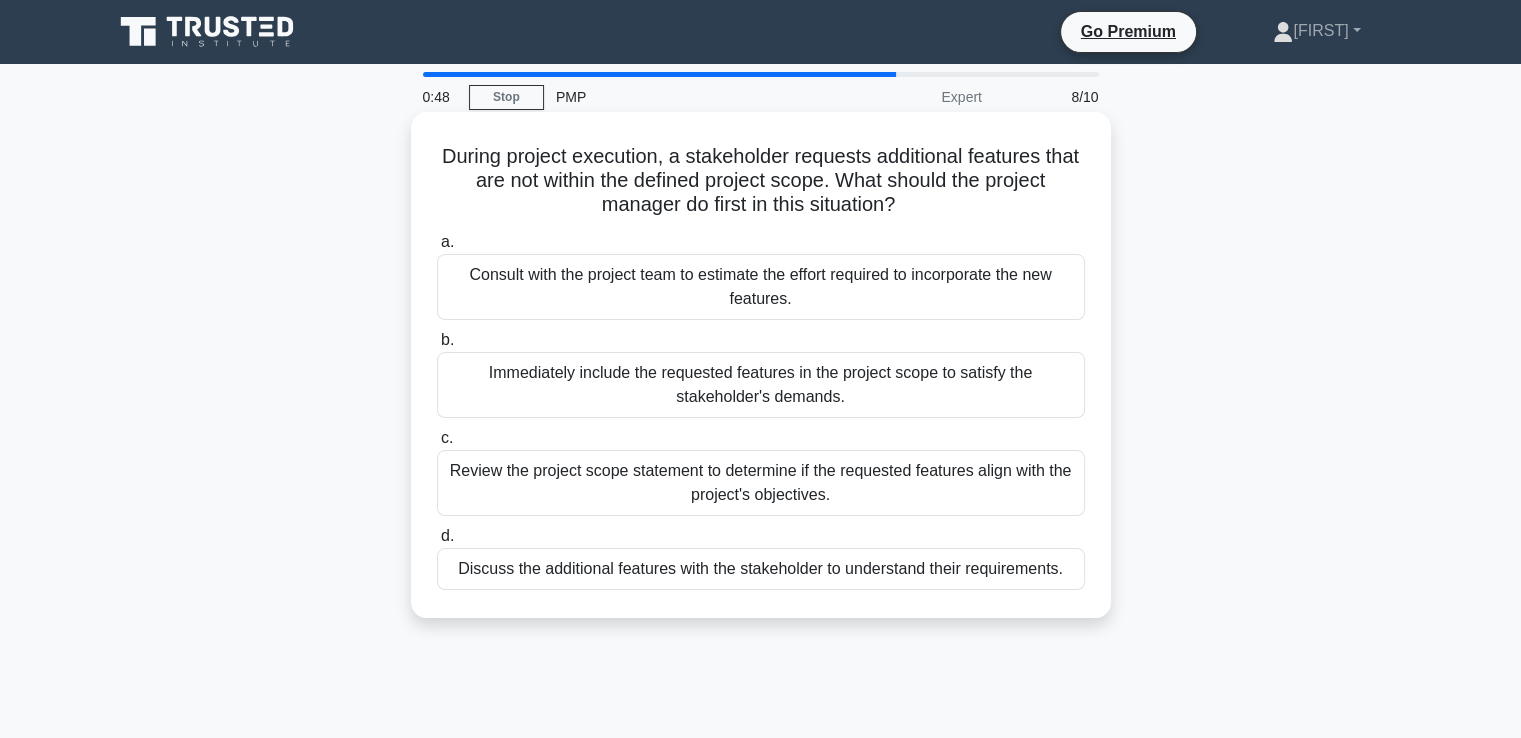 click on "Consult with the project team to estimate the effort required to incorporate the new features." at bounding box center (761, 287) 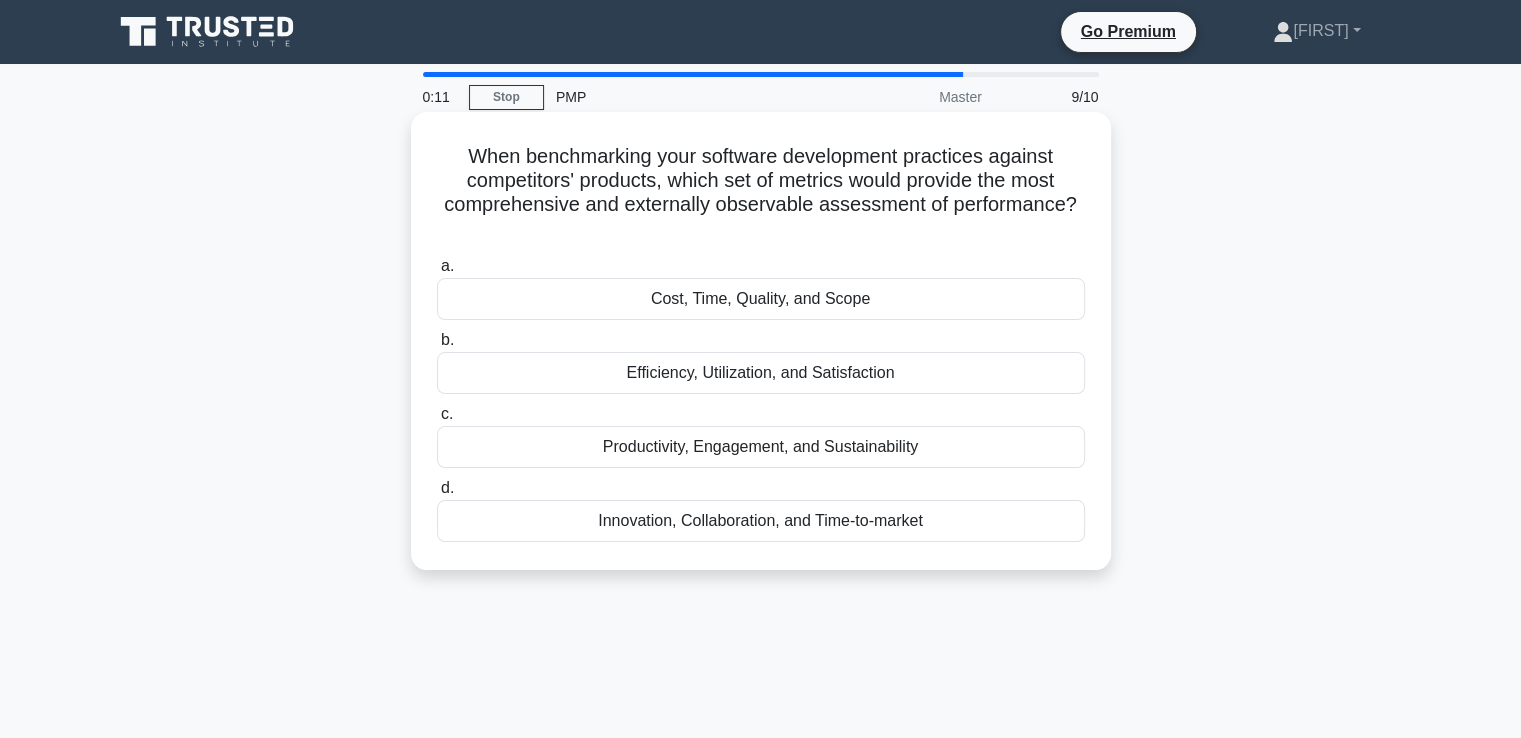 click on "Innovation, Collaboration, and Time-to-market" at bounding box center [761, 521] 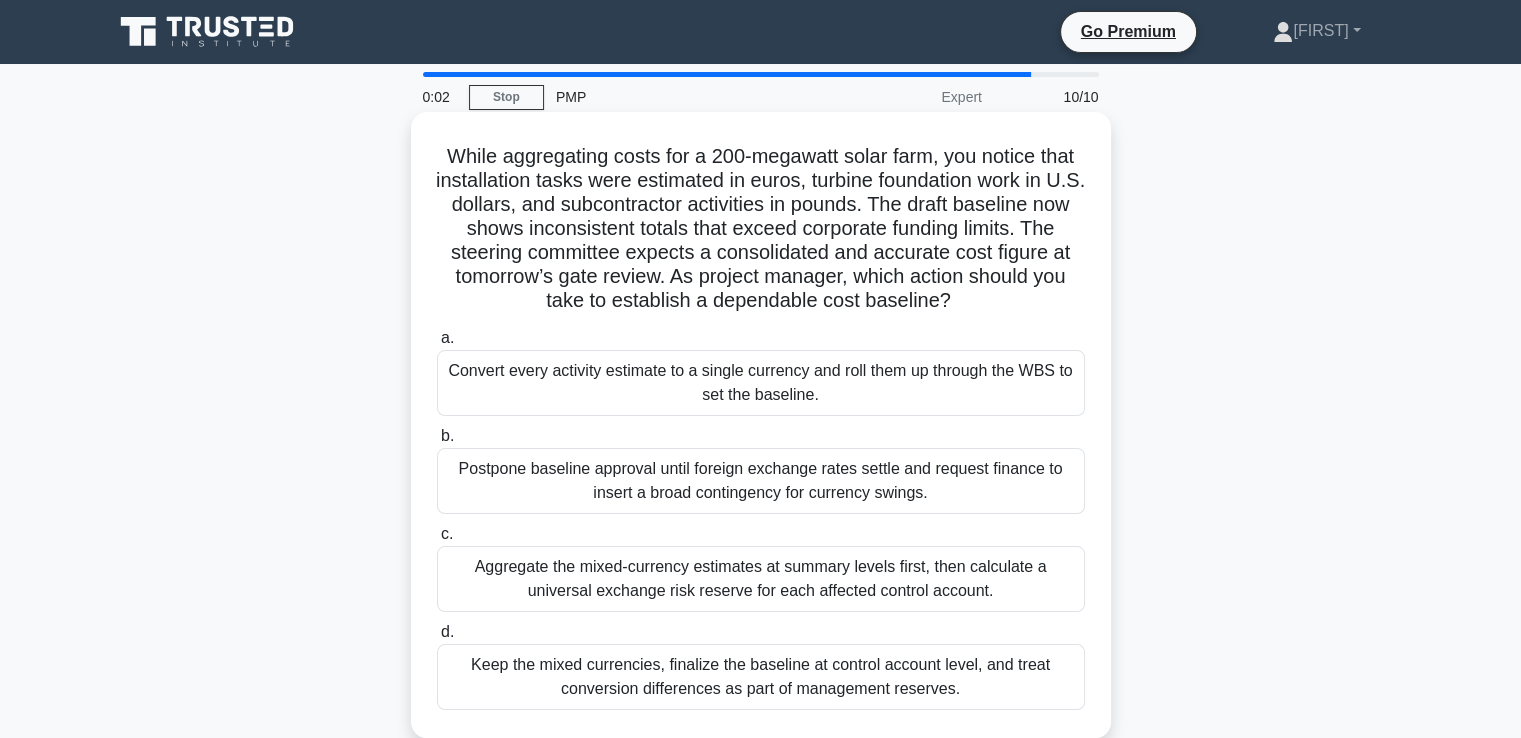 click on "Keep the mixed currencies, finalize the baseline at control account level, and treat conversion differences as part of management reserves." at bounding box center [761, 677] 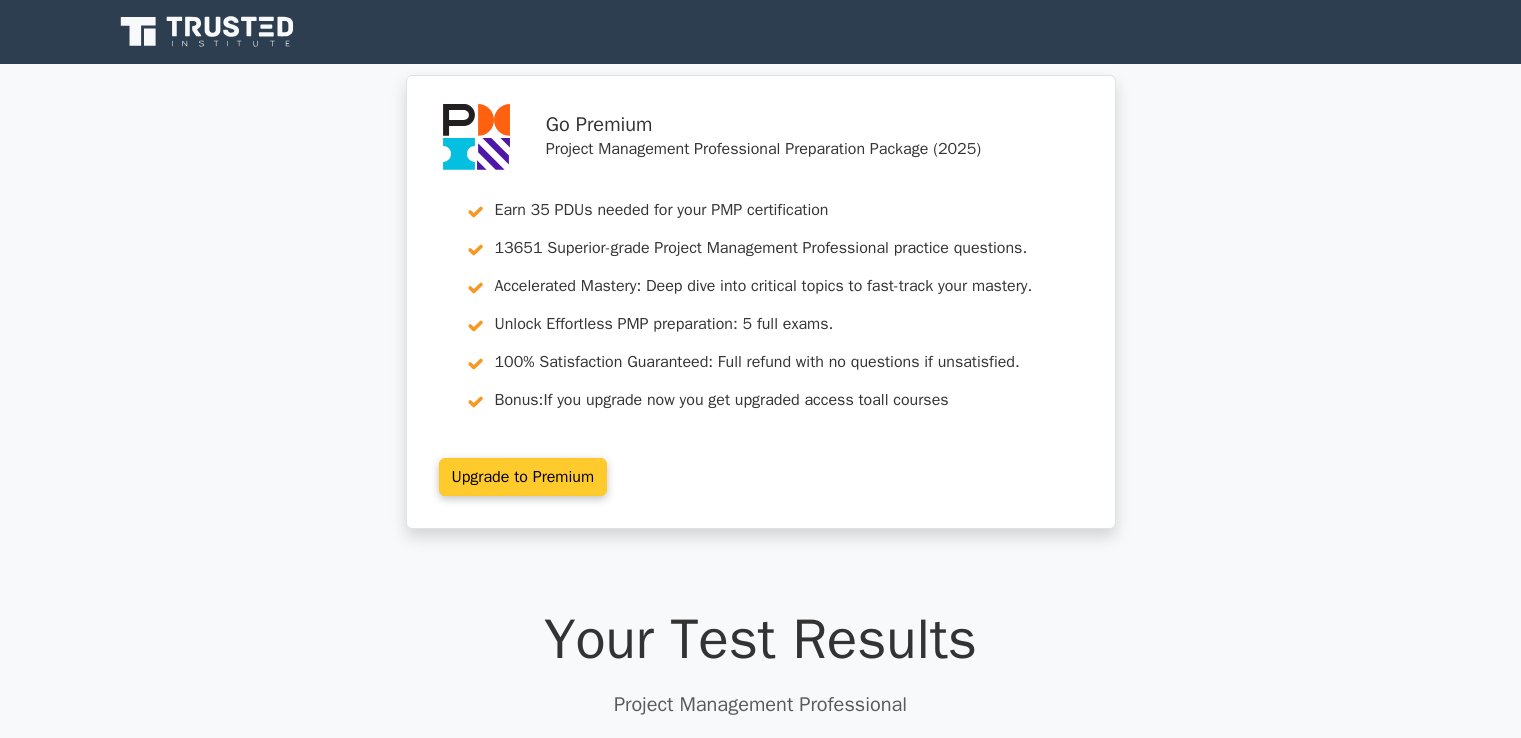 scroll, scrollTop: 0, scrollLeft: 0, axis: both 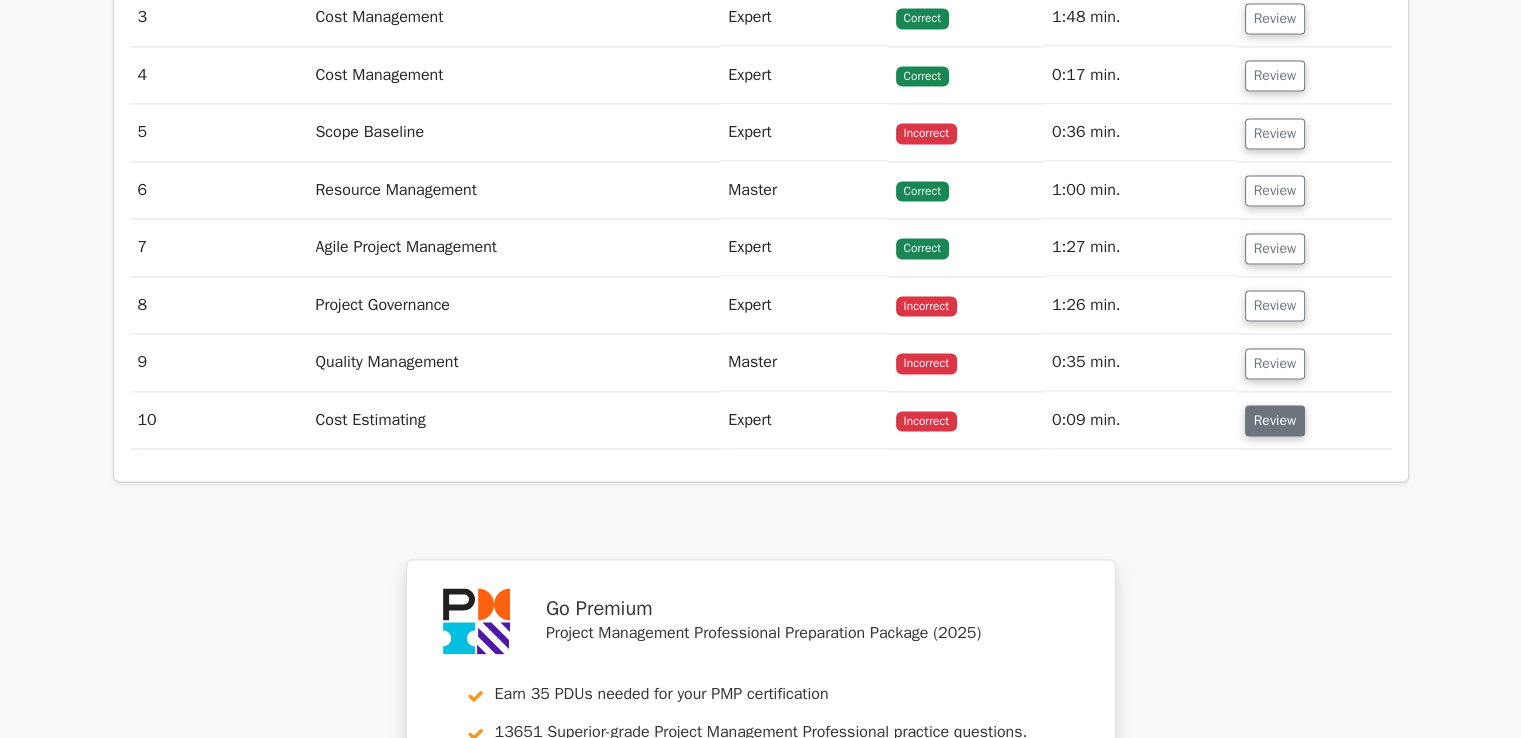 click on "Review" at bounding box center [1275, 420] 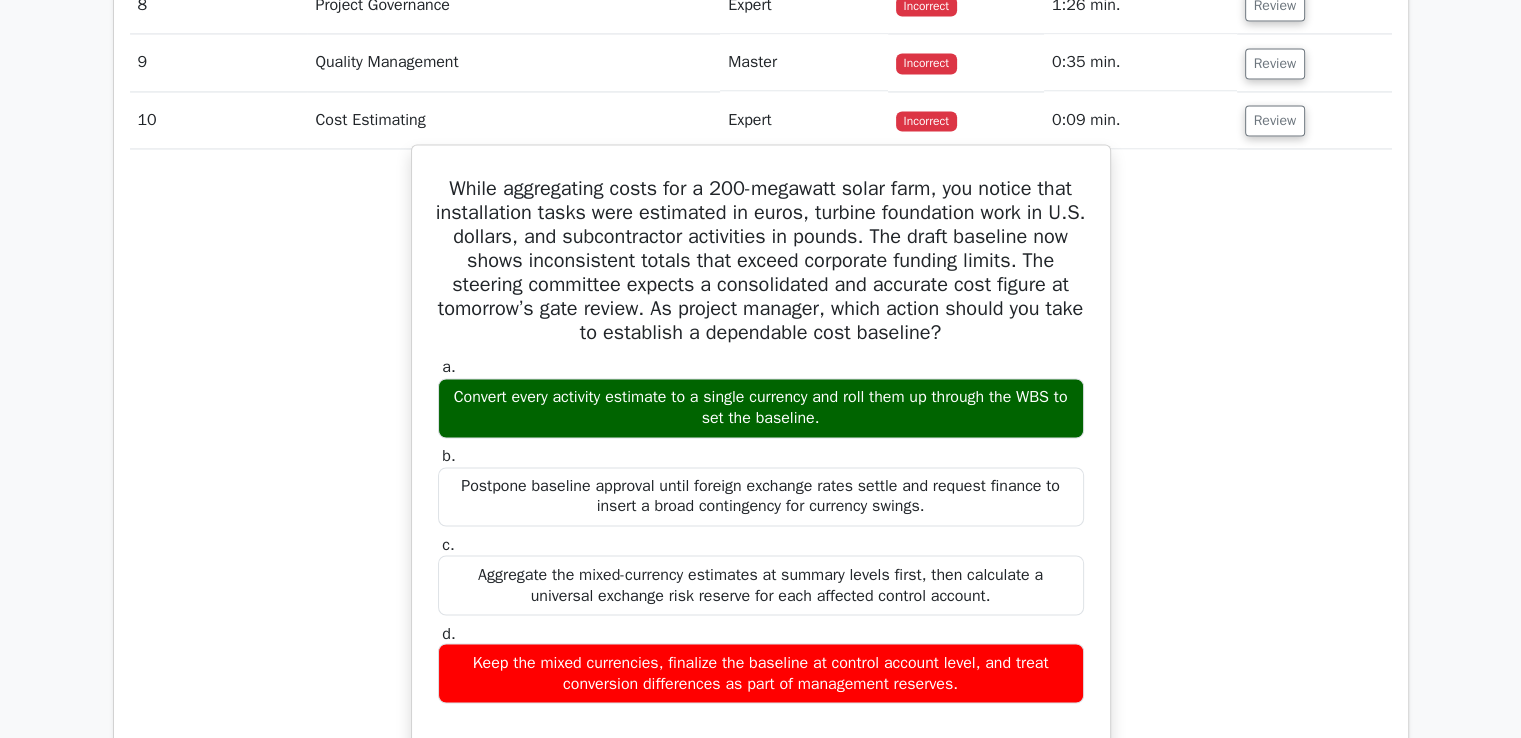 scroll, scrollTop: 3060, scrollLeft: 0, axis: vertical 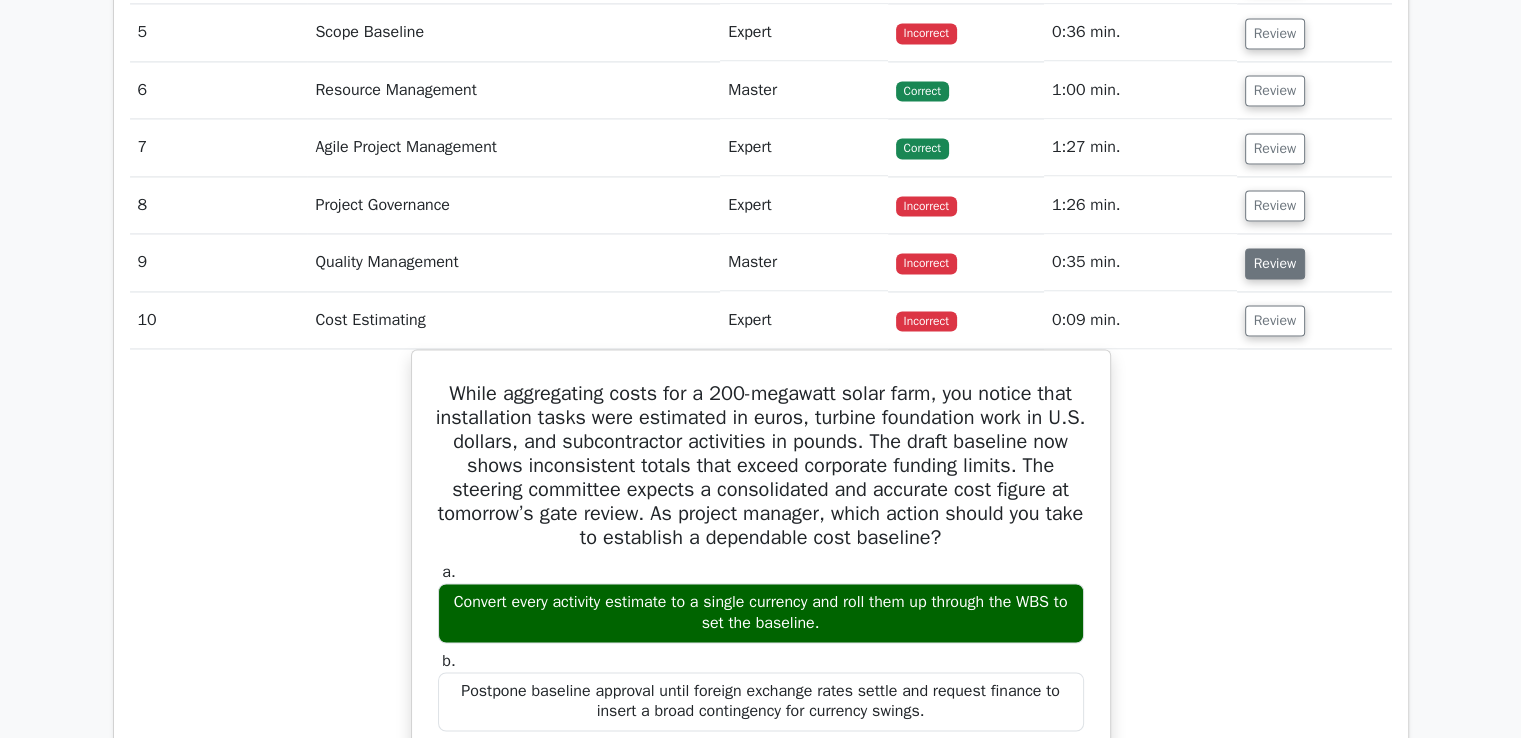 click on "Review" at bounding box center (1275, 263) 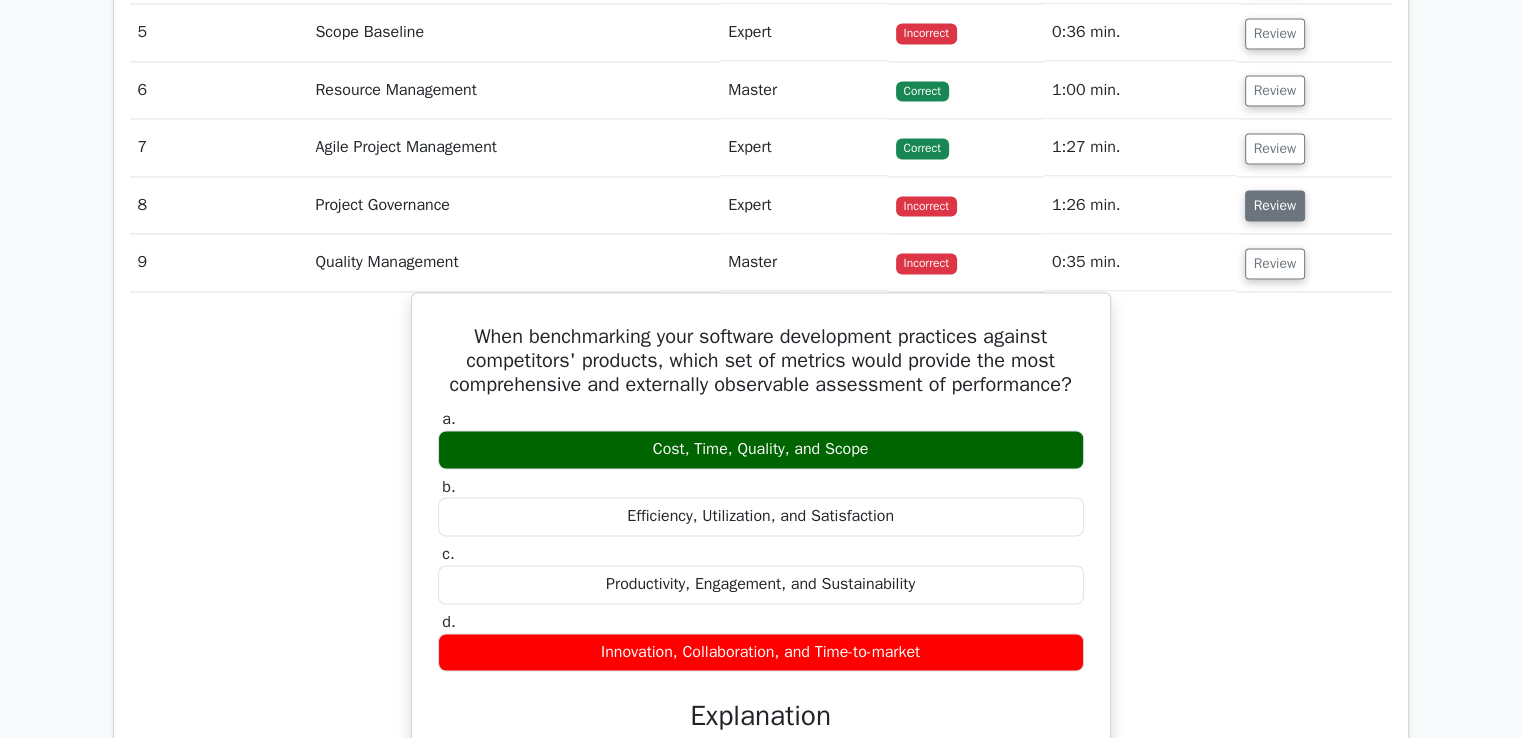 click on "Review" at bounding box center [1275, 205] 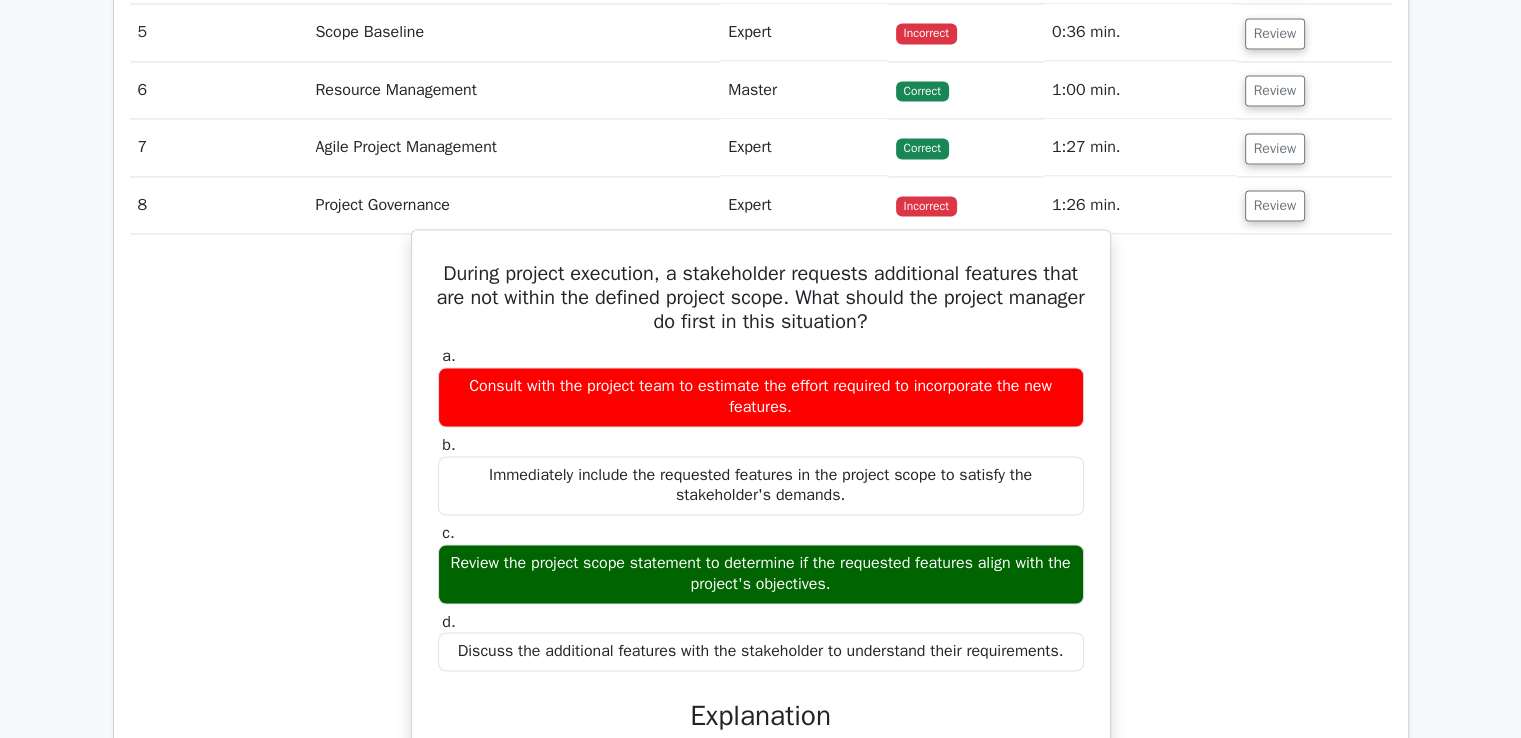 type 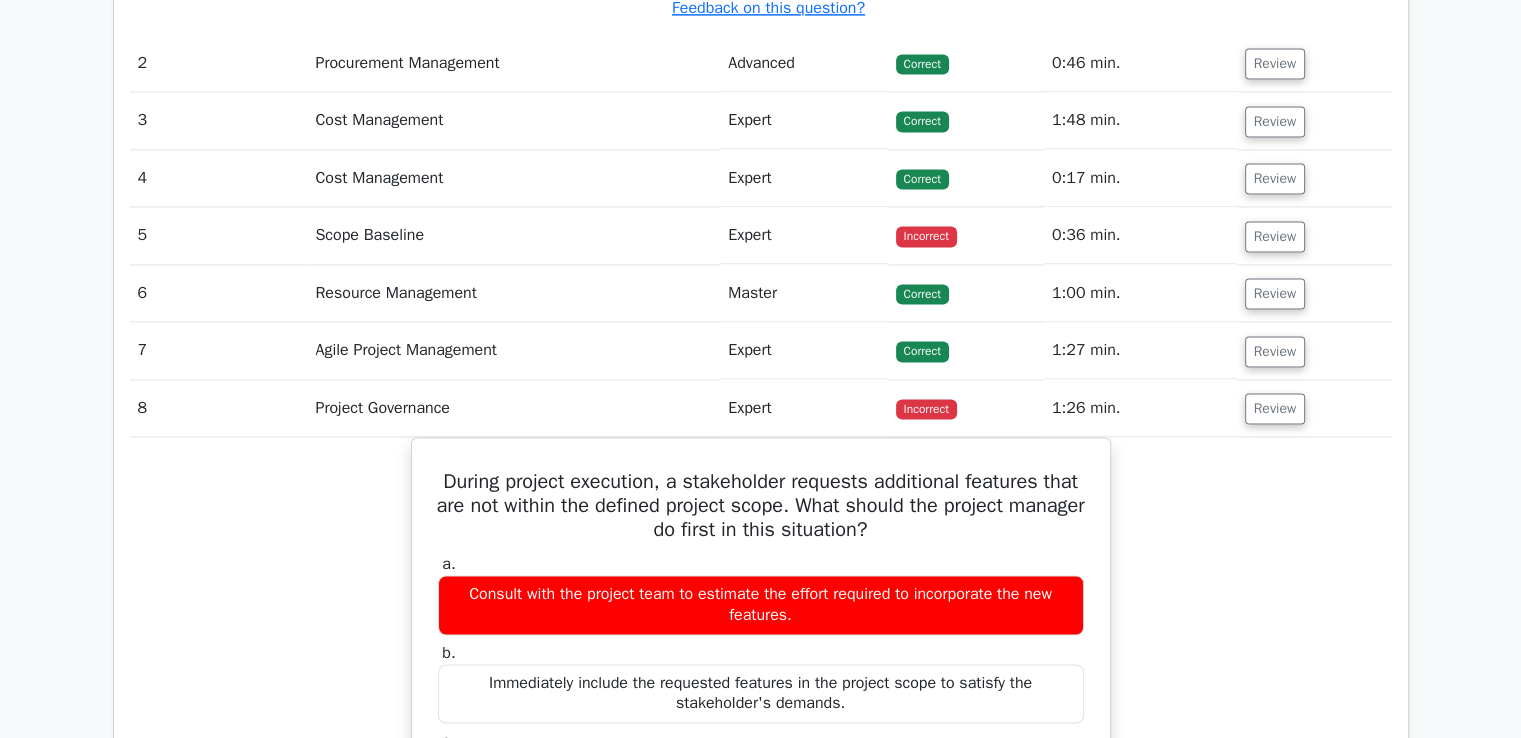scroll, scrollTop: 2860, scrollLeft: 0, axis: vertical 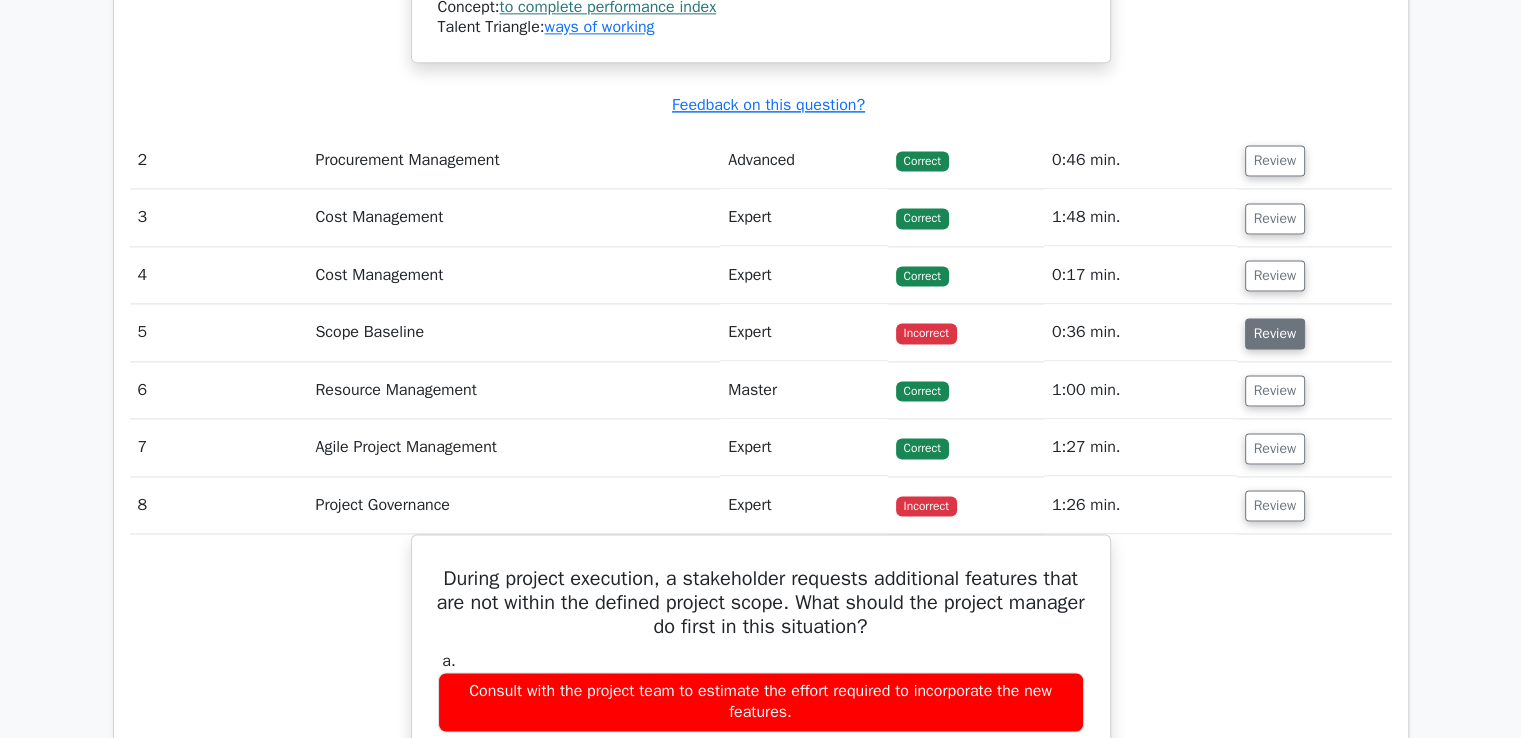 click on "Review" at bounding box center (1275, 333) 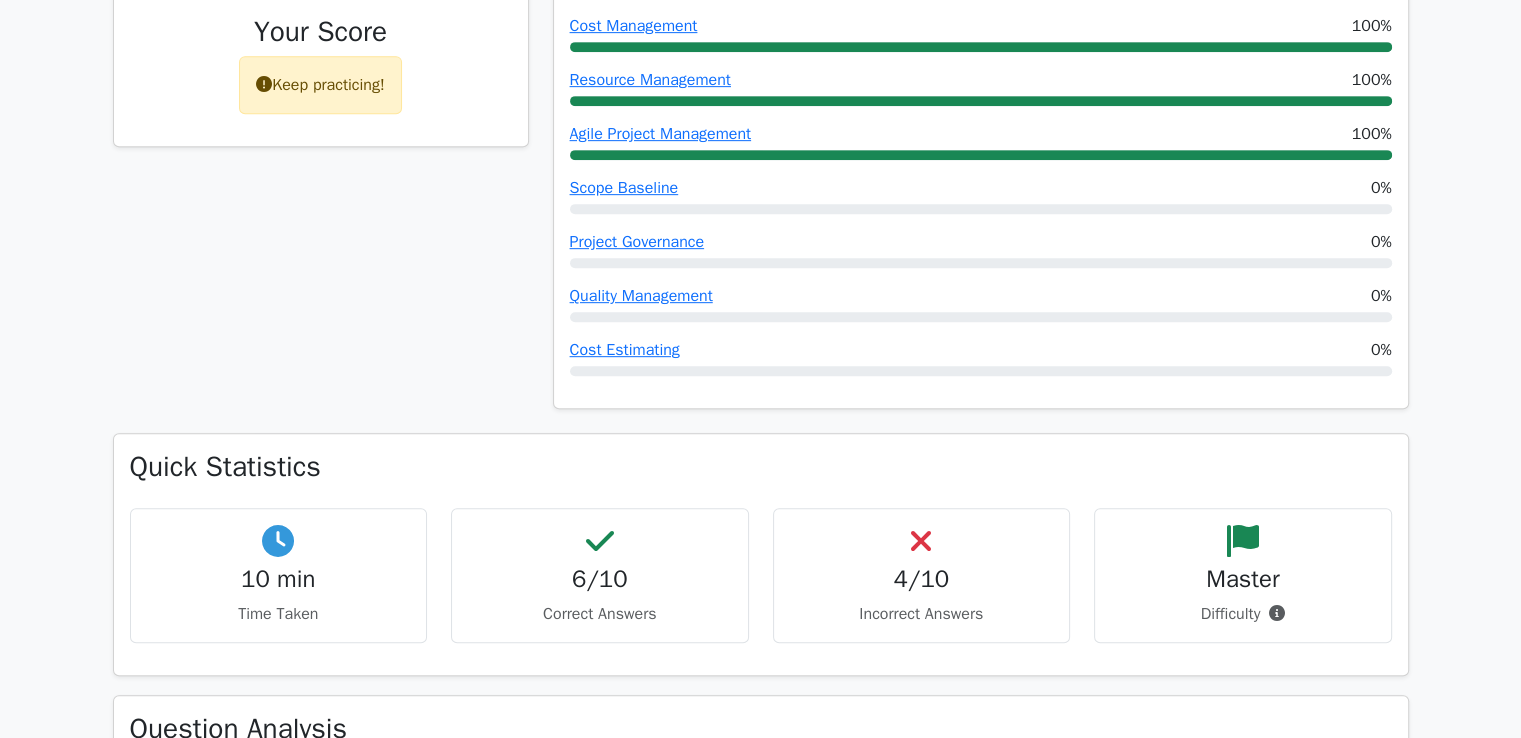 scroll, scrollTop: 660, scrollLeft: 0, axis: vertical 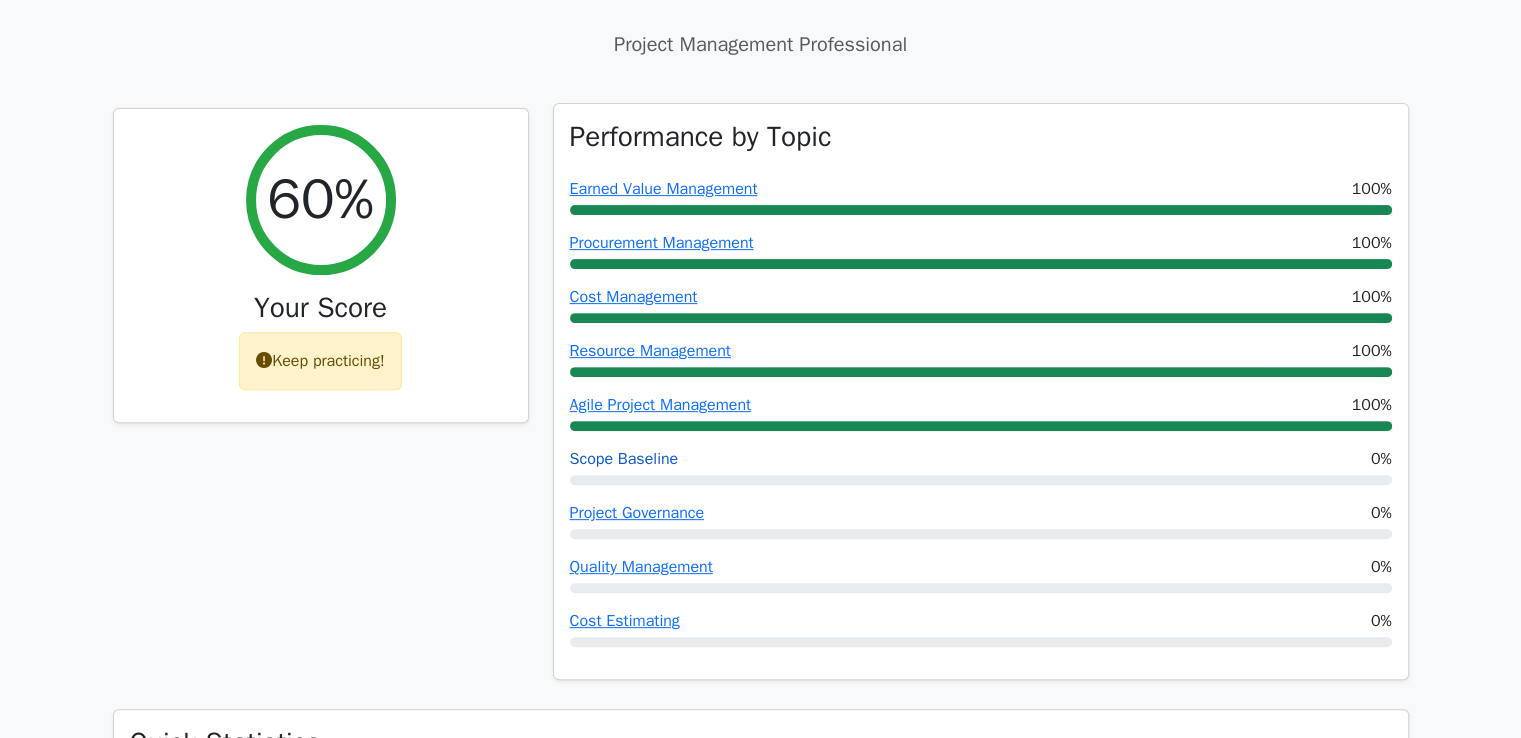 click on "Scope Baseline" at bounding box center (624, 459) 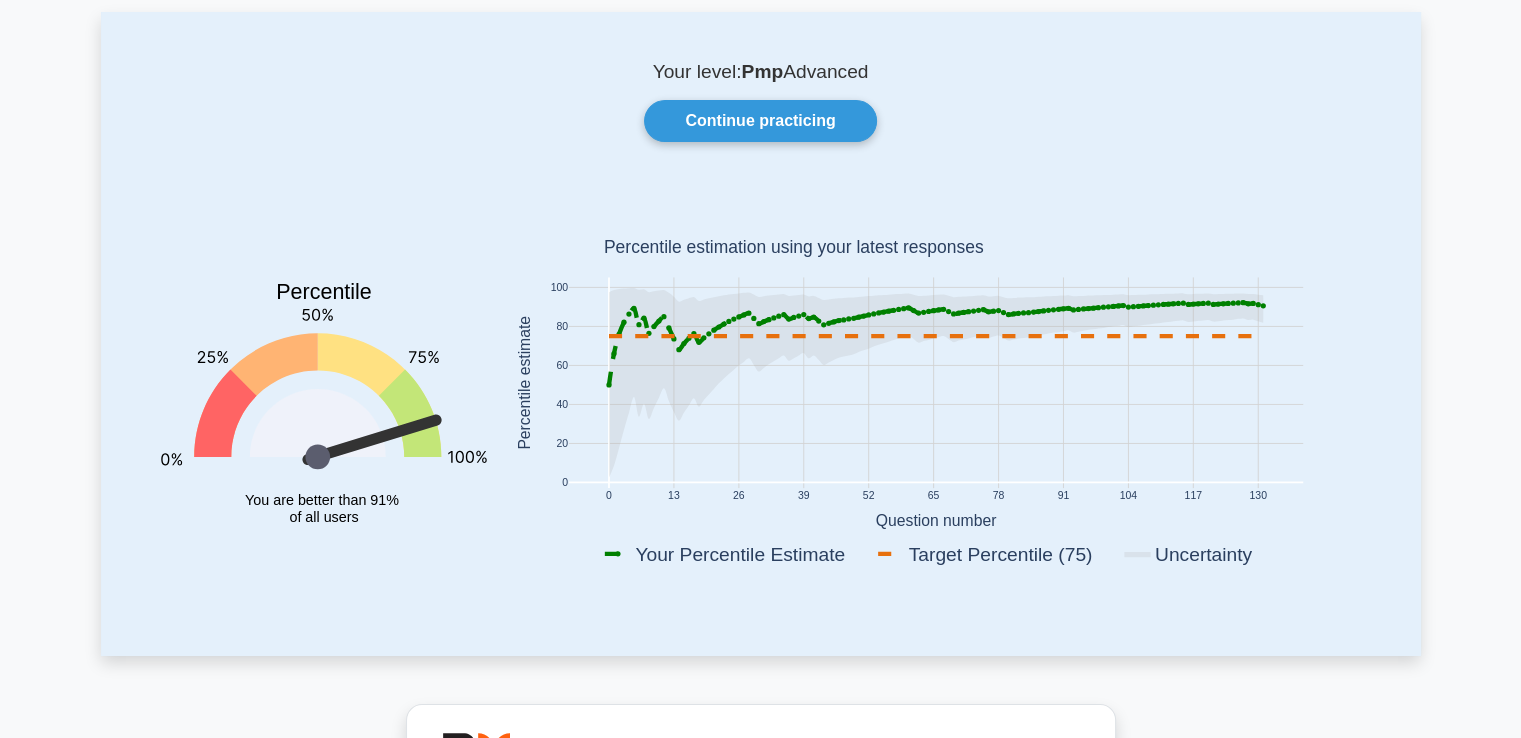 scroll, scrollTop: 100, scrollLeft: 0, axis: vertical 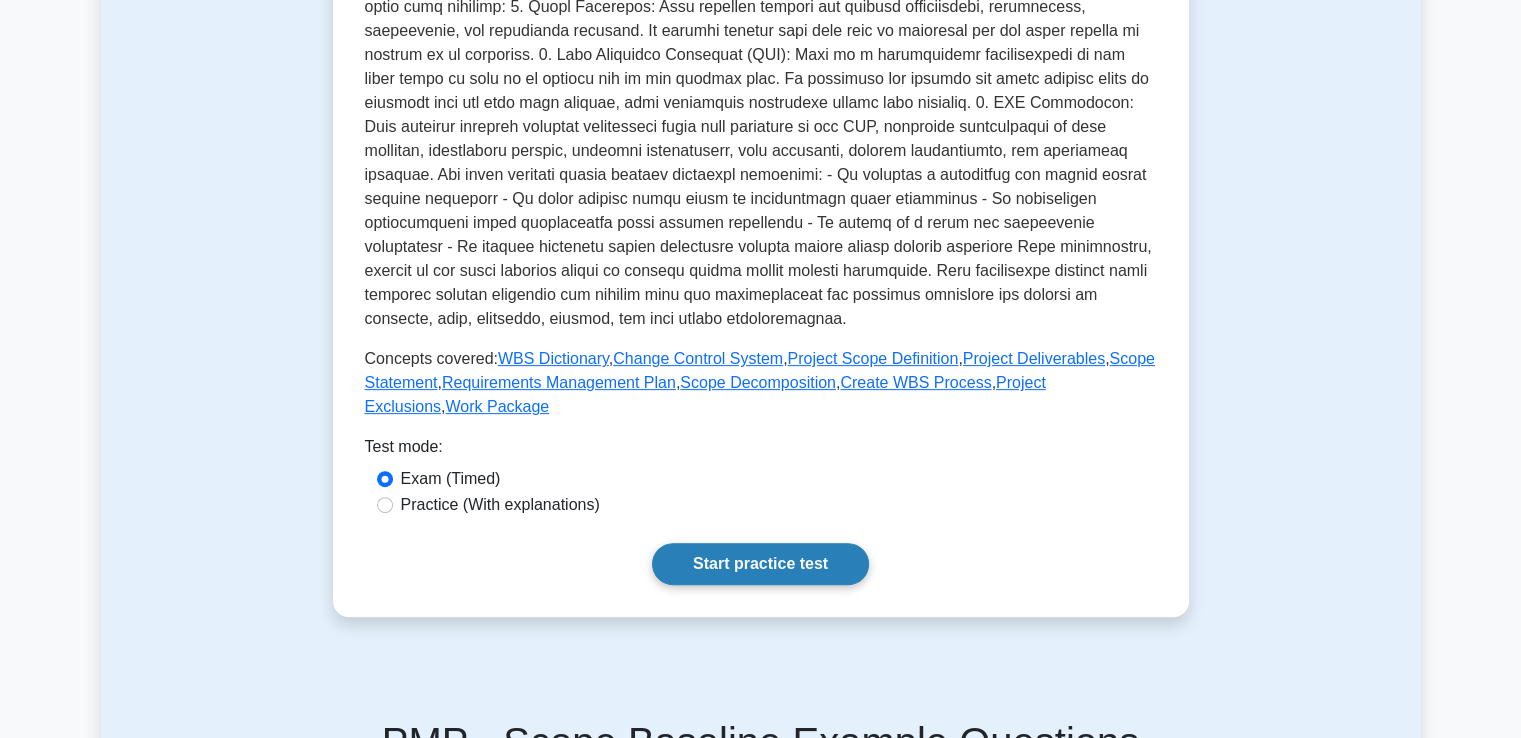 click on "Start practice test" at bounding box center (760, 564) 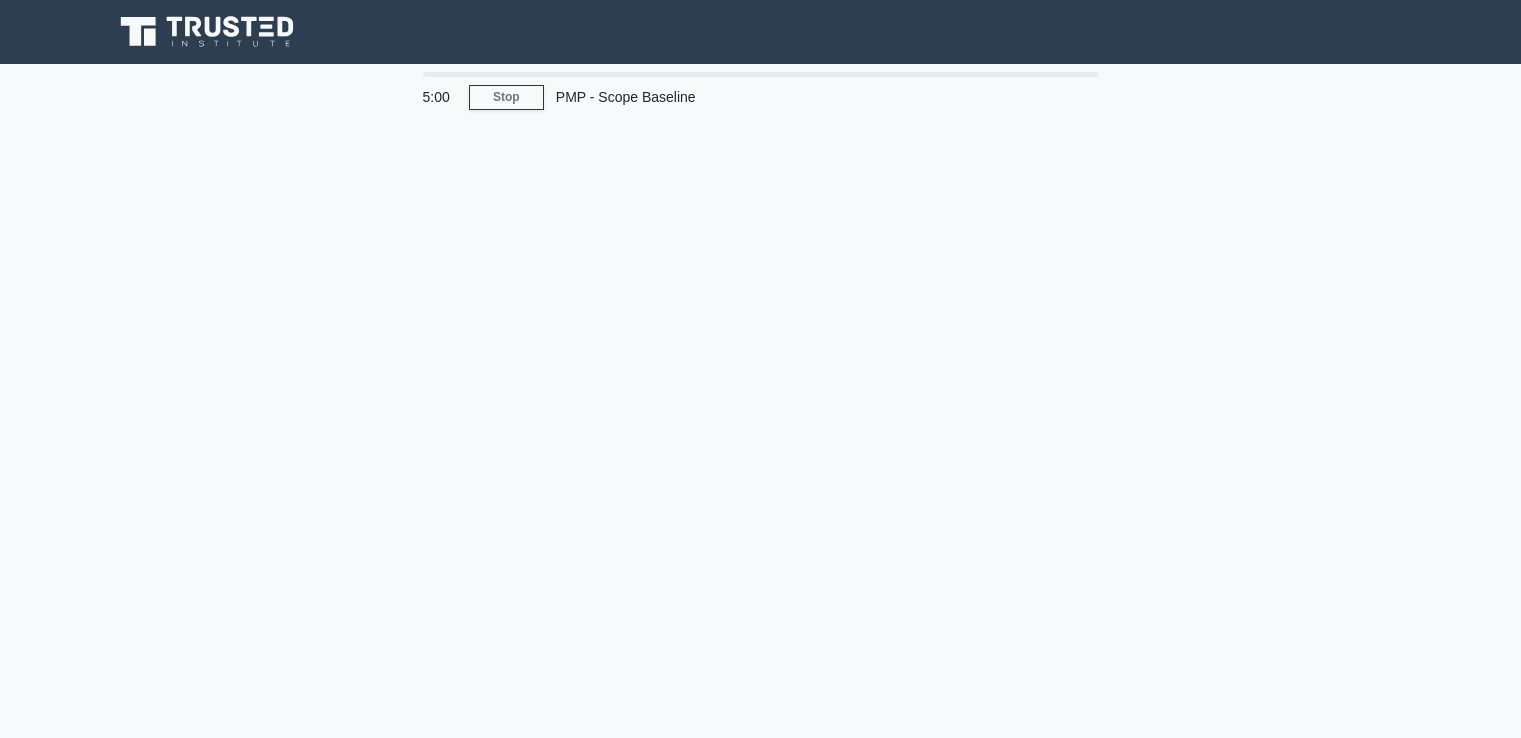 scroll, scrollTop: 0, scrollLeft: 0, axis: both 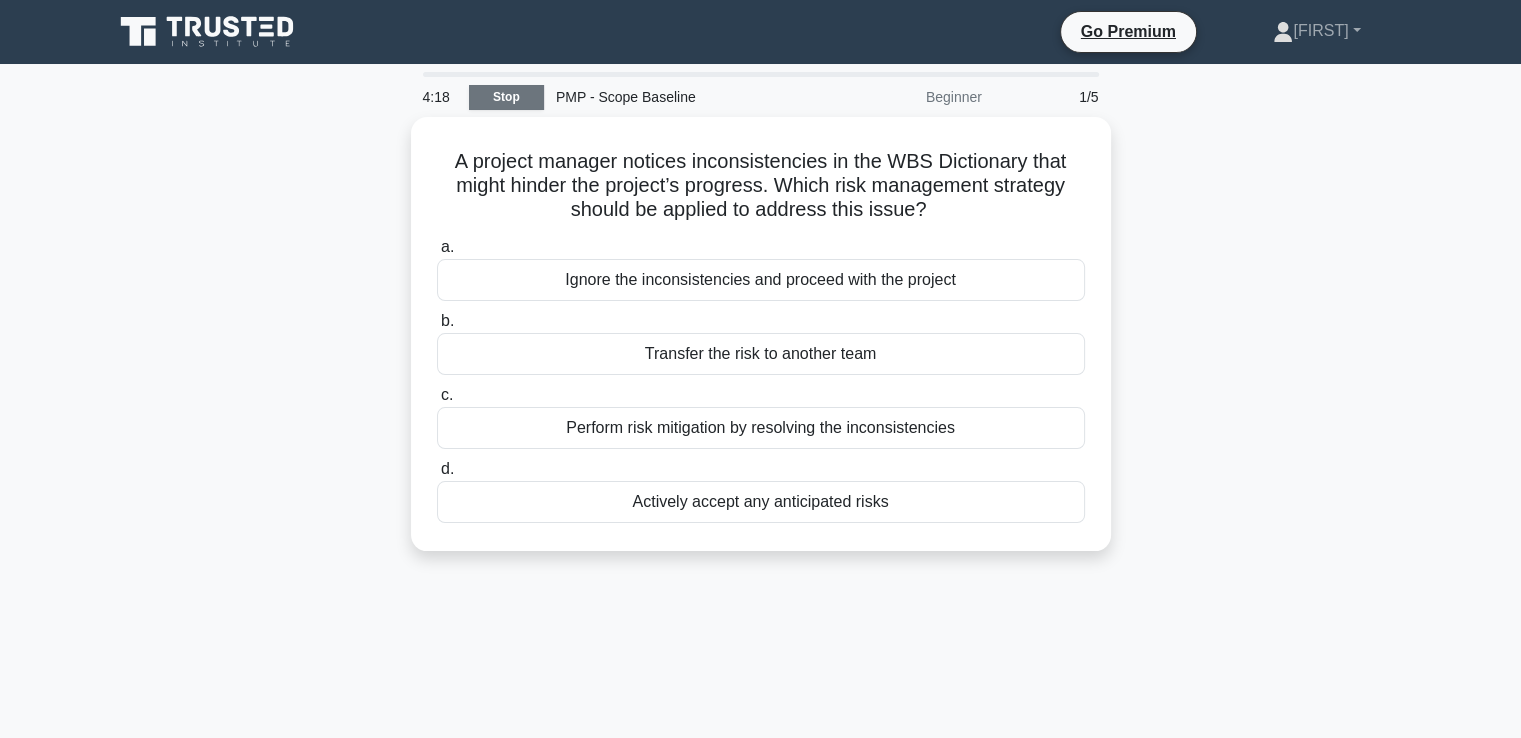 click on "Stop" at bounding box center (506, 97) 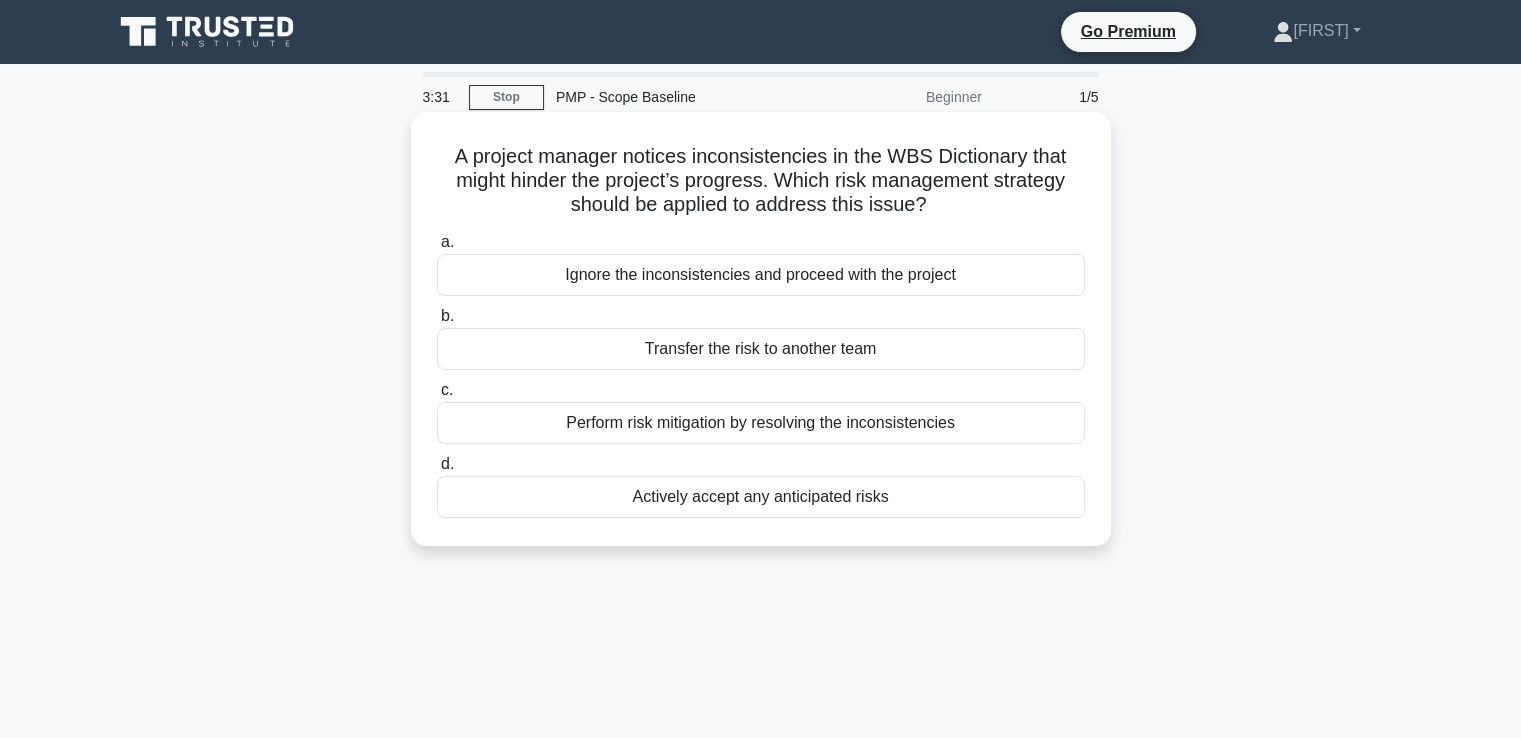 click on "Perform risk mitigation by resolving the inconsistencies" at bounding box center (761, 423) 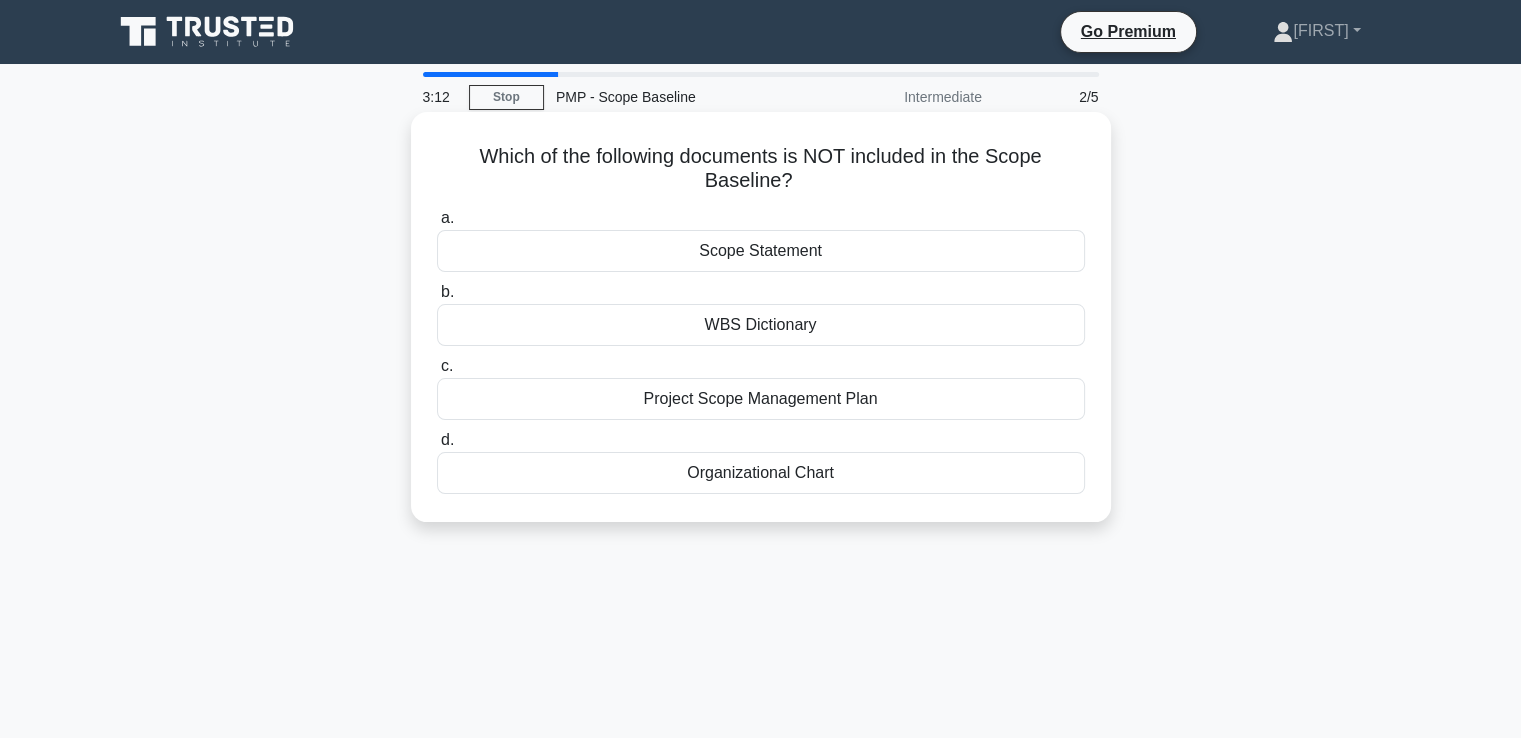 click on "Organizational Chart" at bounding box center (761, 473) 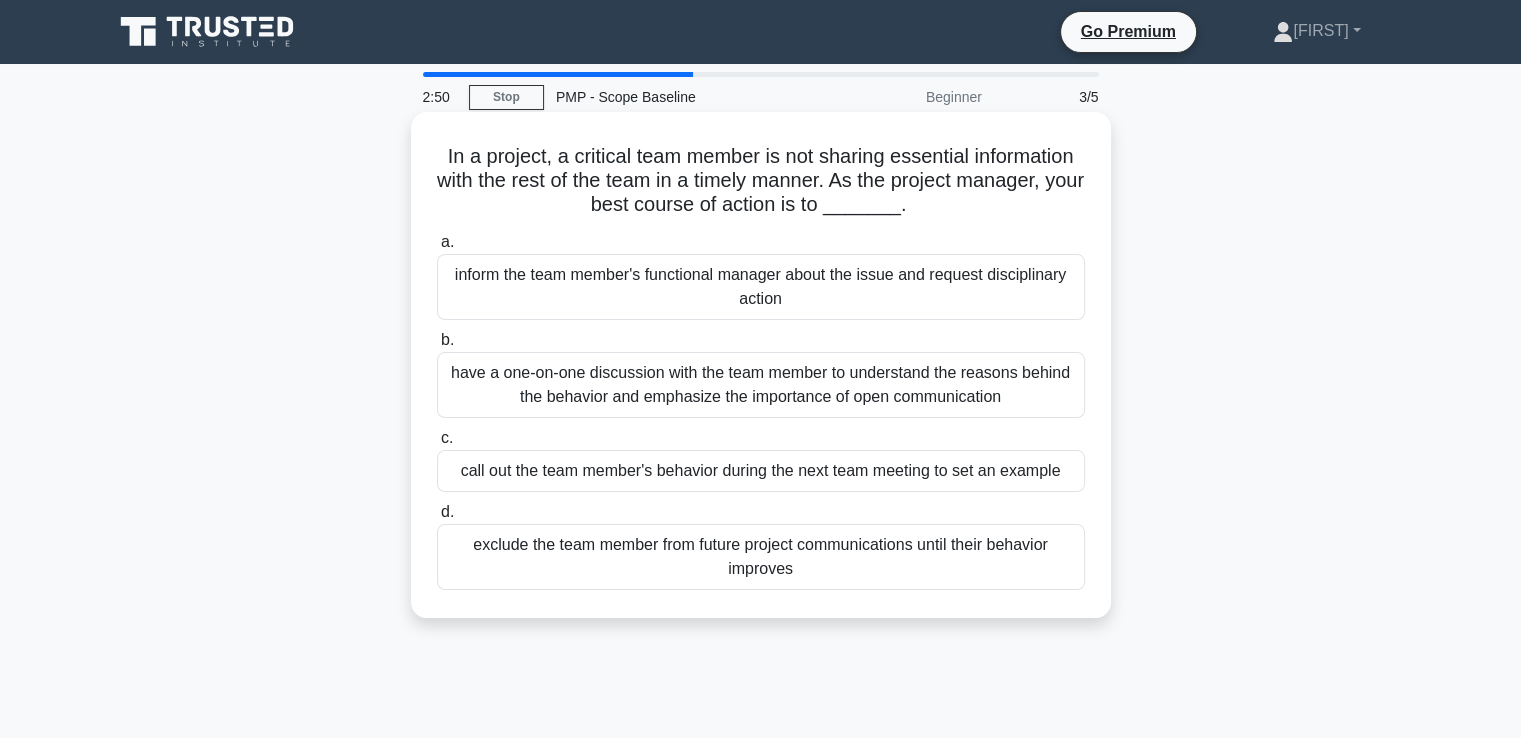 click on "have a one-on-one discussion with the team member to understand the reasons behind the behavior and emphasize the importance of open communication" at bounding box center (761, 385) 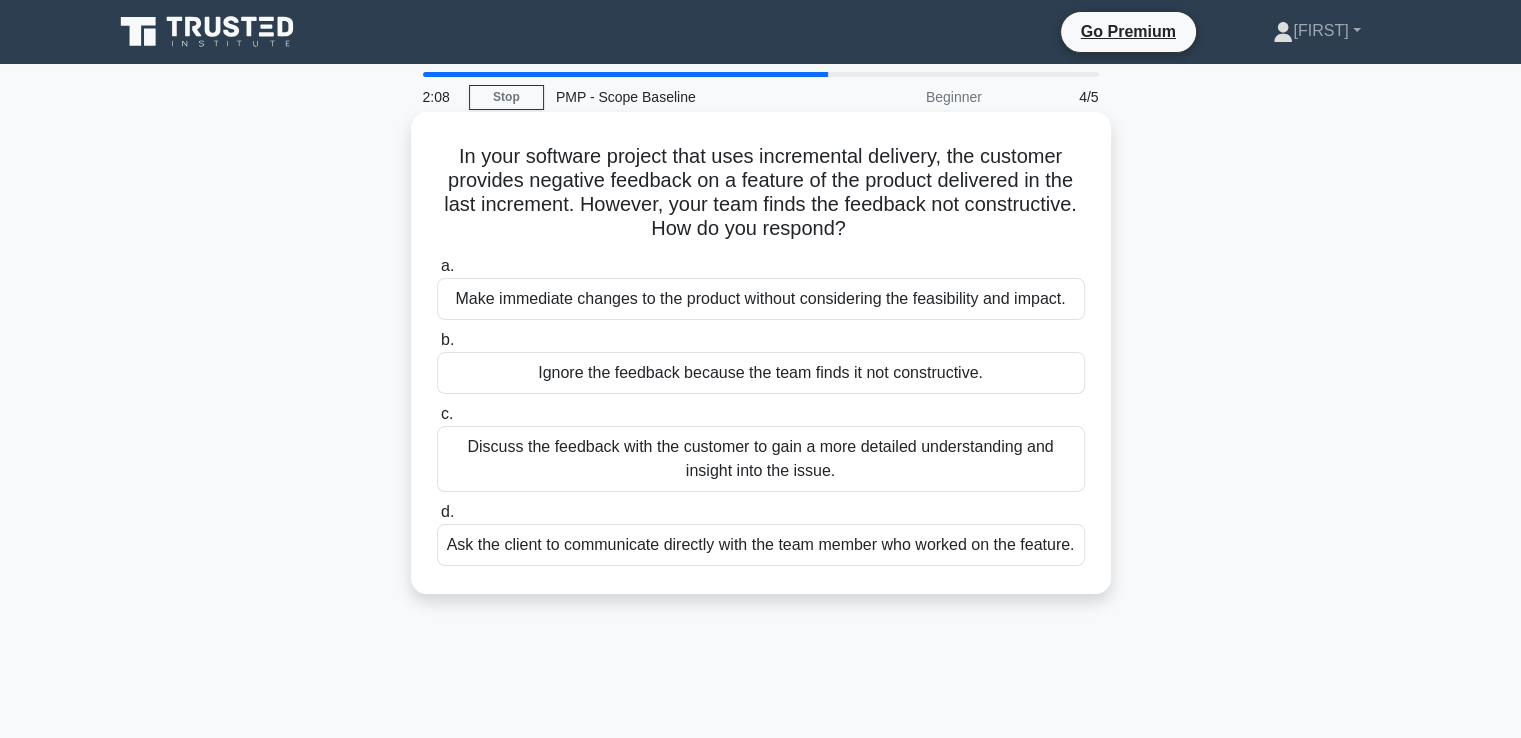 click on "Discuss the feedback with the customer to gain a more detailed understanding and insight into the issue." at bounding box center [761, 459] 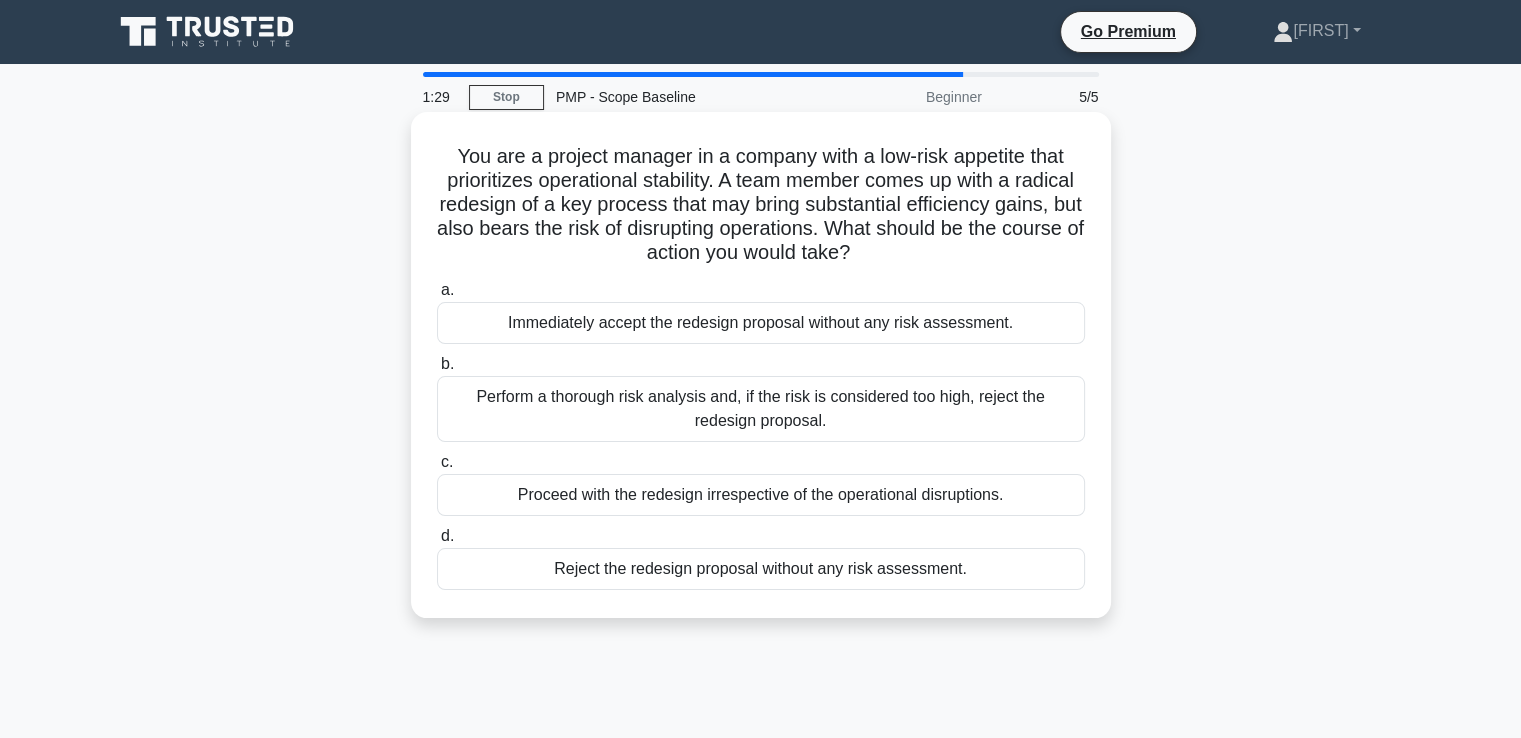 click on "Perform a thorough risk analysis and, if the risk is considered too high, reject the redesign proposal." at bounding box center (761, 409) 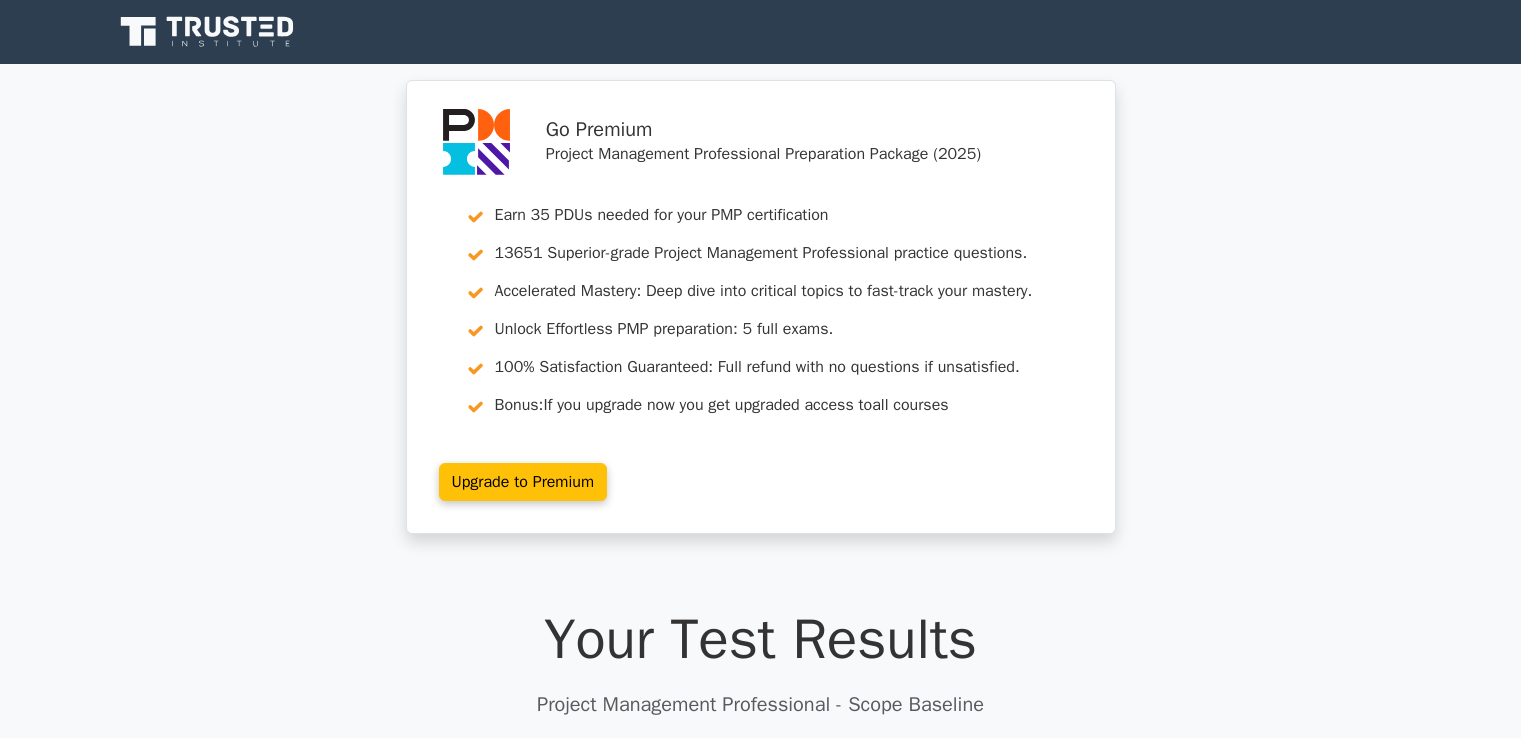 scroll, scrollTop: 0, scrollLeft: 0, axis: both 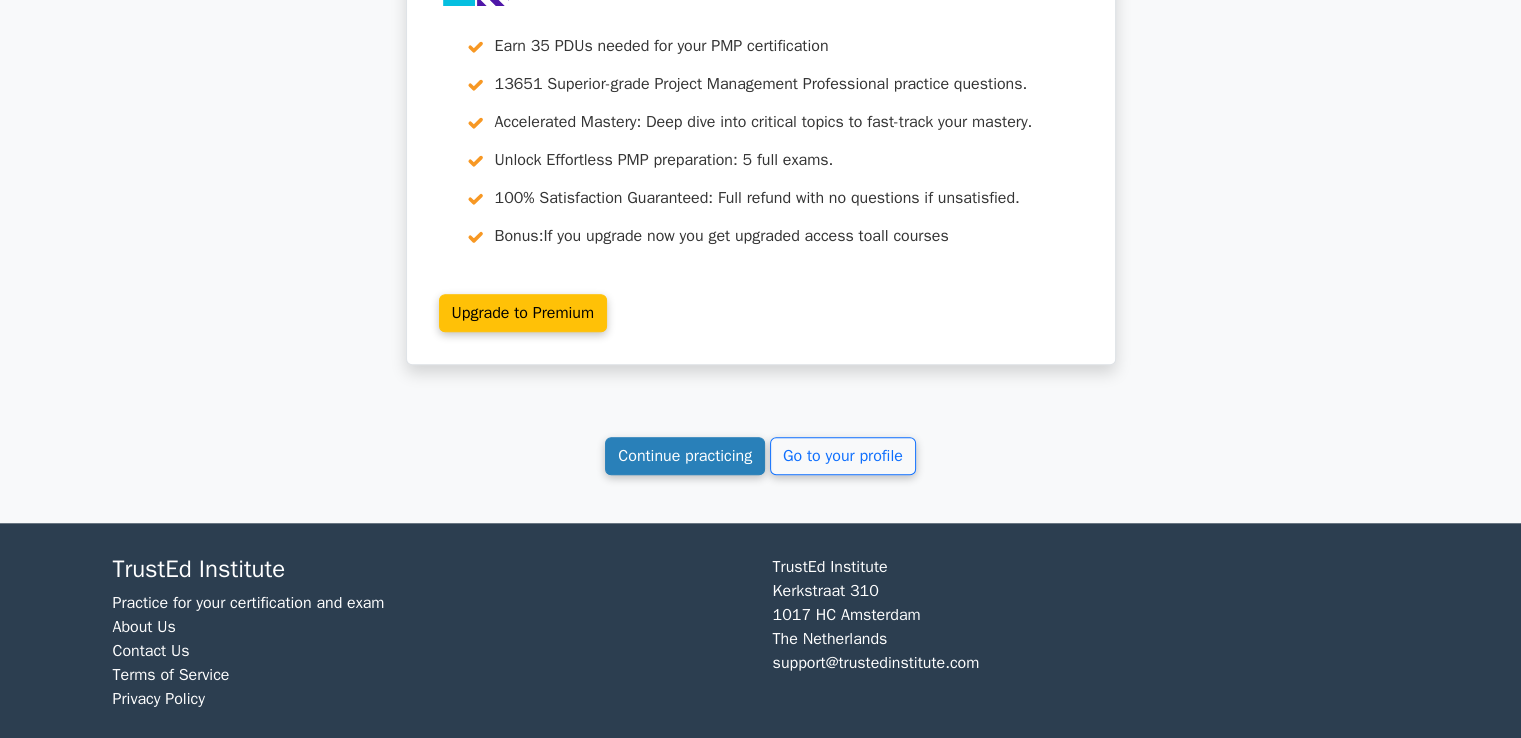 click on "Continue practicing" at bounding box center (685, 456) 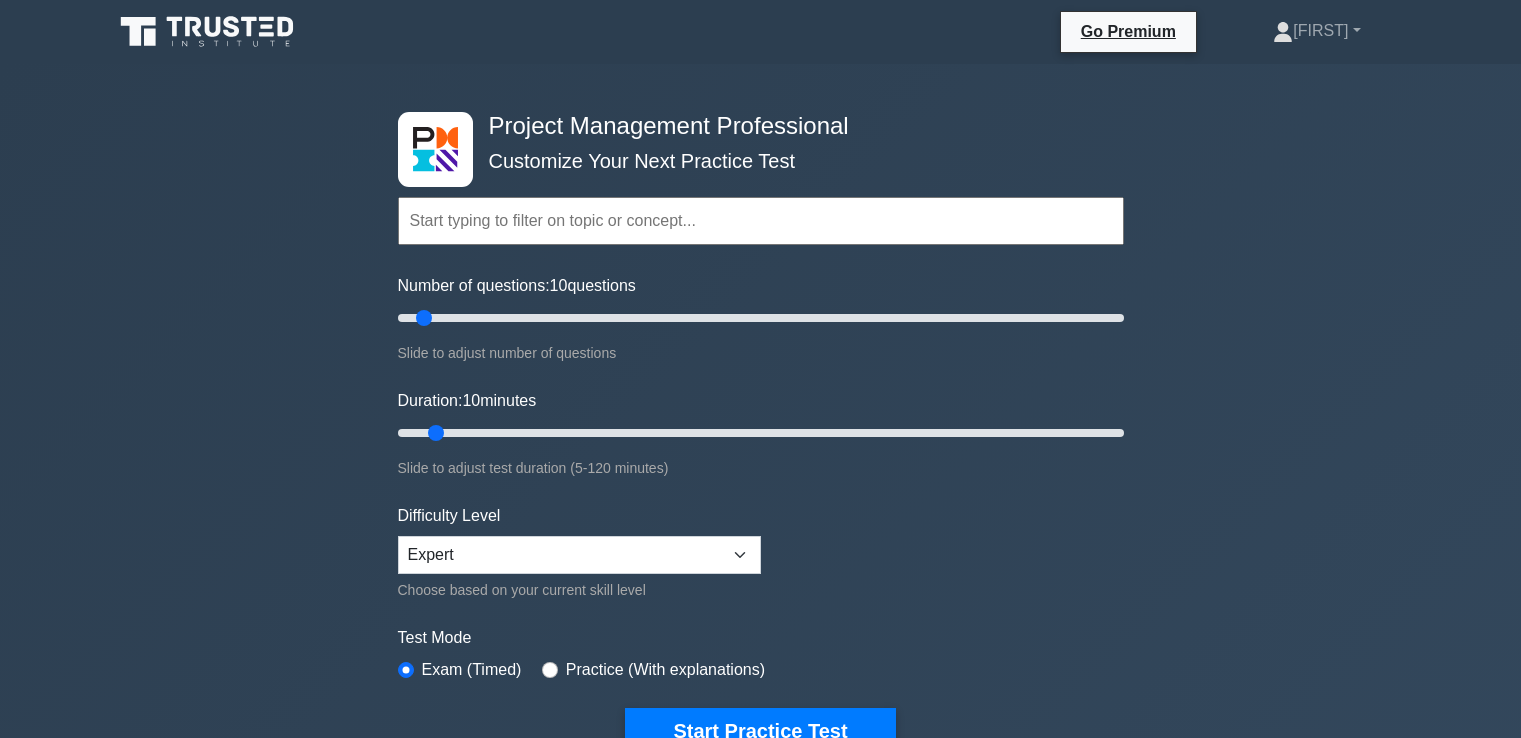 scroll, scrollTop: 0, scrollLeft: 0, axis: both 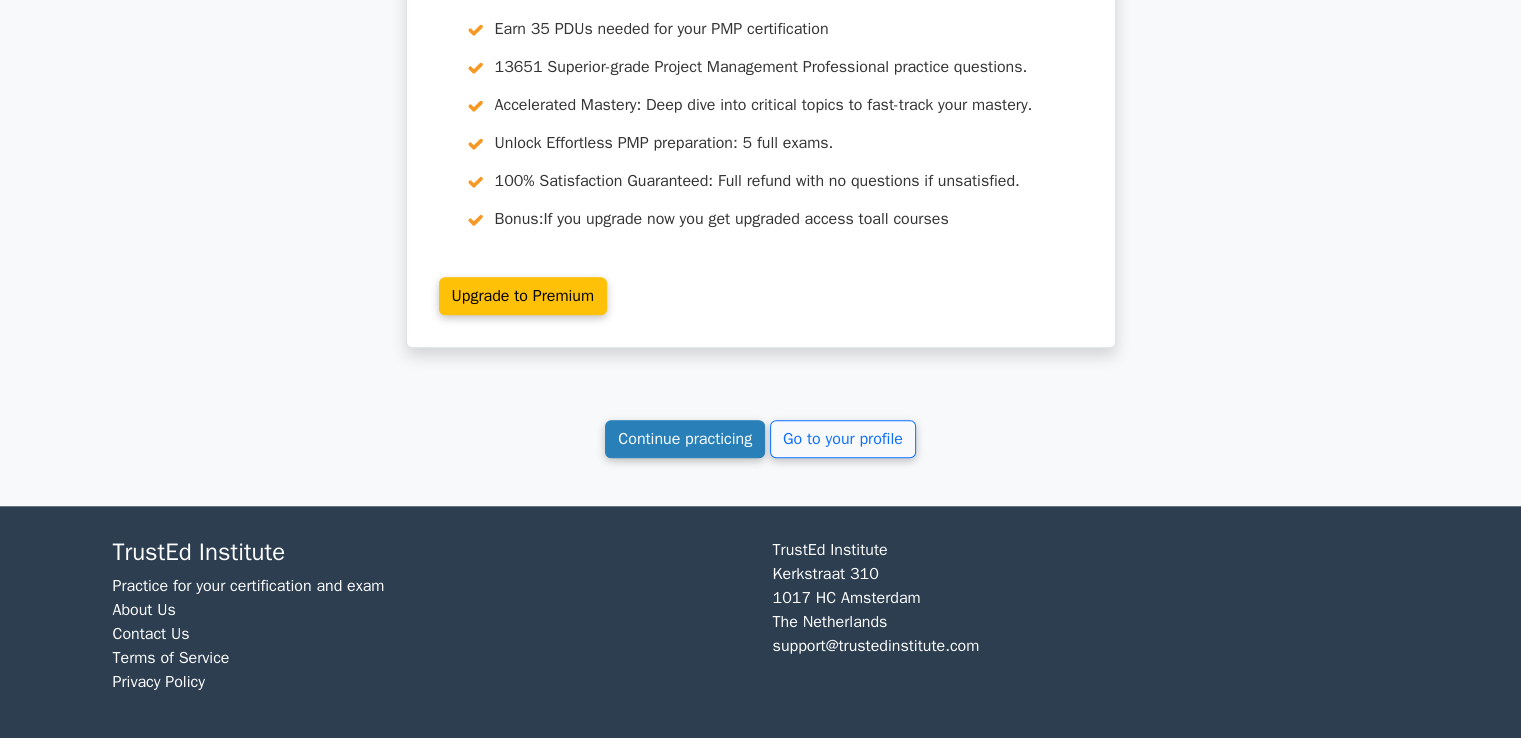 click on "Continue practicing" at bounding box center [685, 439] 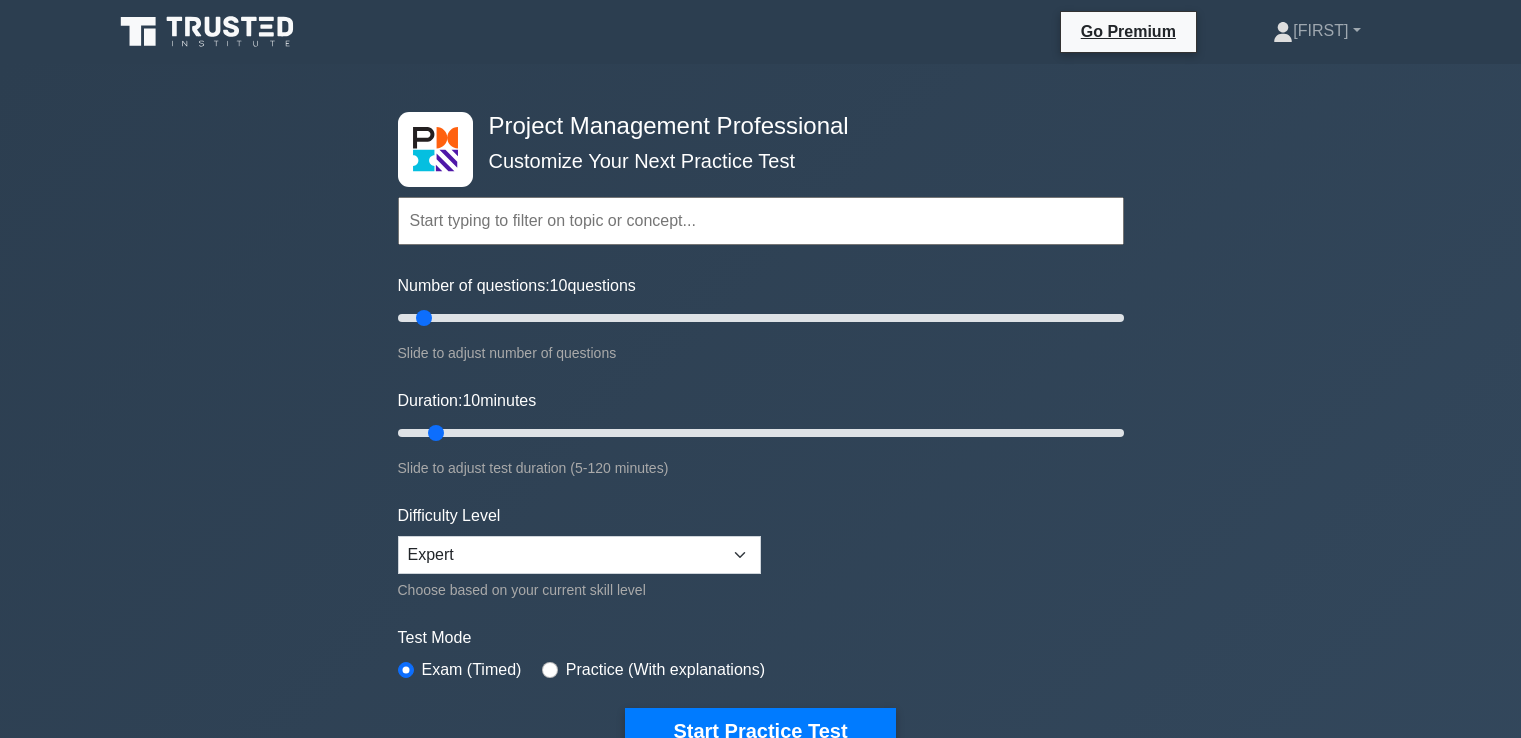 scroll, scrollTop: 0, scrollLeft: 0, axis: both 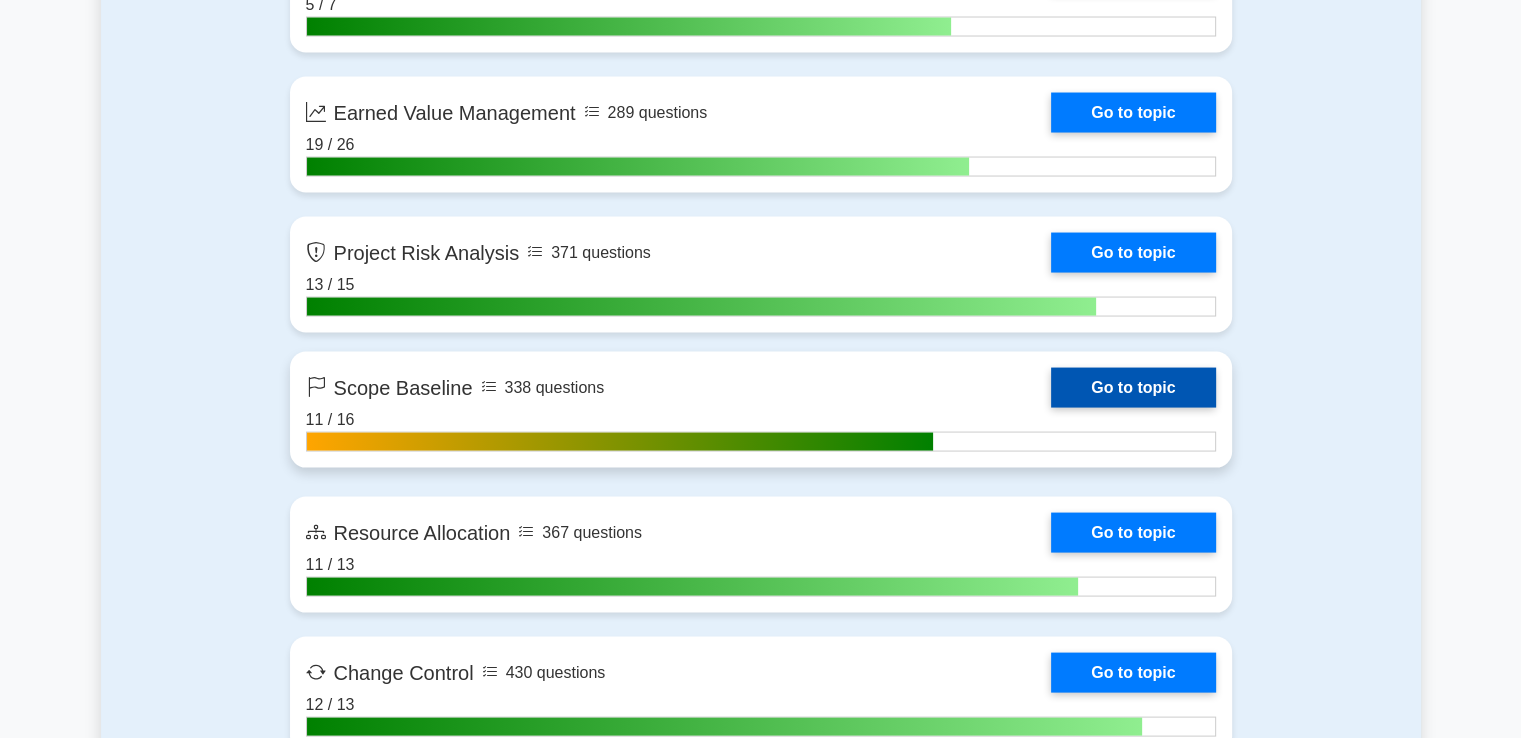 click on "Go to topic" at bounding box center [1133, 388] 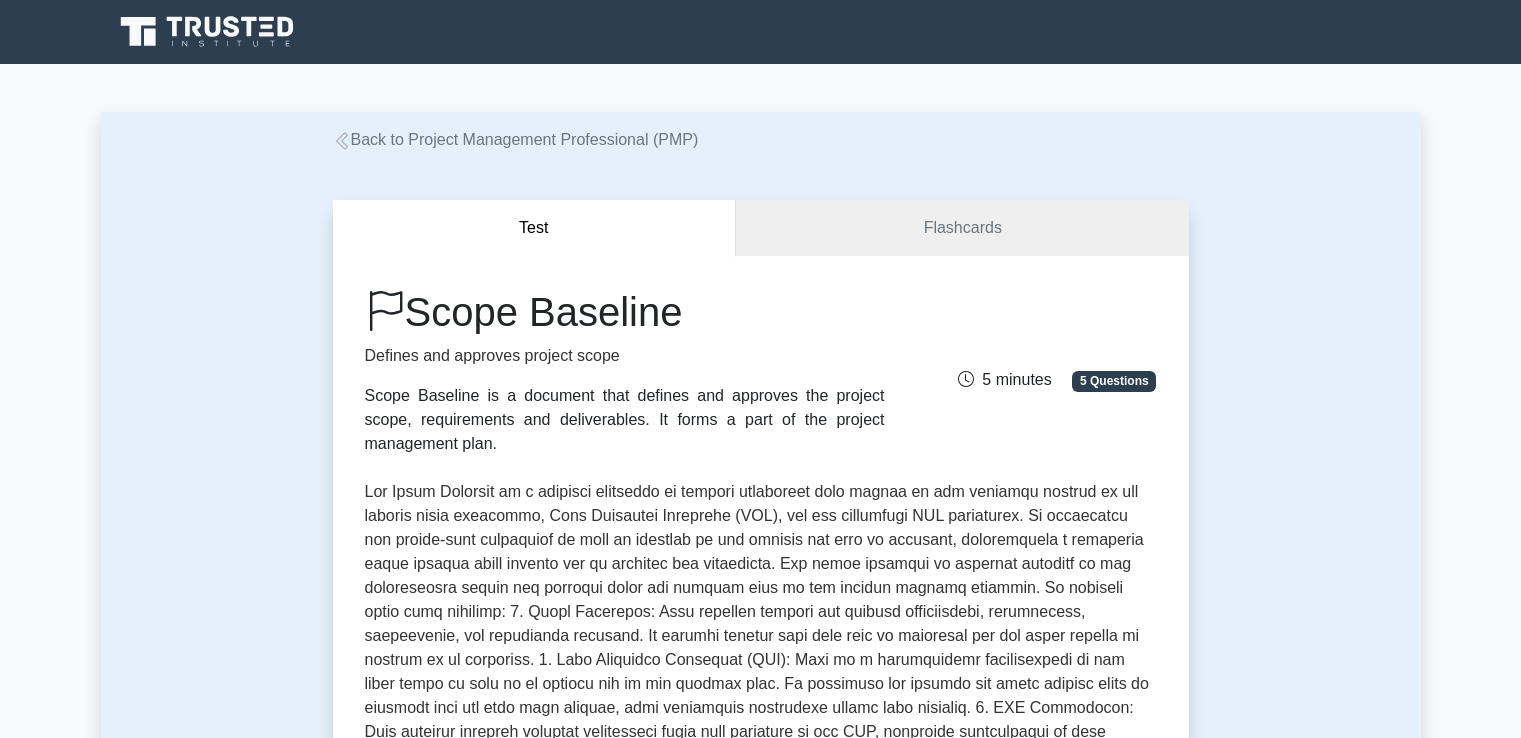 scroll, scrollTop: 0, scrollLeft: 0, axis: both 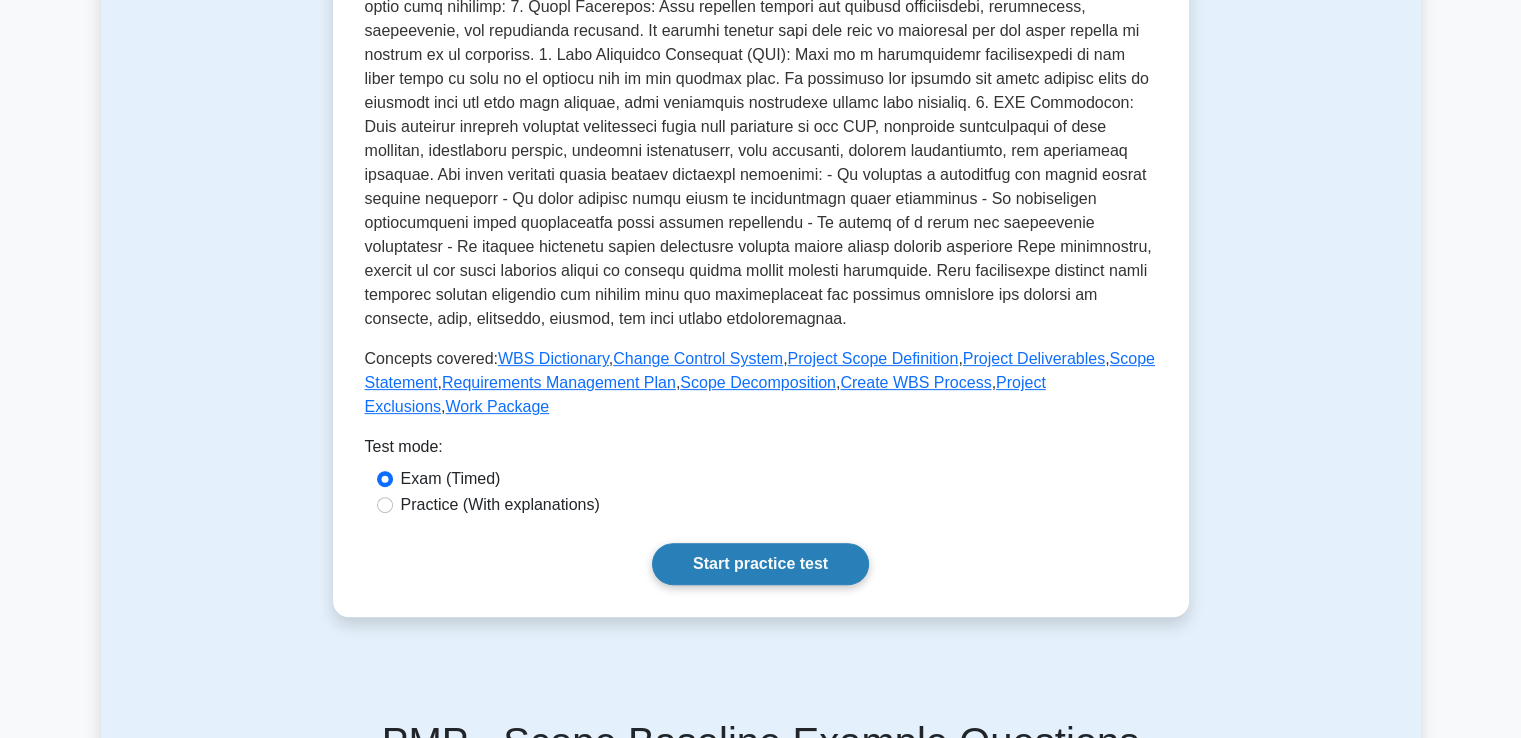 click on "Start practice test" at bounding box center (760, 564) 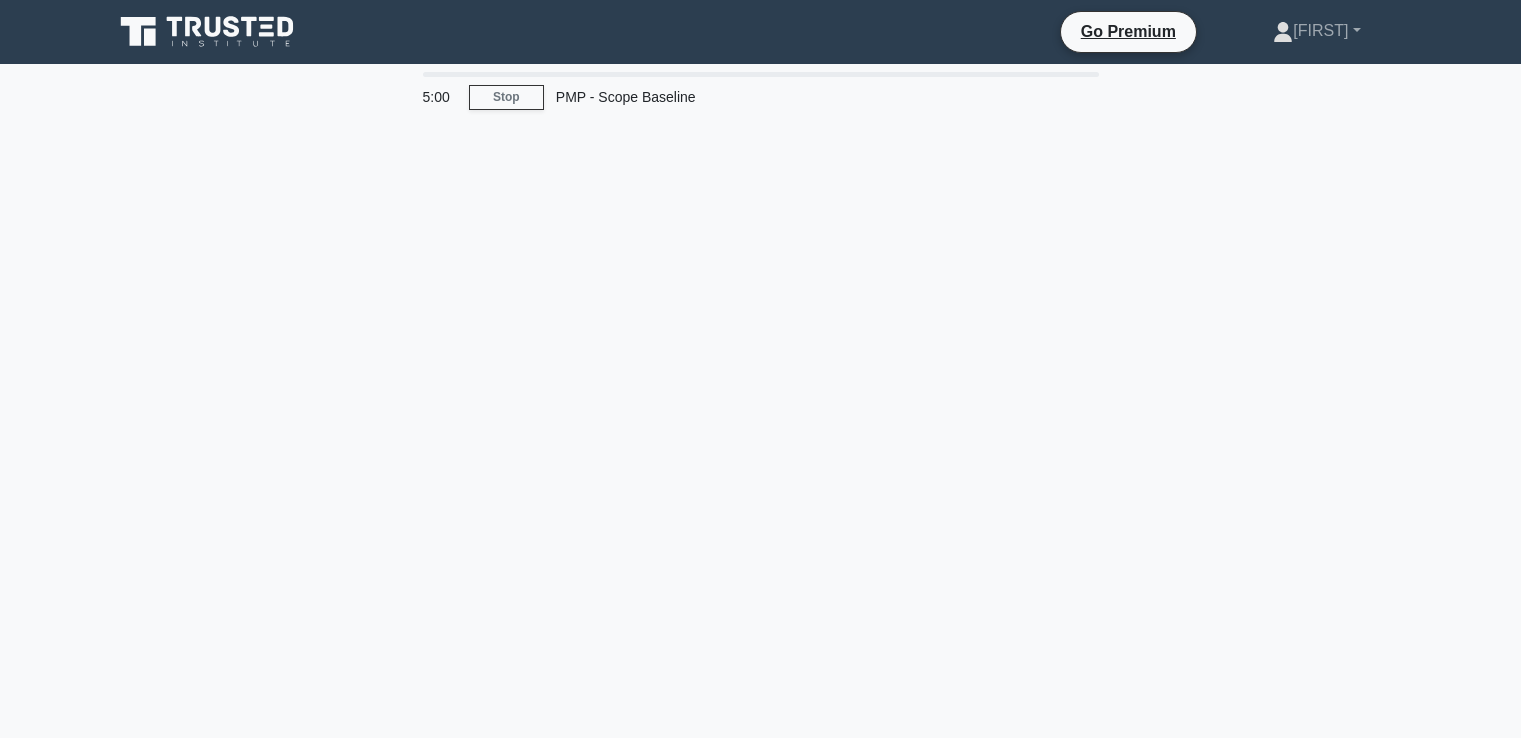scroll, scrollTop: 0, scrollLeft: 0, axis: both 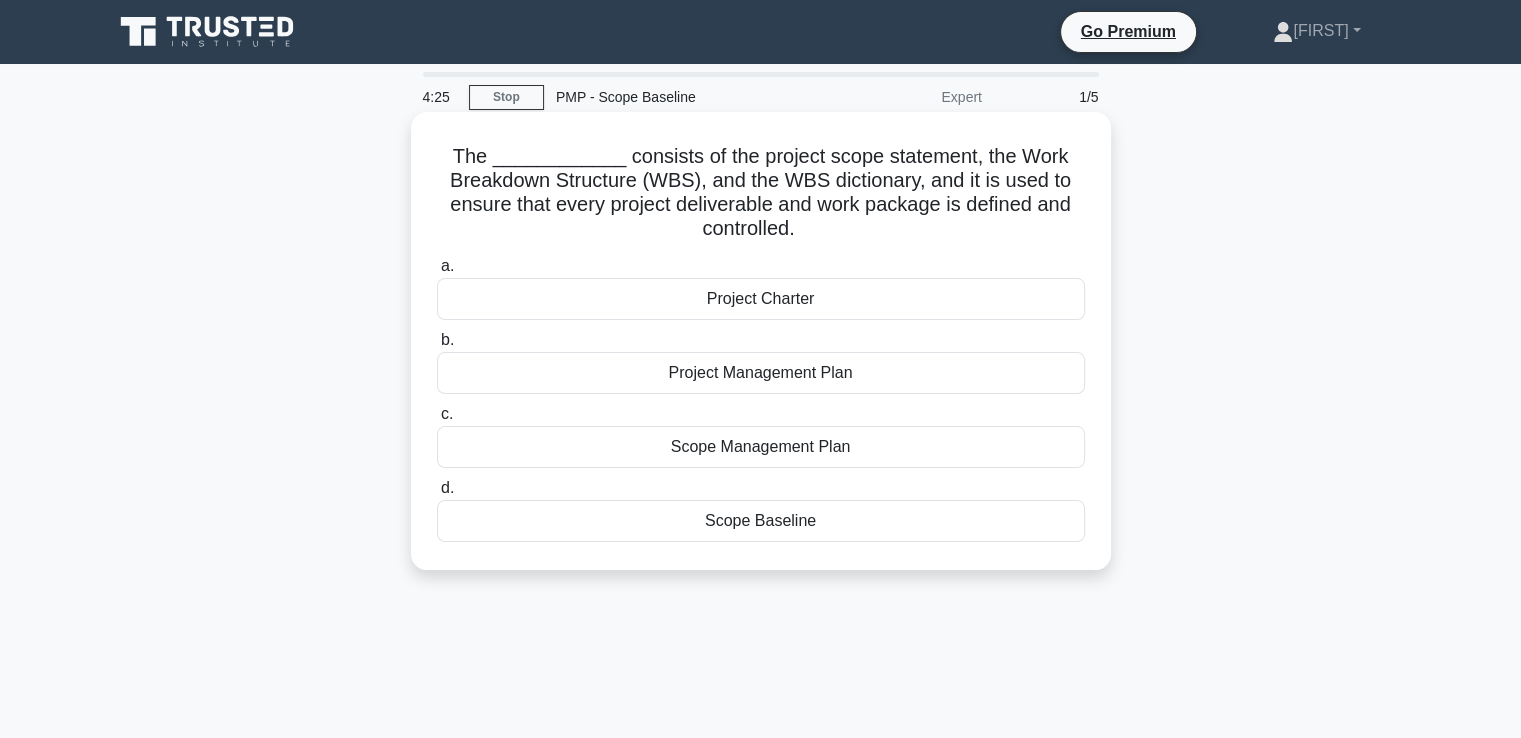 click on "Scope Baseline" at bounding box center (761, 521) 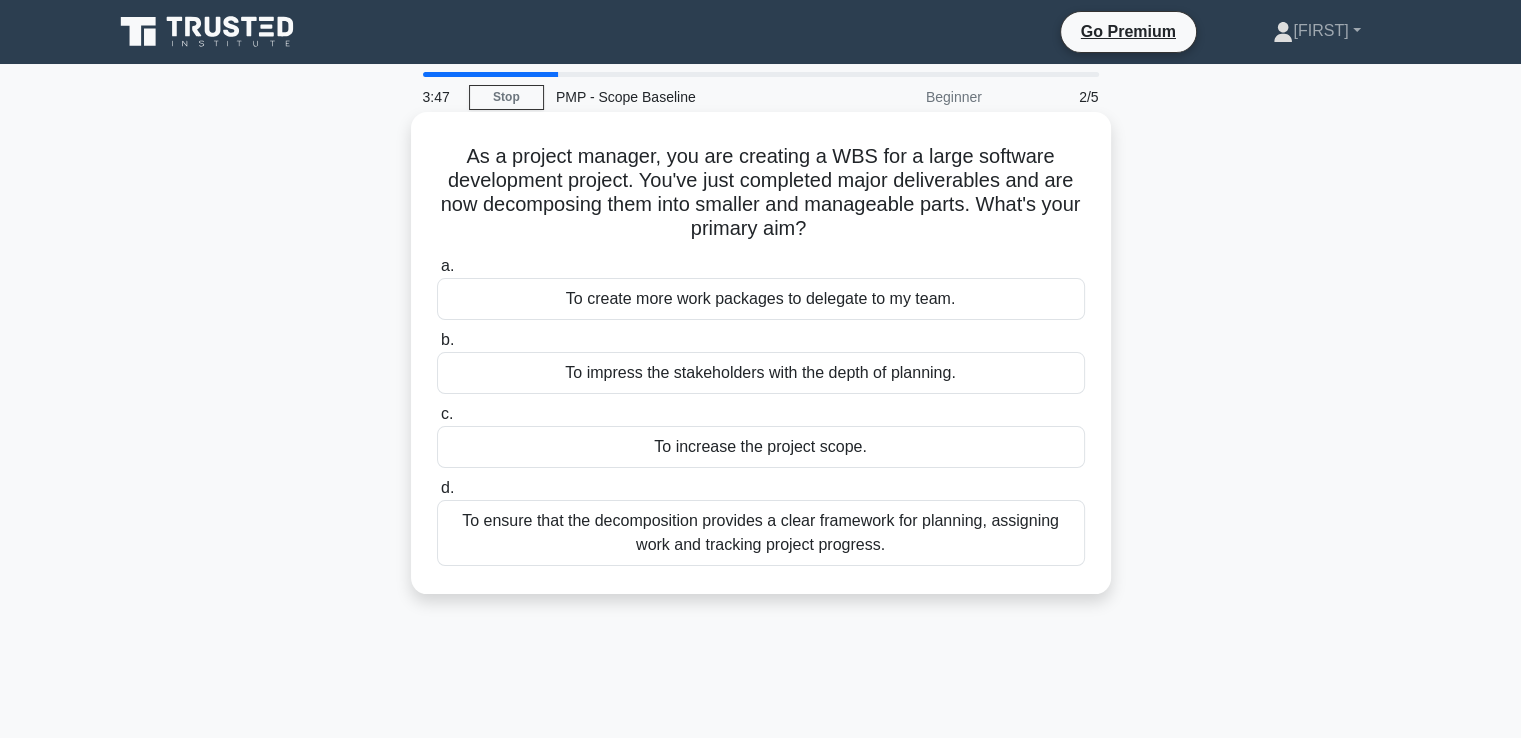 click on "To ensure that the decomposition provides a clear framework for planning, assigning work and tracking project progress." at bounding box center (761, 533) 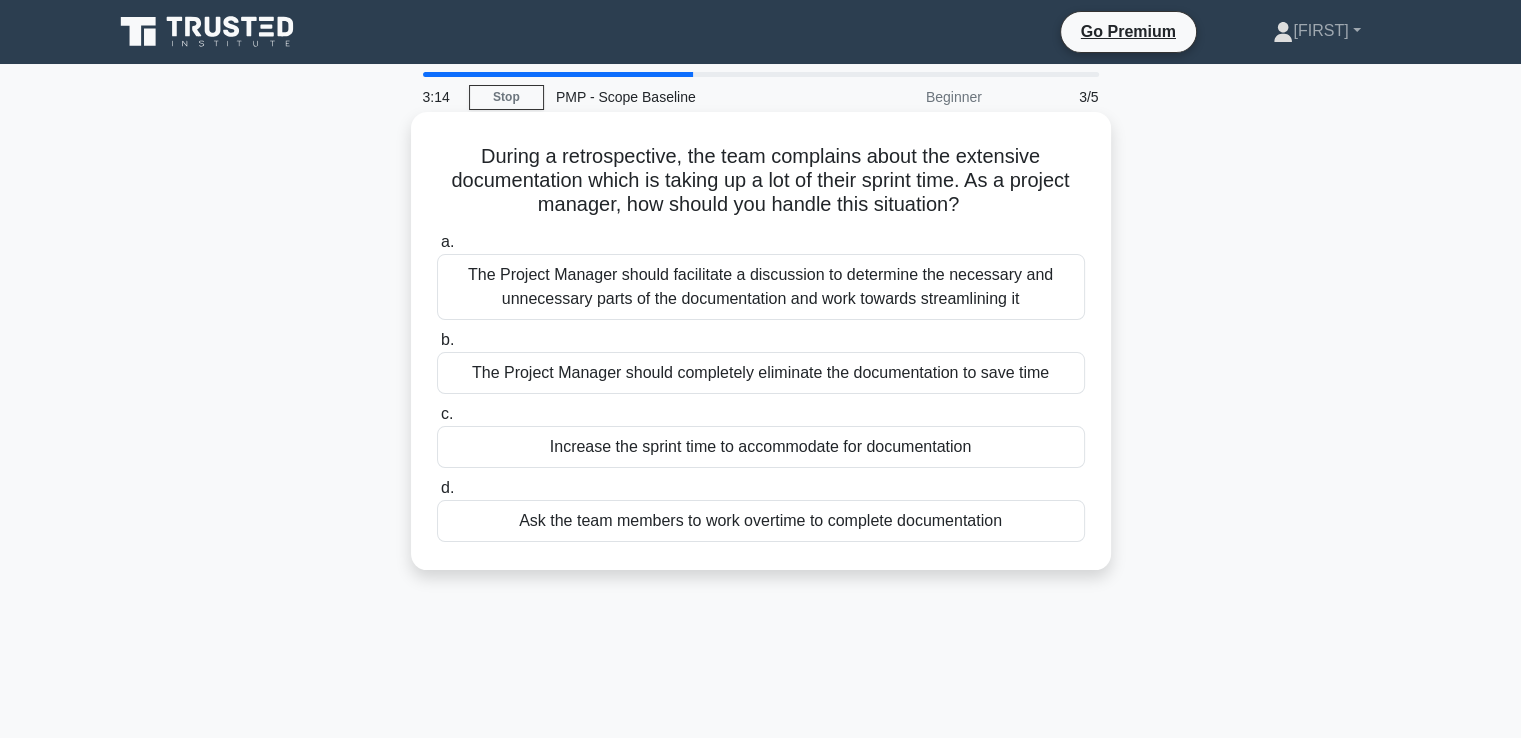 click on "The Project Manager should facilitate a discussion to determine the necessary and unnecessary parts of the documentation and work towards streamlining it" at bounding box center (761, 287) 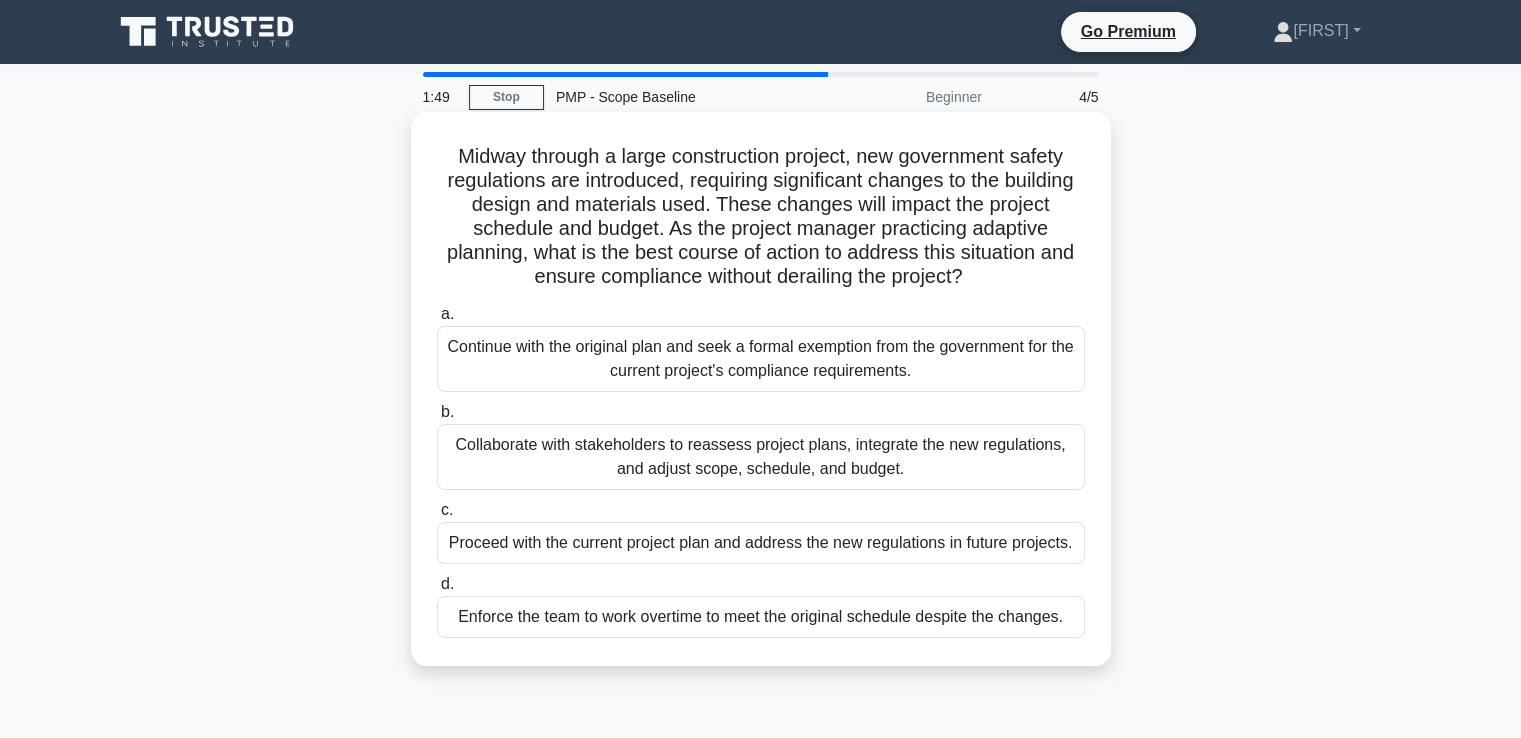 click on "Collaborate with stakeholders to reassess project plans, integrate the new regulations, and adjust scope, schedule, and budget." at bounding box center (761, 457) 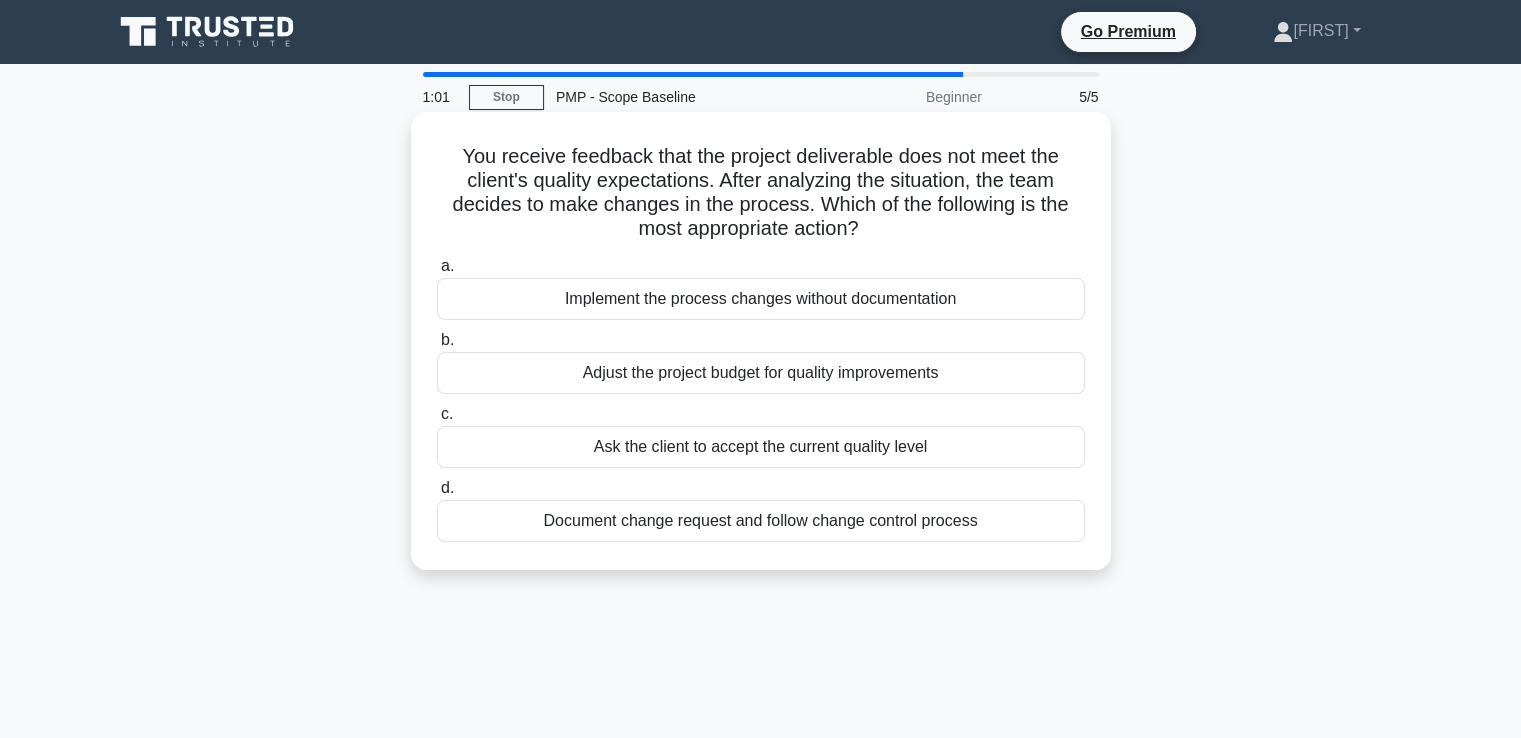click on "Document change request and follow change control process" at bounding box center (761, 521) 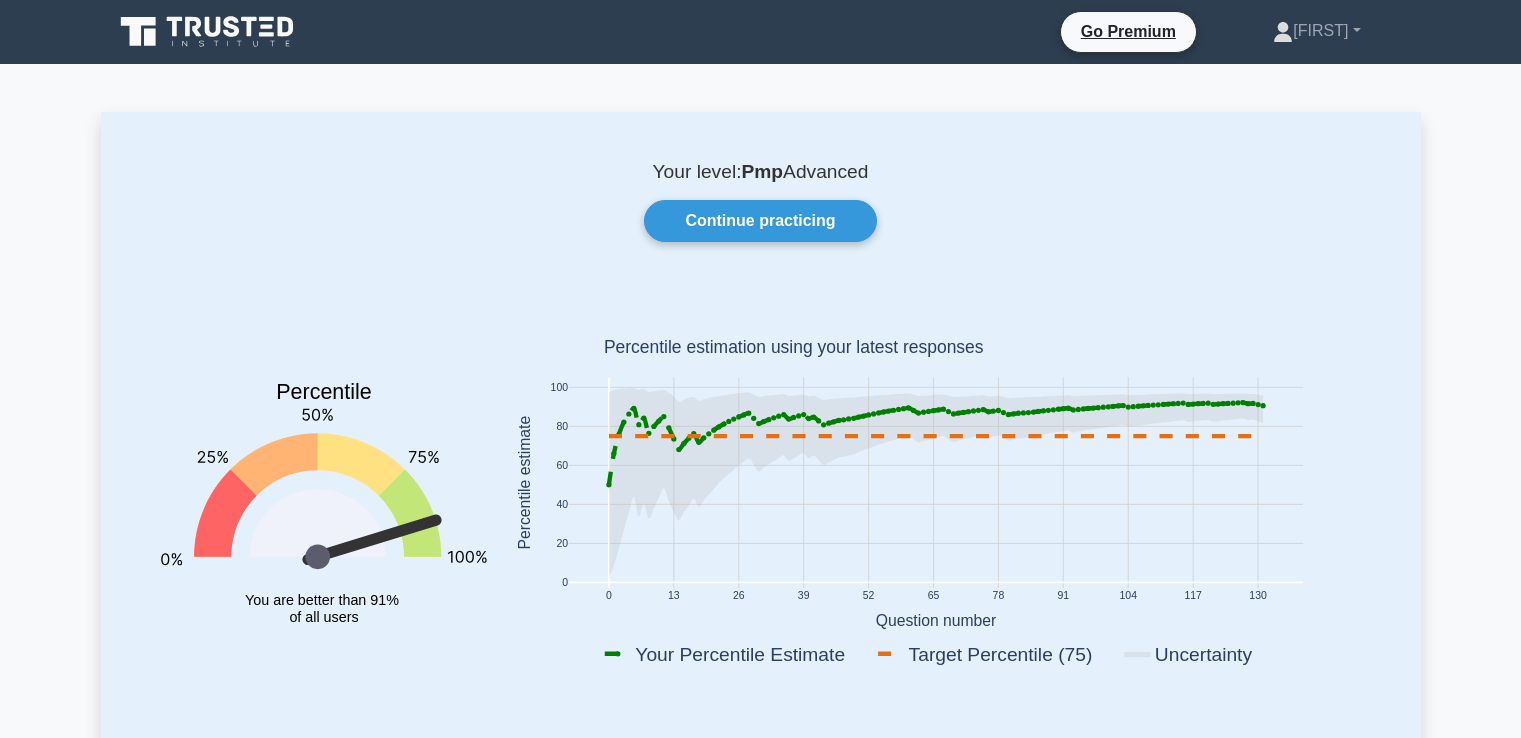 scroll, scrollTop: 100, scrollLeft: 0, axis: vertical 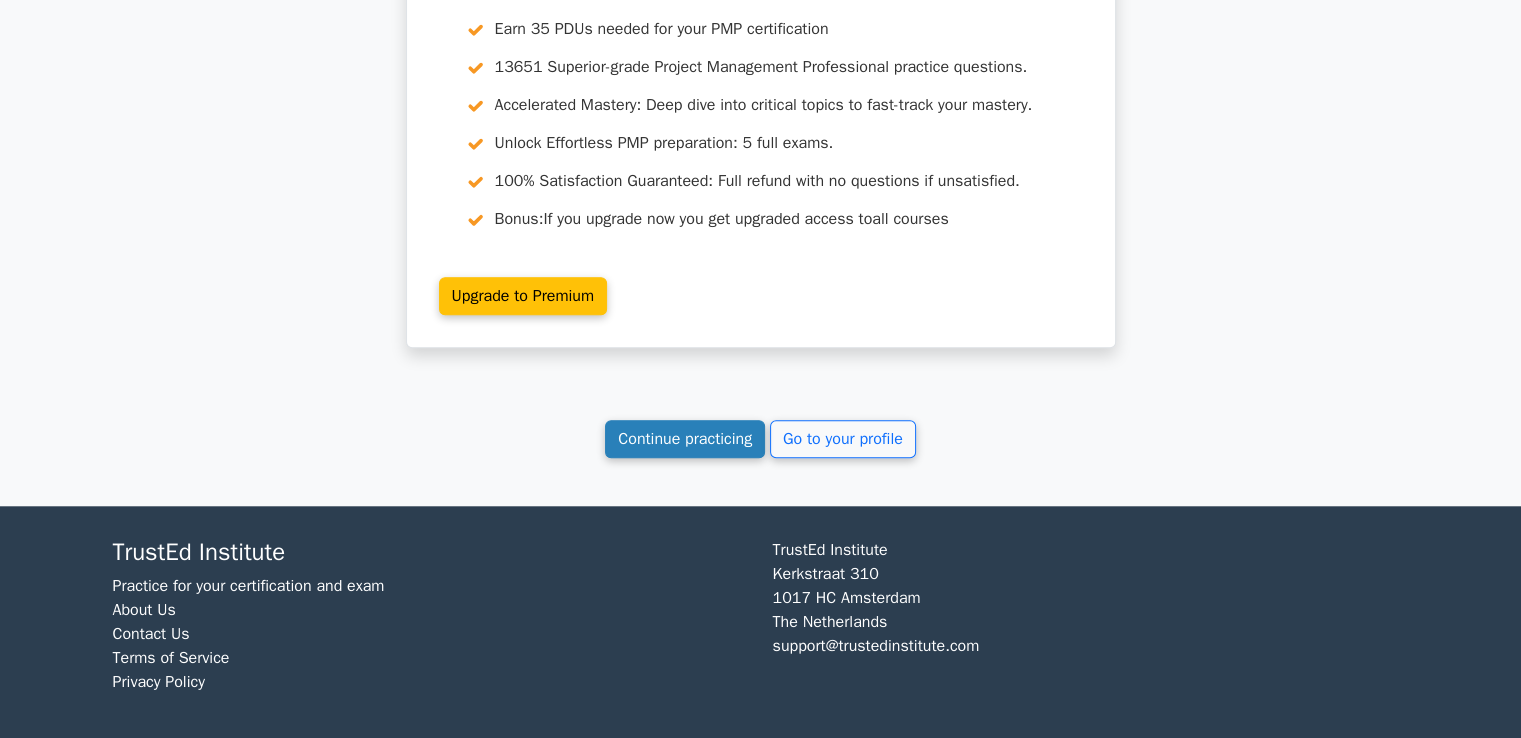 click on "Continue practicing" at bounding box center (685, 439) 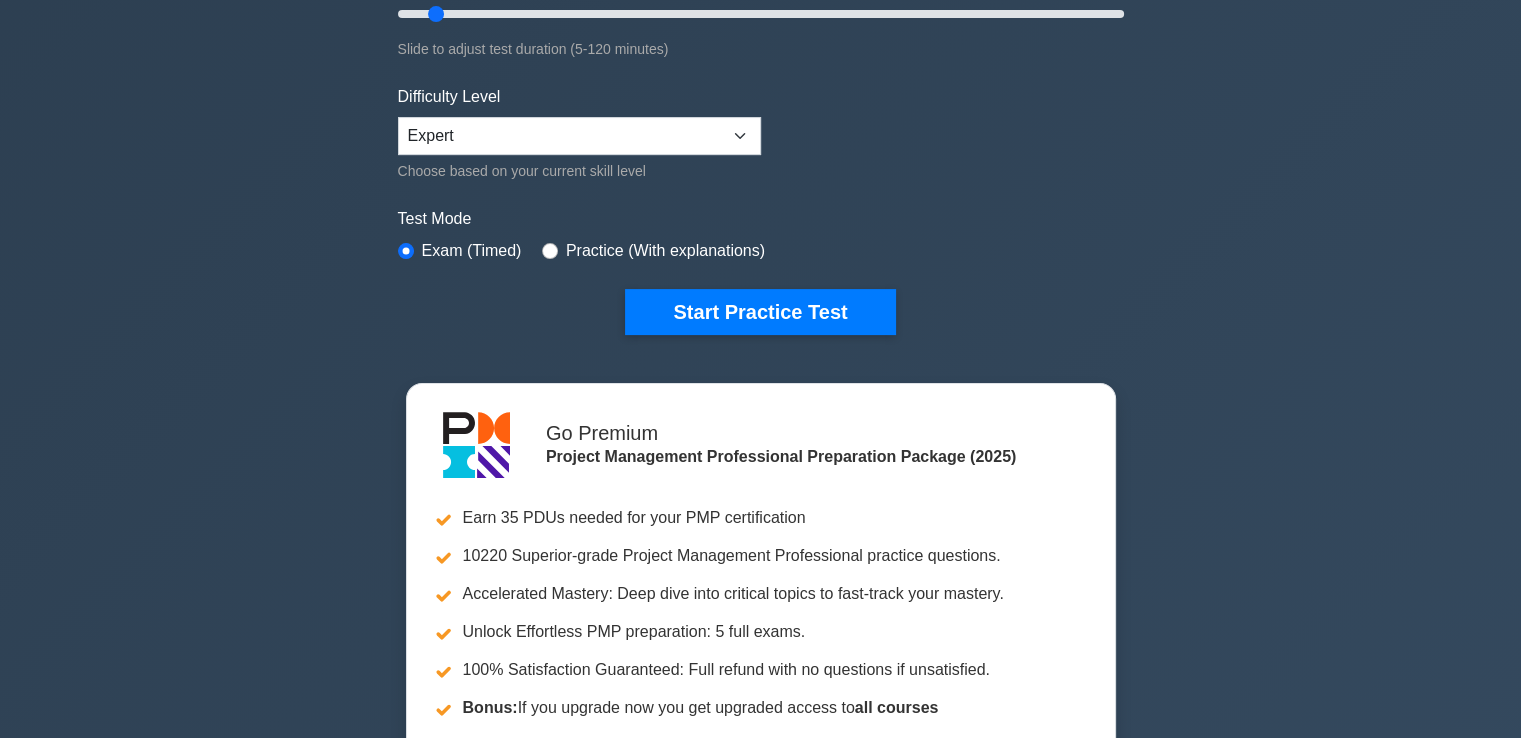 scroll, scrollTop: 500, scrollLeft: 0, axis: vertical 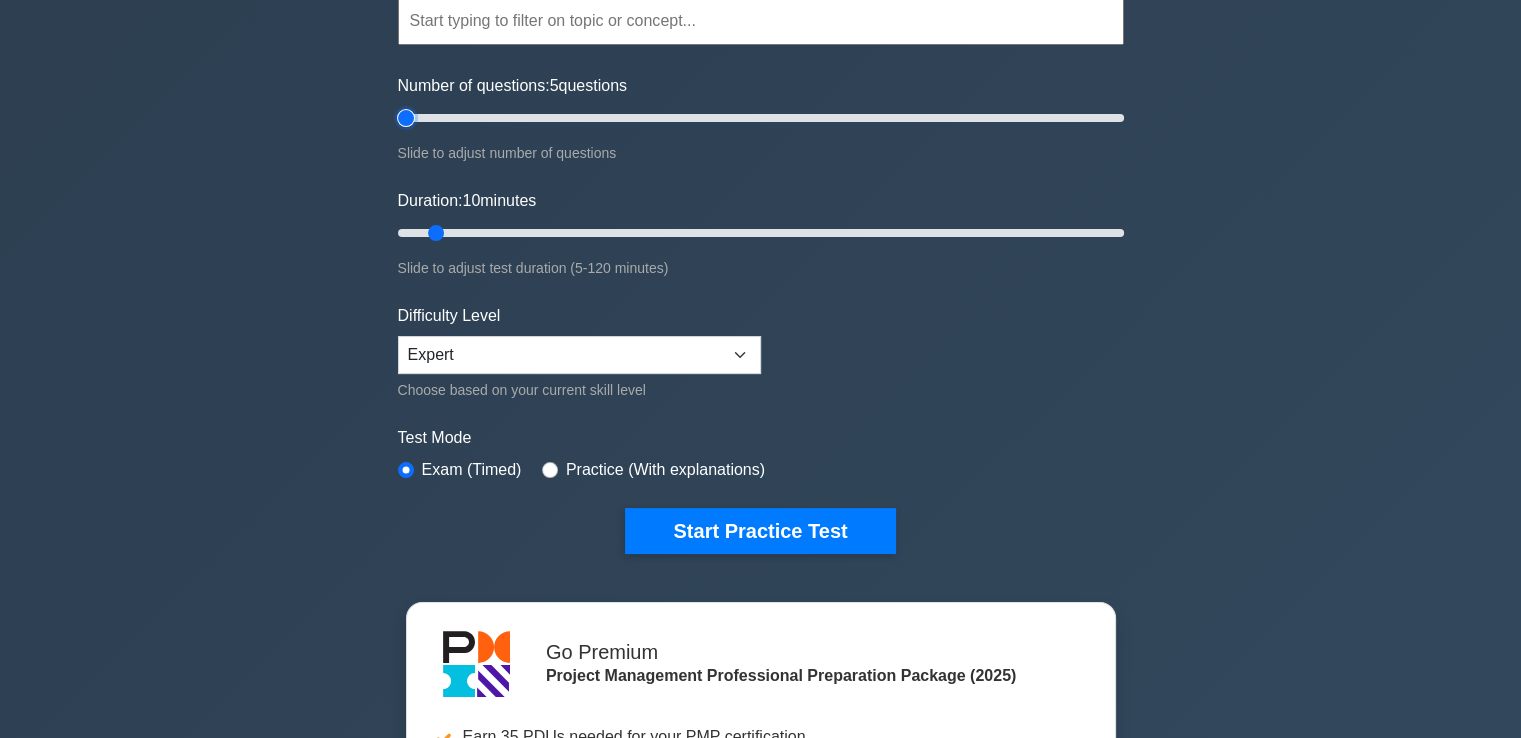 type on "5" 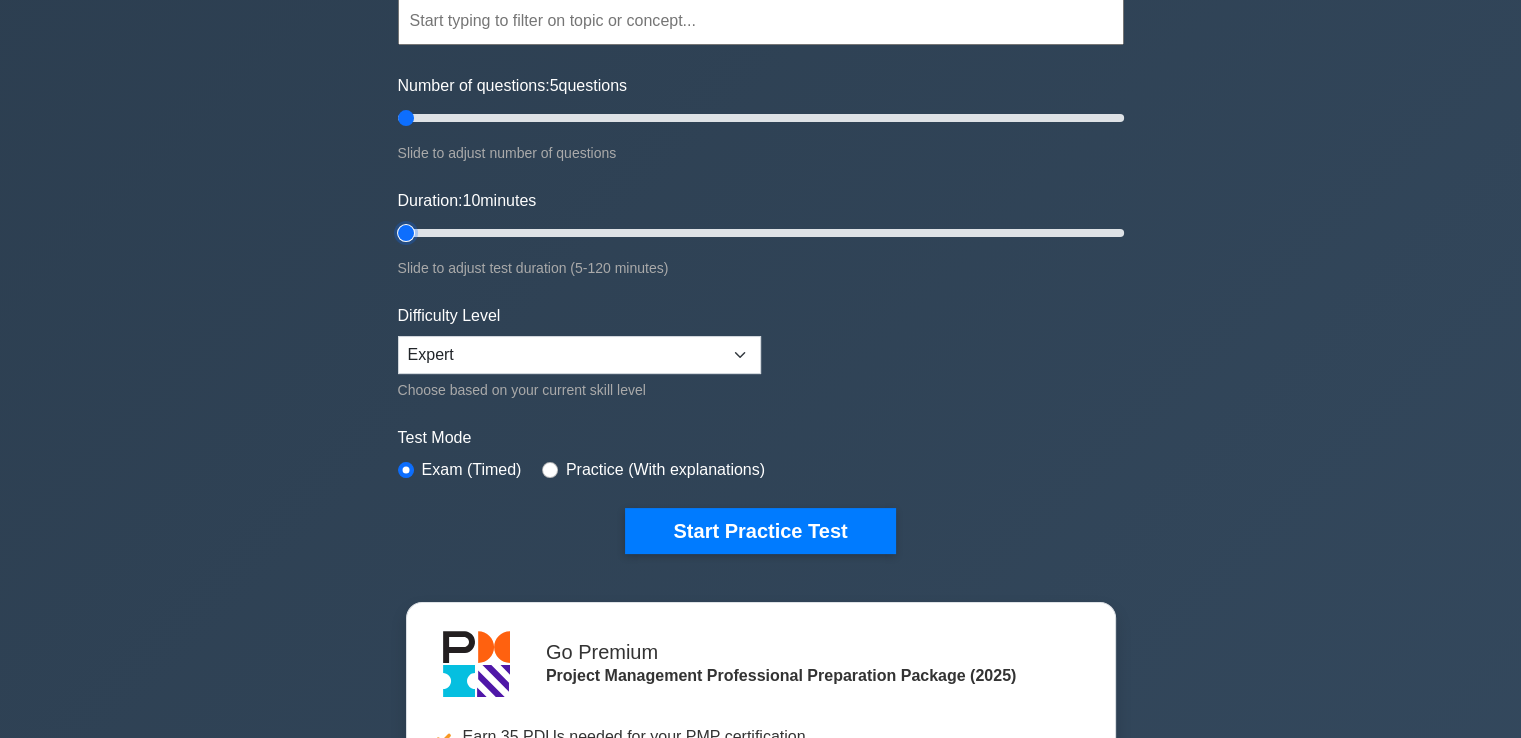 type on "5" 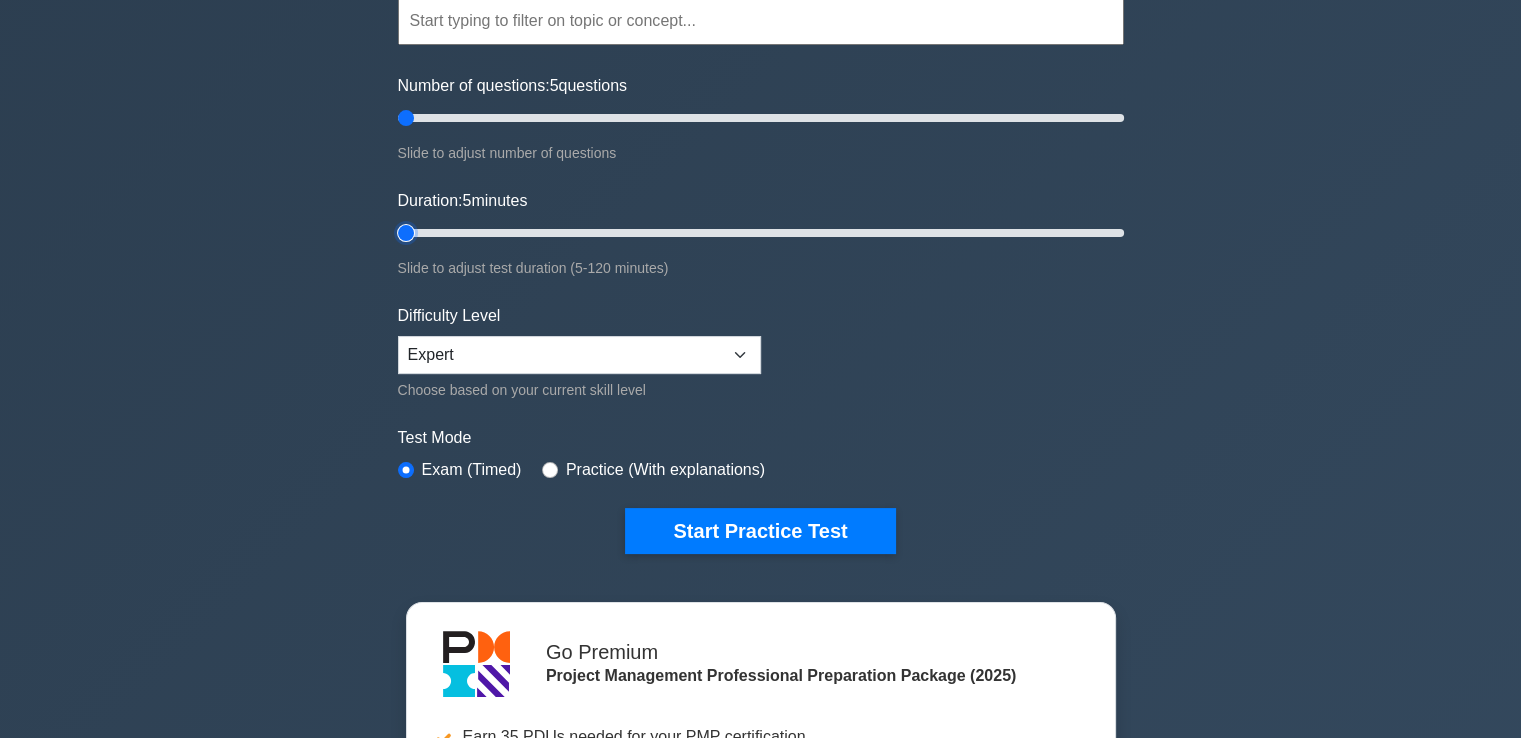 drag, startPoint x: 402, startPoint y: 231, endPoint x: 381, endPoint y: 231, distance: 21 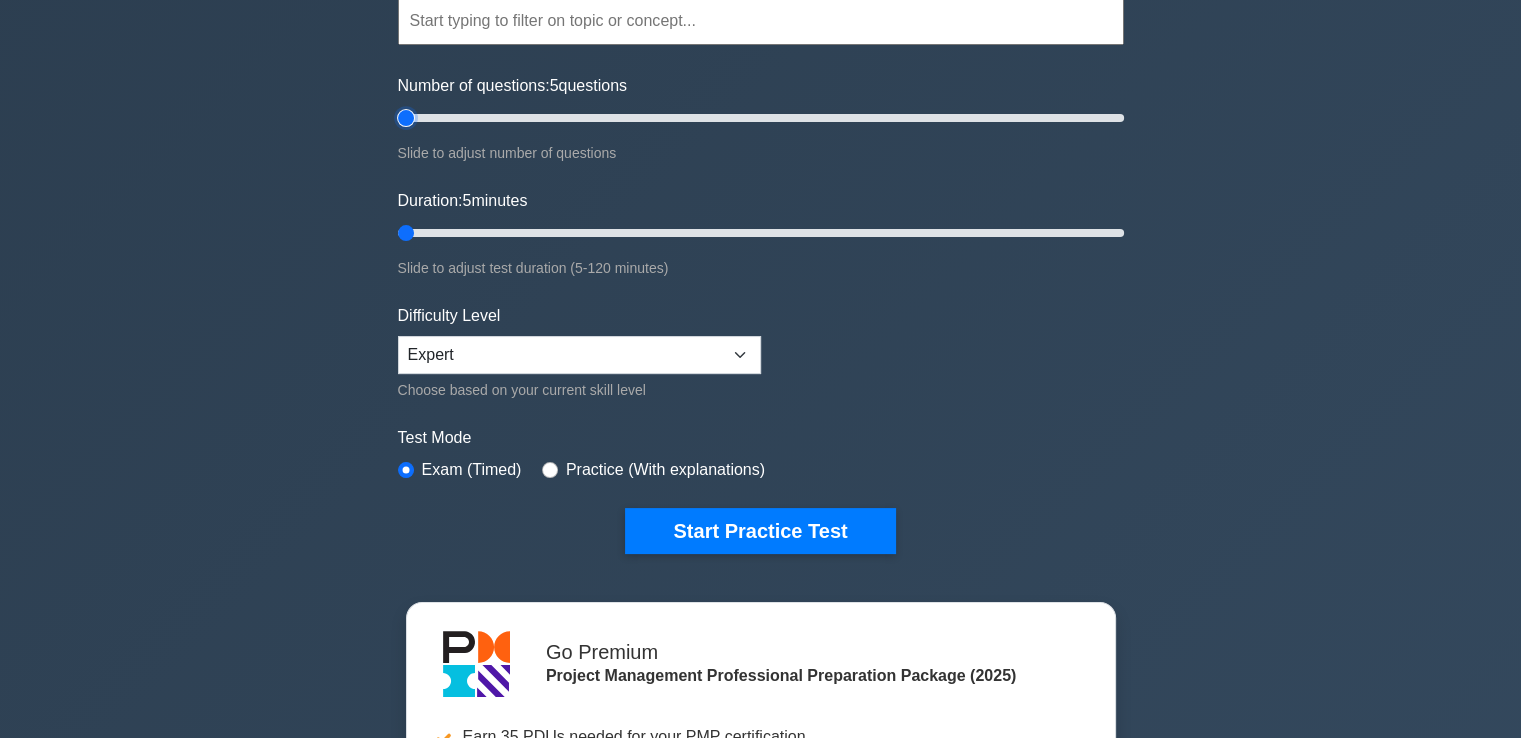 drag, startPoint x: 404, startPoint y: 117, endPoint x: 371, endPoint y: 123, distance: 33.54102 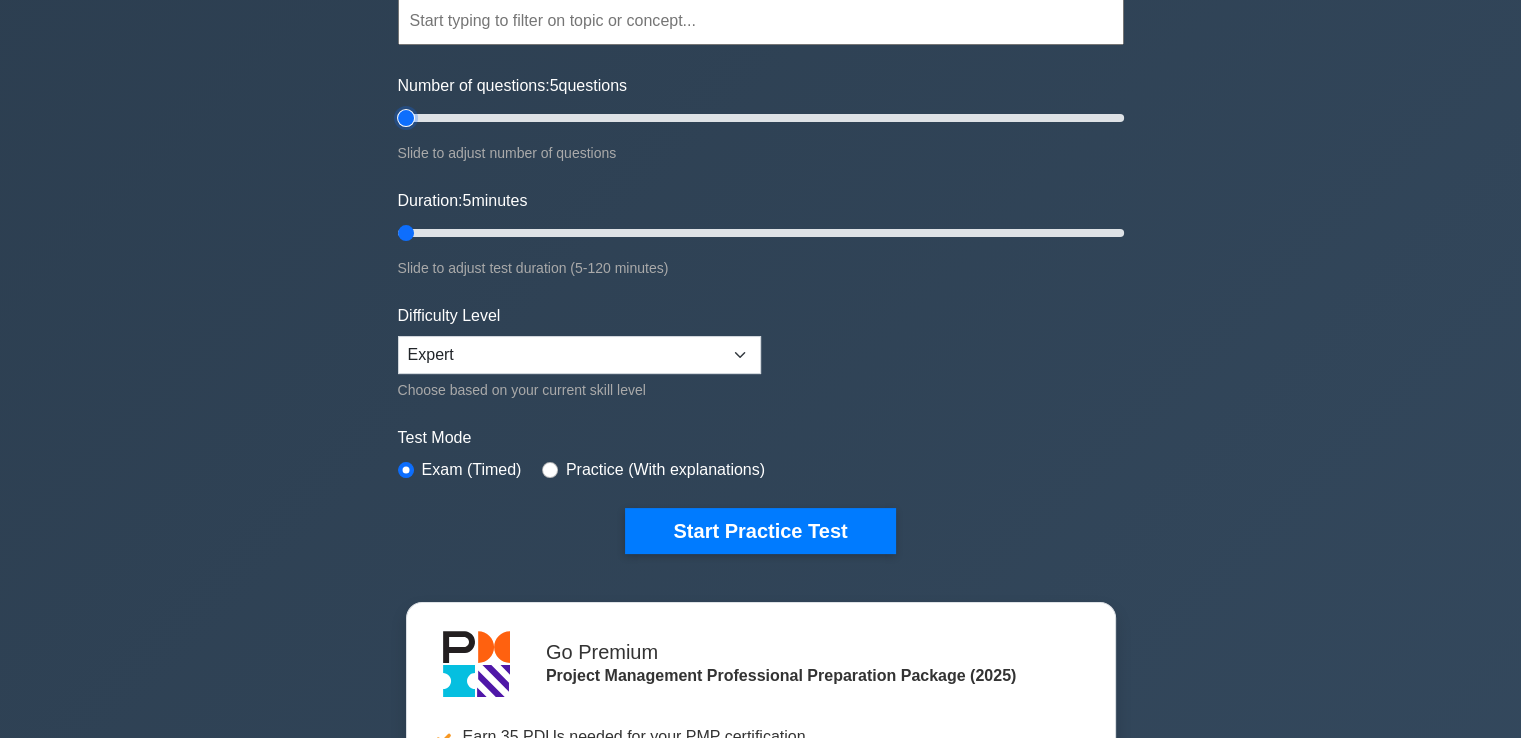 click on "Number of questions:  5  questions" at bounding box center [761, 118] 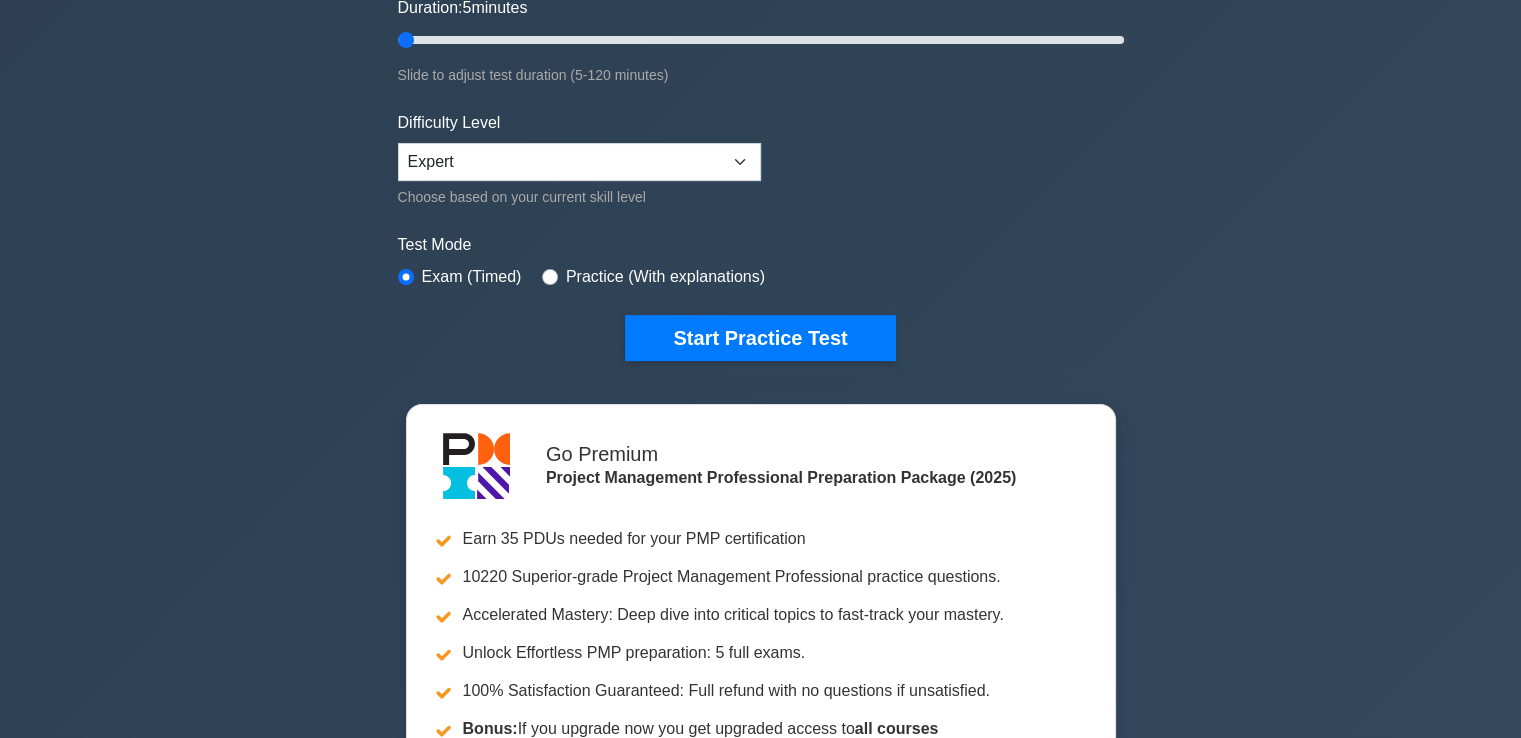 scroll, scrollTop: 300, scrollLeft: 0, axis: vertical 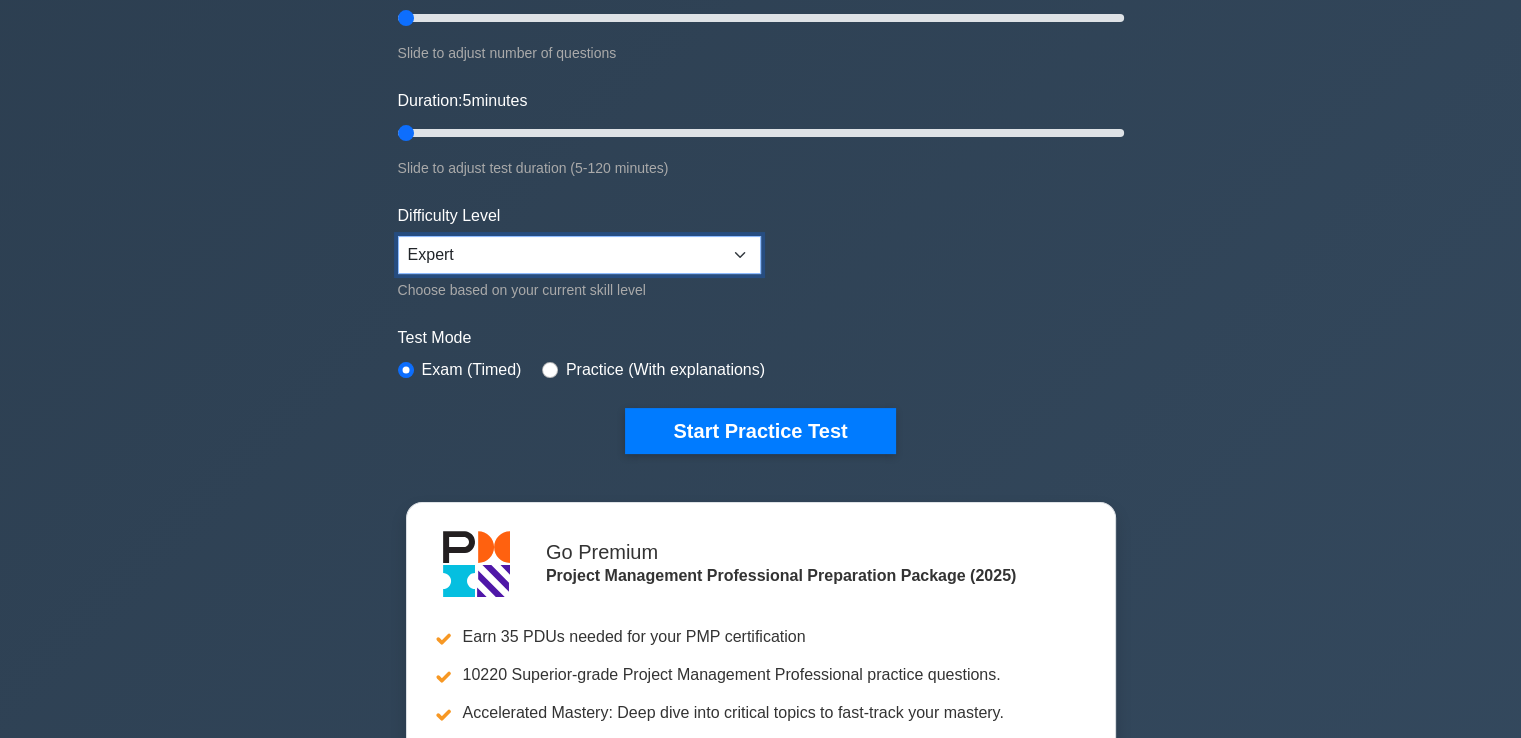 click on "Beginner
Intermediate
Expert" at bounding box center [579, 255] 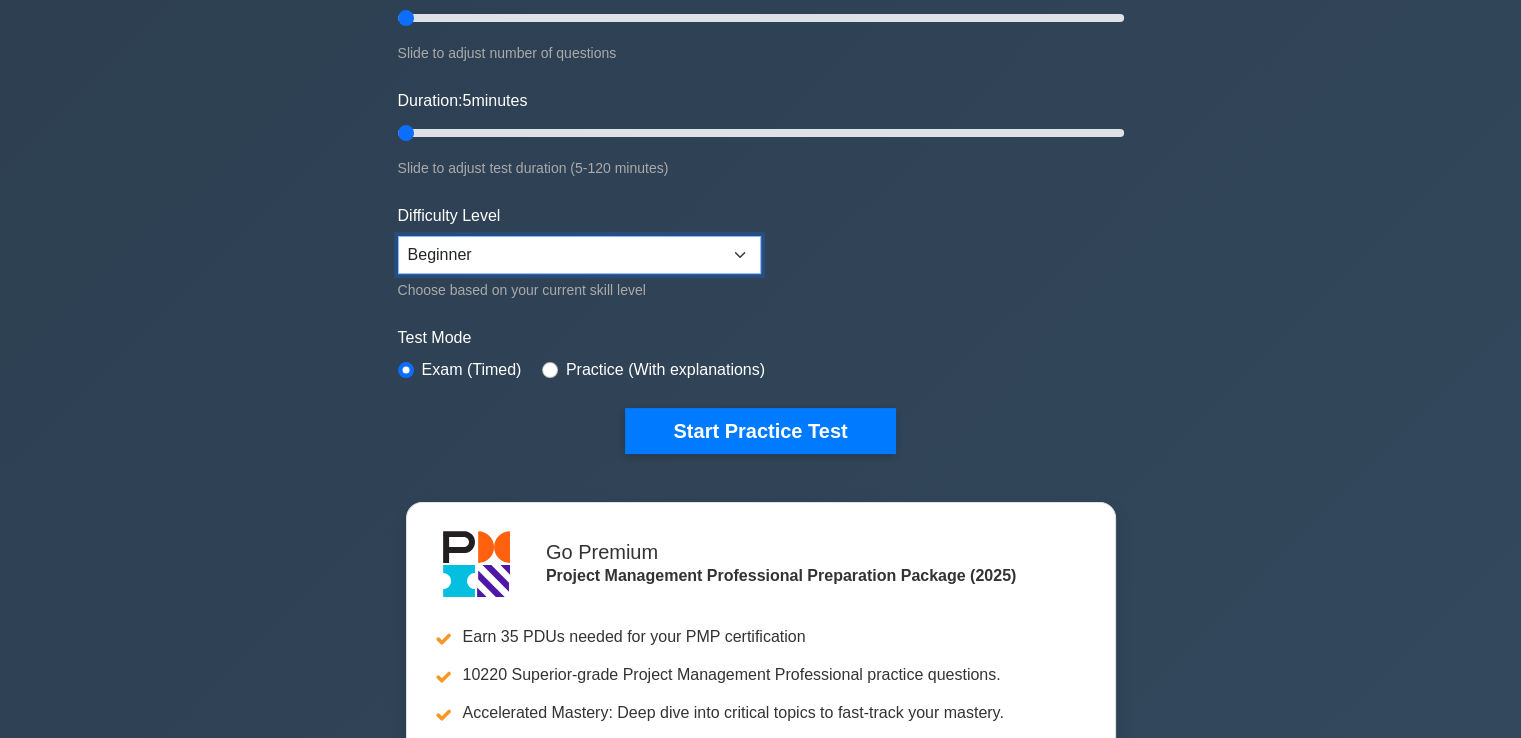 click on "Beginner
Intermediate
Expert" at bounding box center (579, 255) 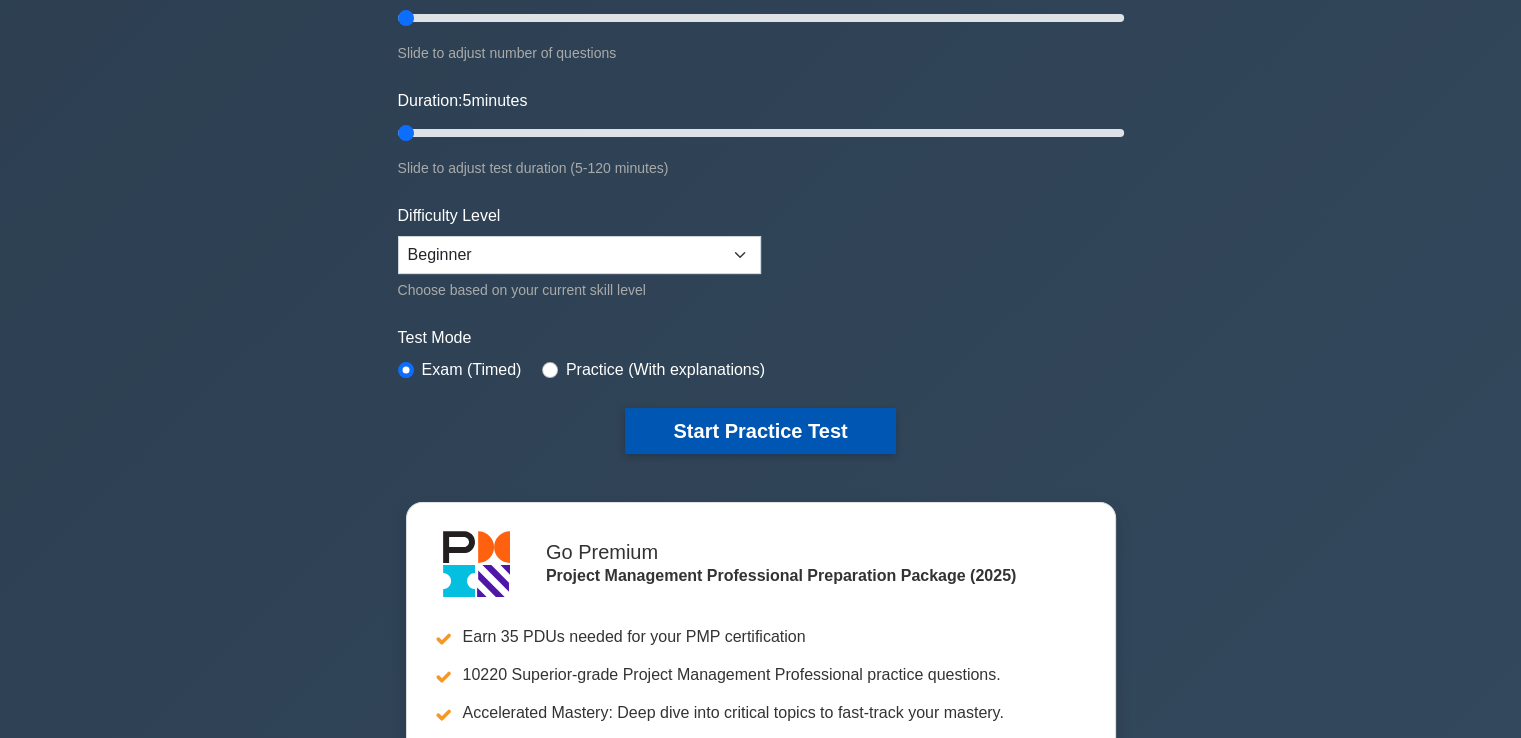 click on "Start Practice Test" at bounding box center [760, 431] 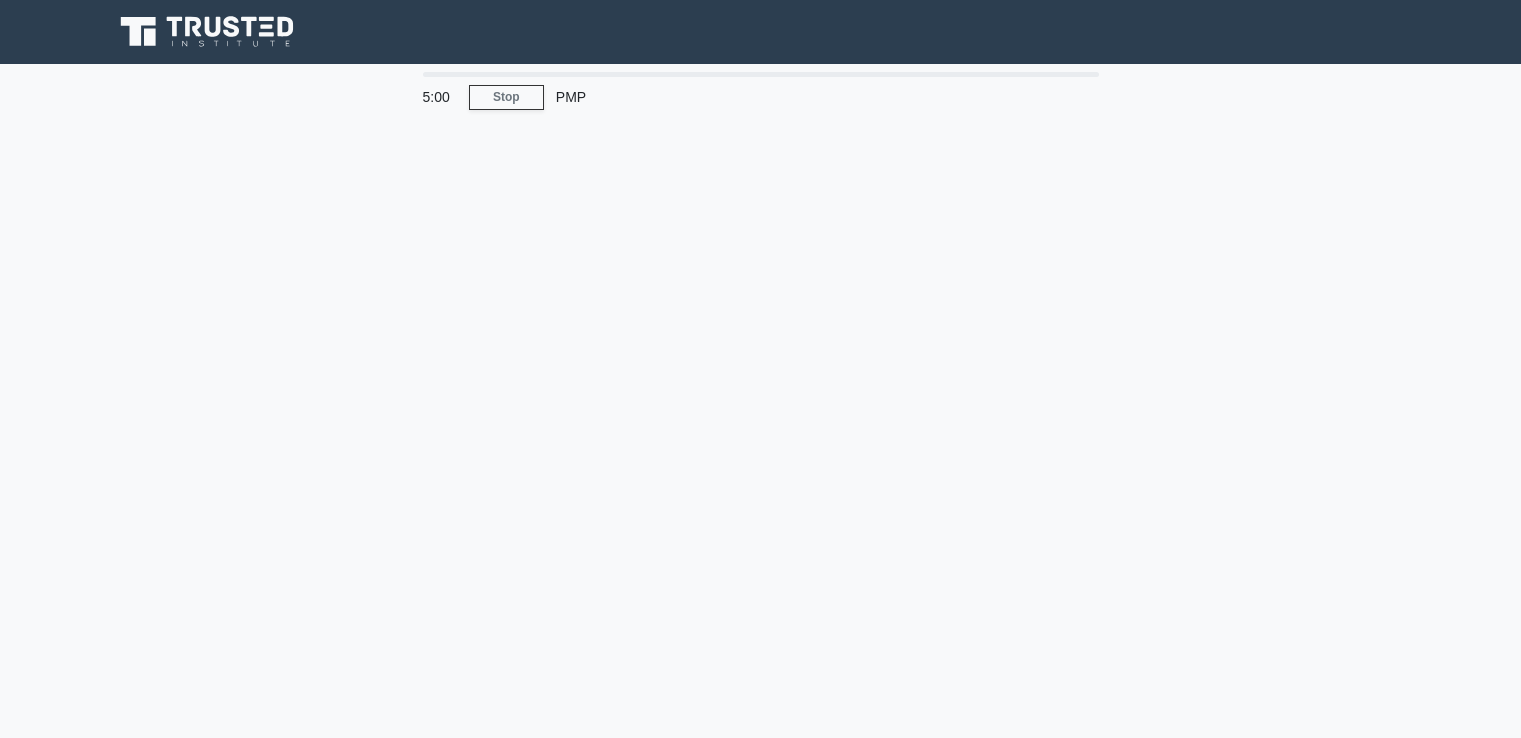 scroll, scrollTop: 0, scrollLeft: 0, axis: both 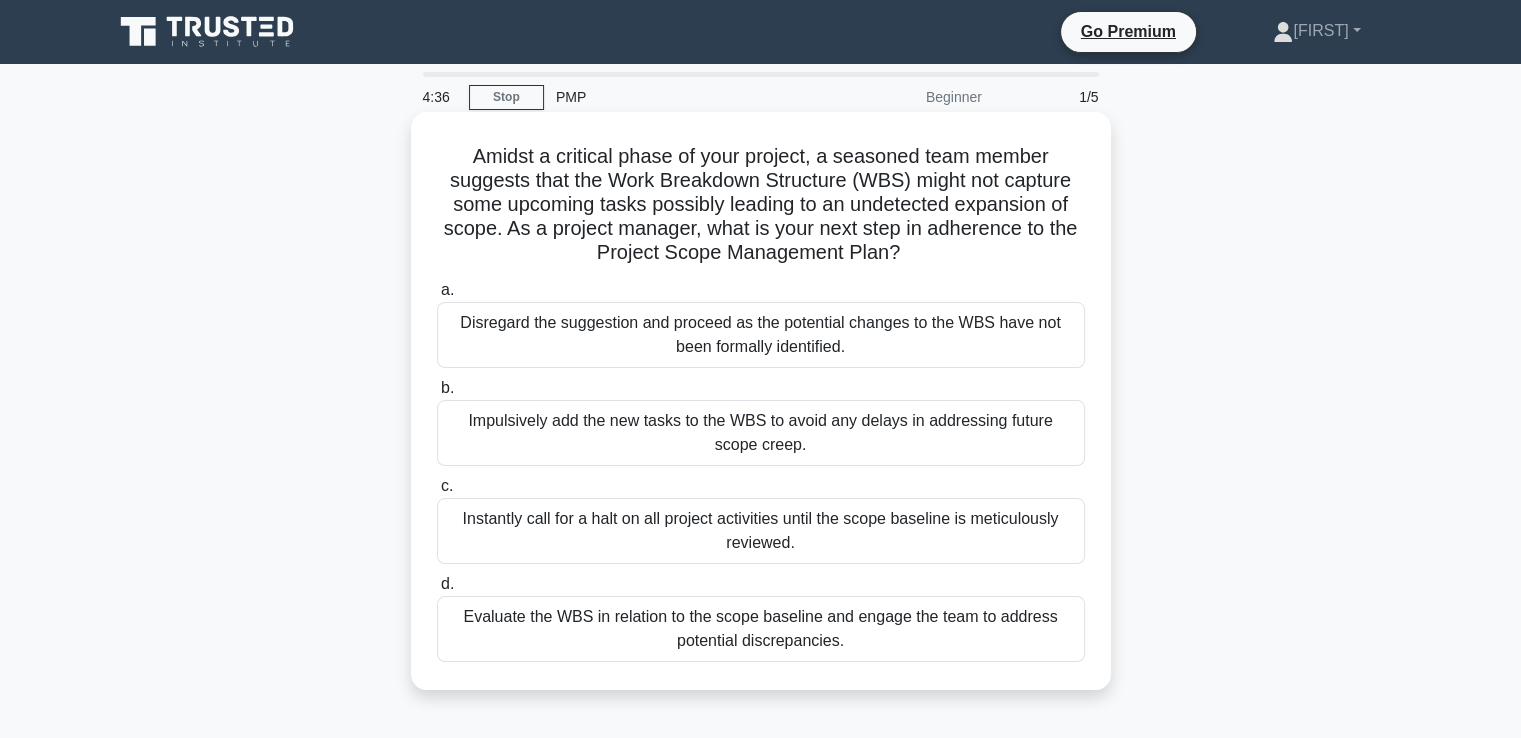 click on "Evaluate the WBS in relation to the scope baseline and engage the team to address potential discrepancies." at bounding box center (761, 629) 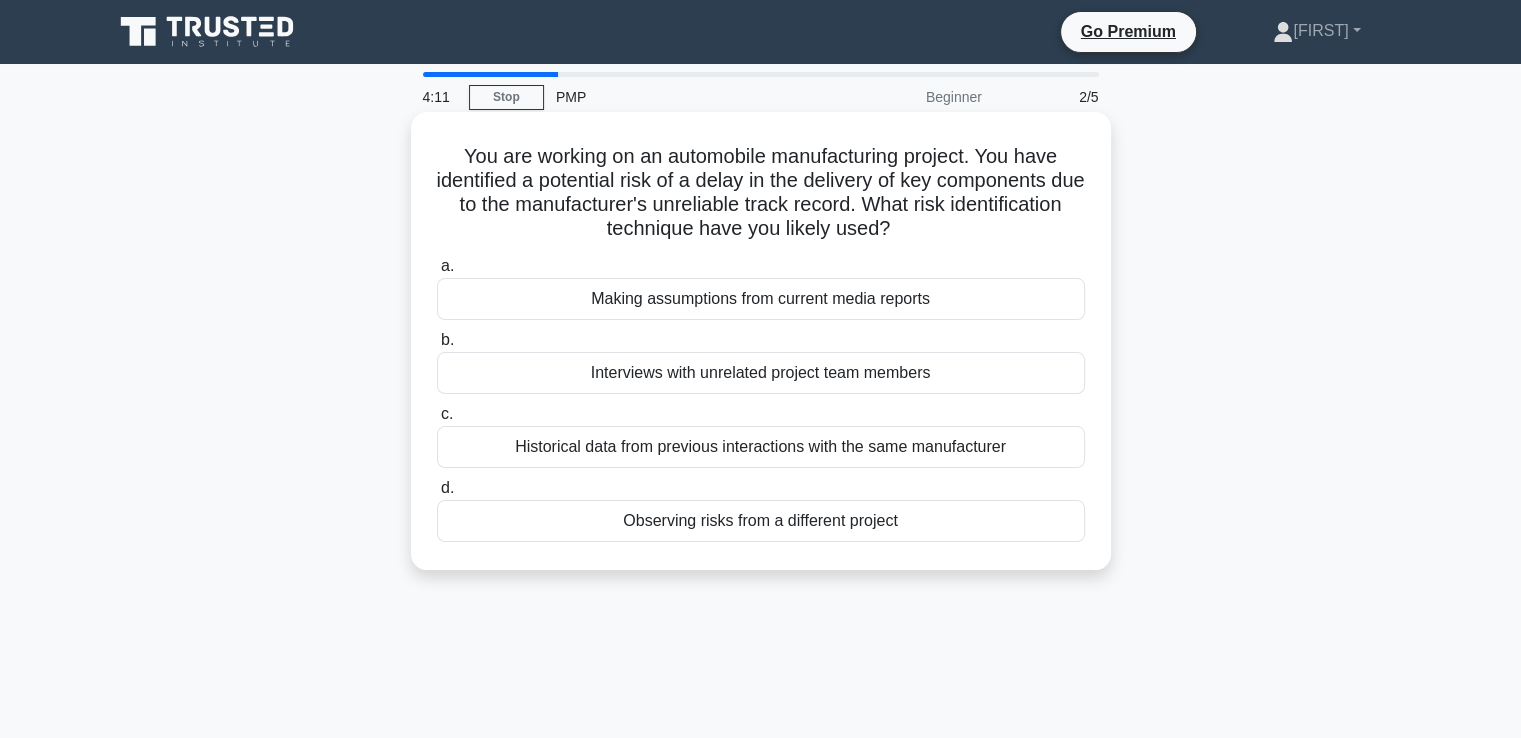 click on "Historical data from previous interactions with the same manufacturer" at bounding box center (761, 447) 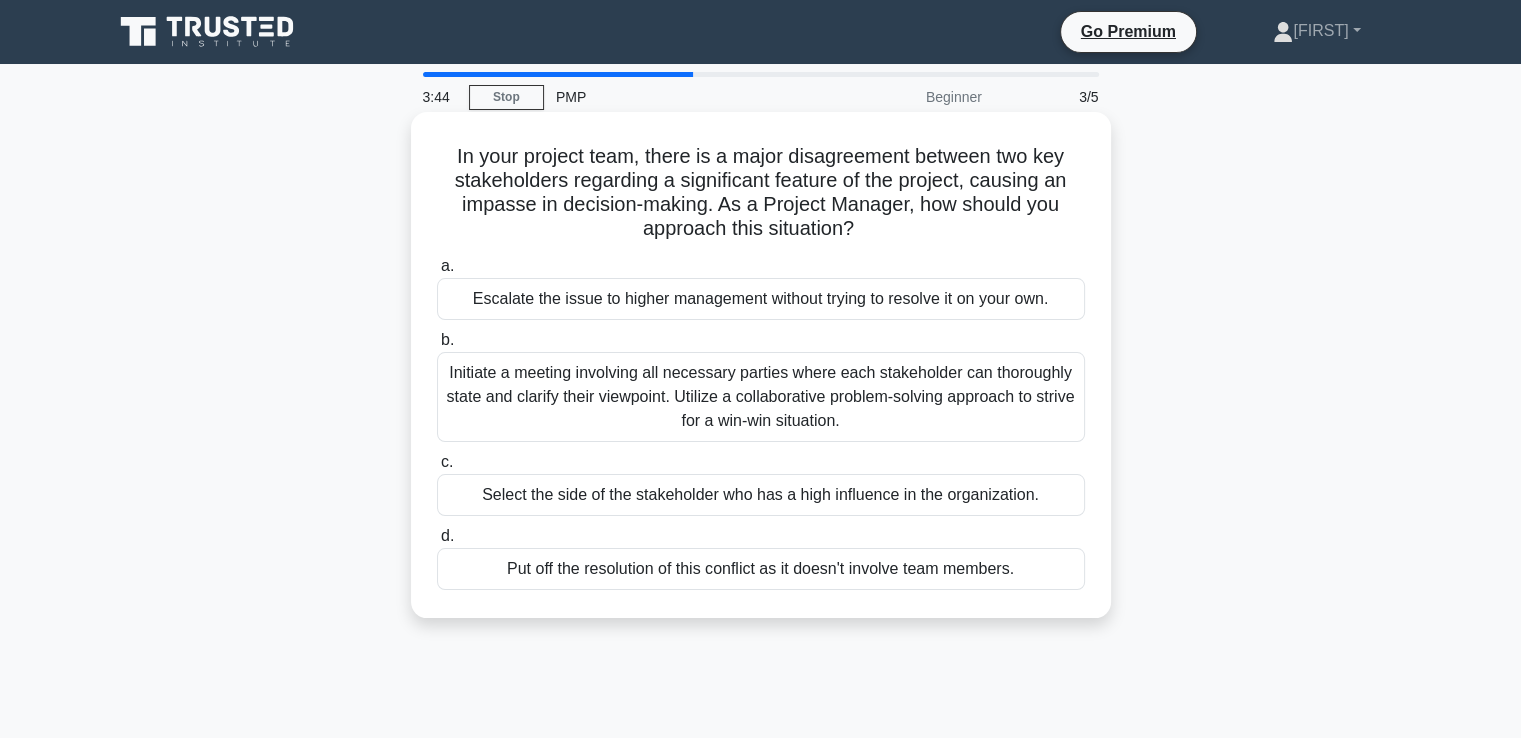 click on "Initiate a meeting involving all necessary parties where each stakeholder can thoroughly state and clarify their viewpoint. Utilize a collaborative problem-solving approach to strive for a win-win situation." at bounding box center [761, 397] 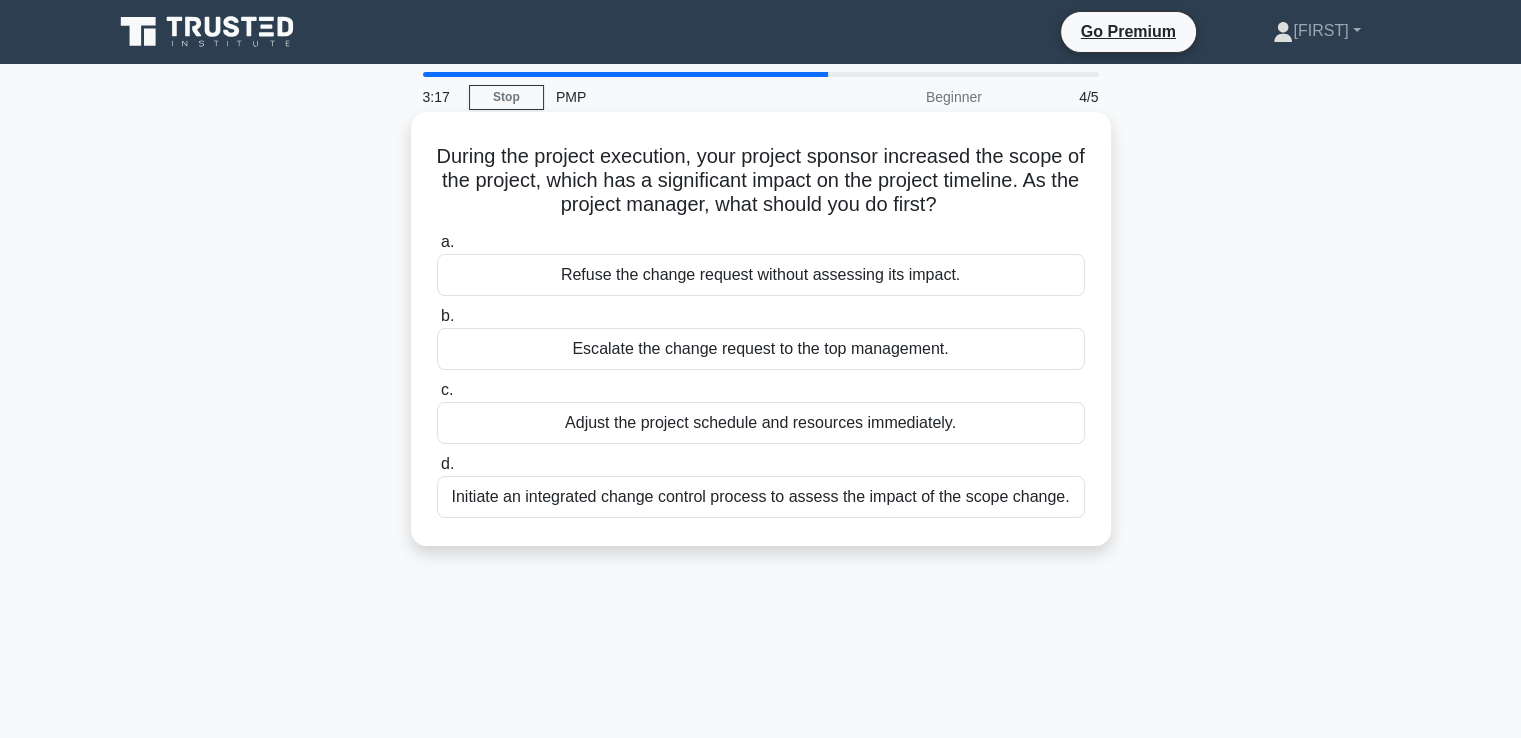 click on "Initiate an integrated change control process to assess the impact of the scope change." at bounding box center [761, 497] 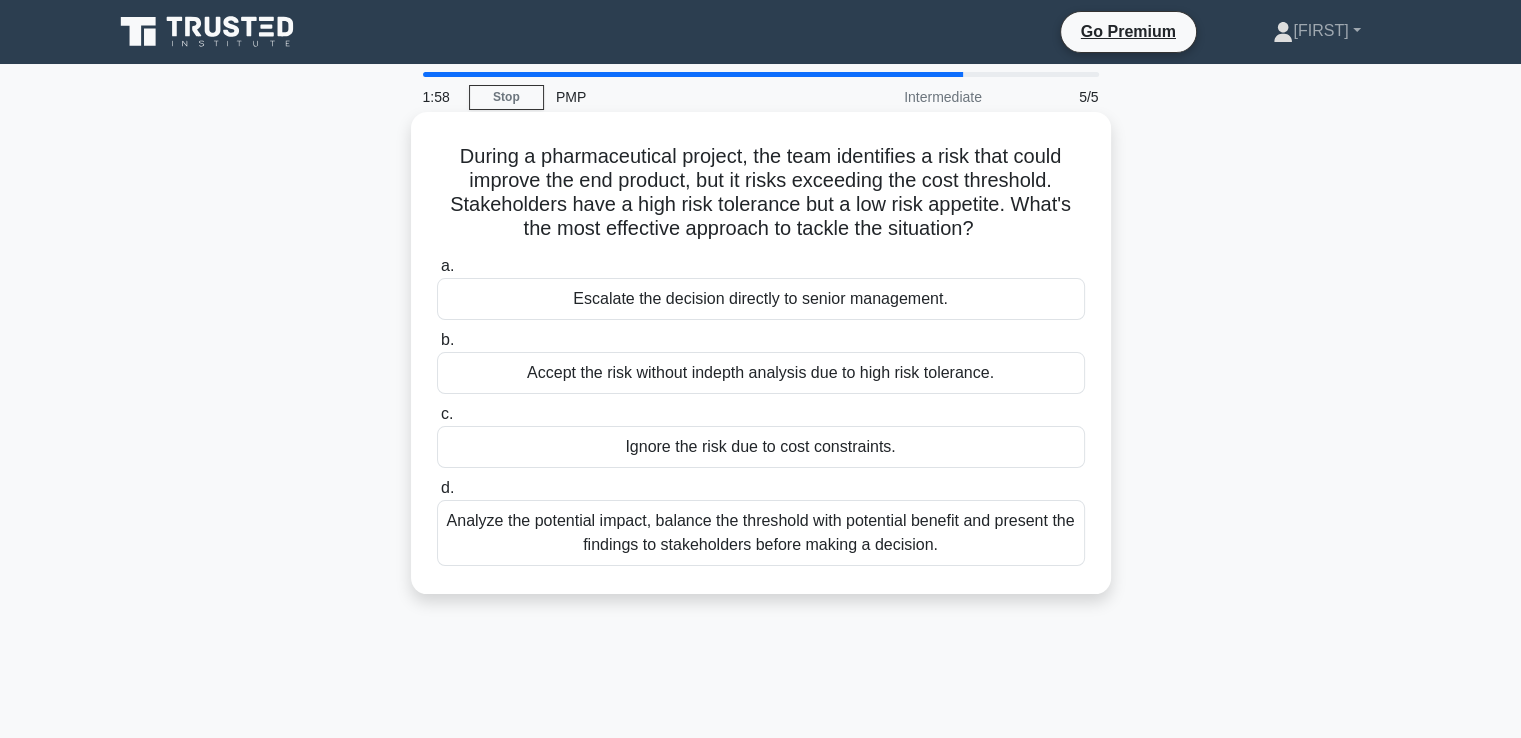 click on "Analyze the potential impact, balance the threshold with potential benefit and present the findings to stakeholders before making a decision." at bounding box center (761, 533) 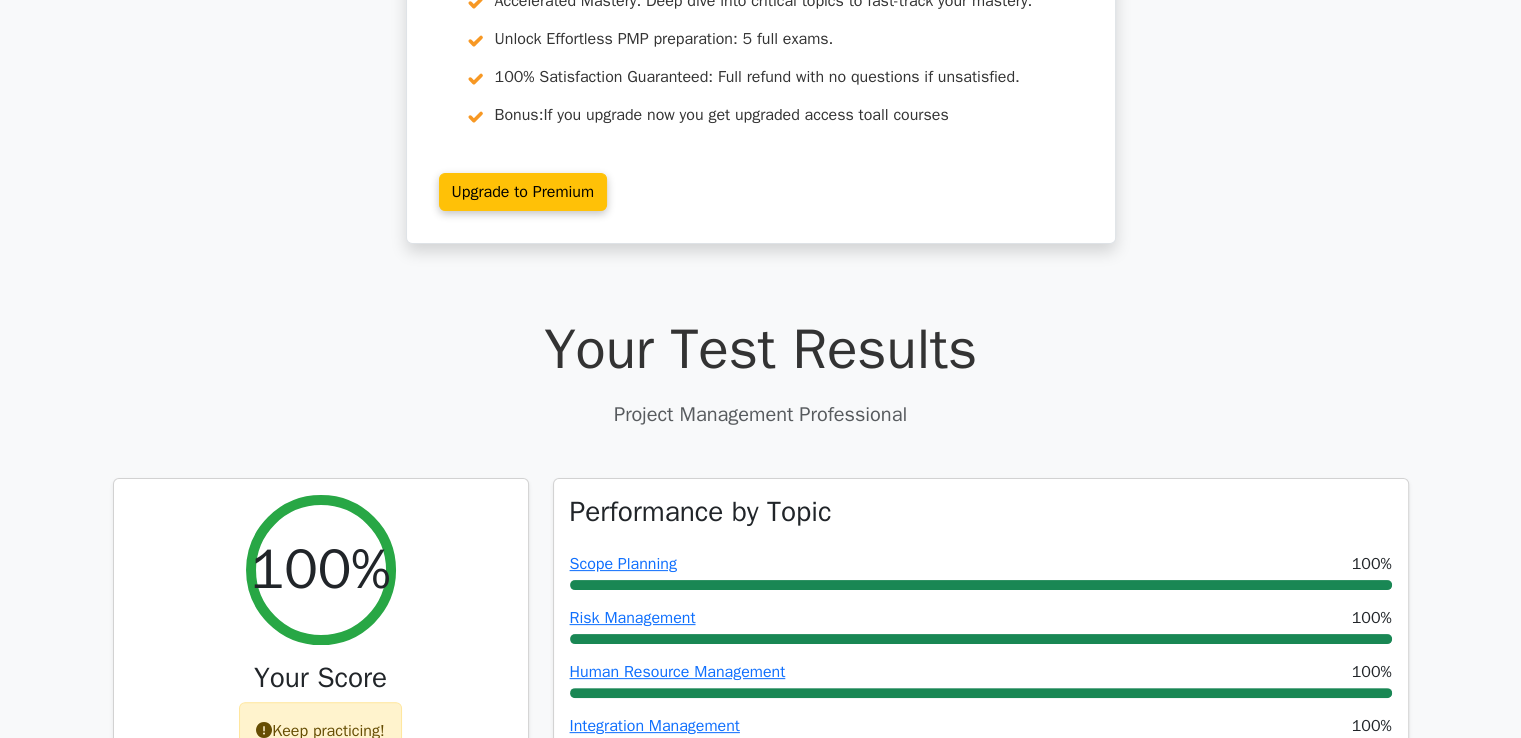 scroll, scrollTop: 300, scrollLeft: 0, axis: vertical 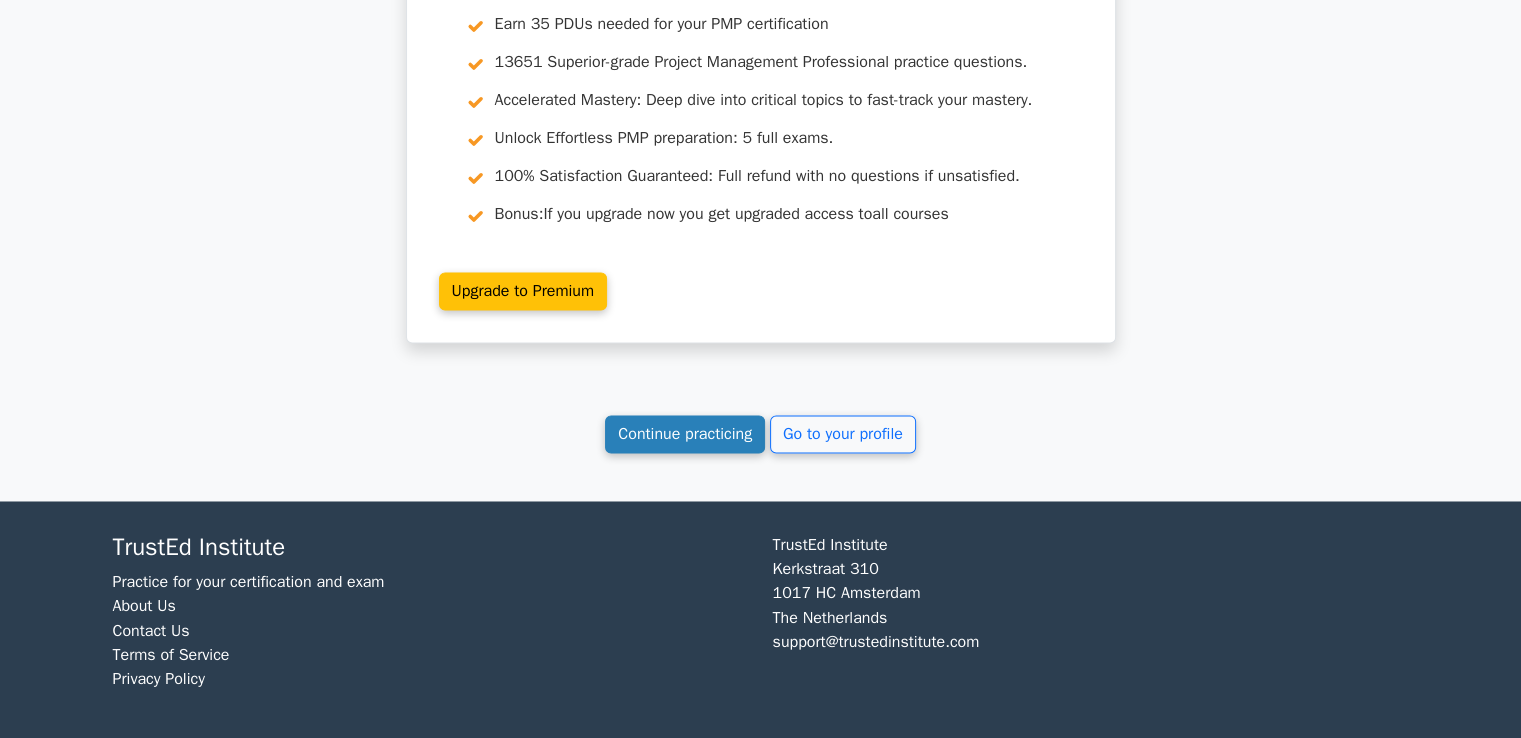 click on "Continue practicing" at bounding box center (685, 434) 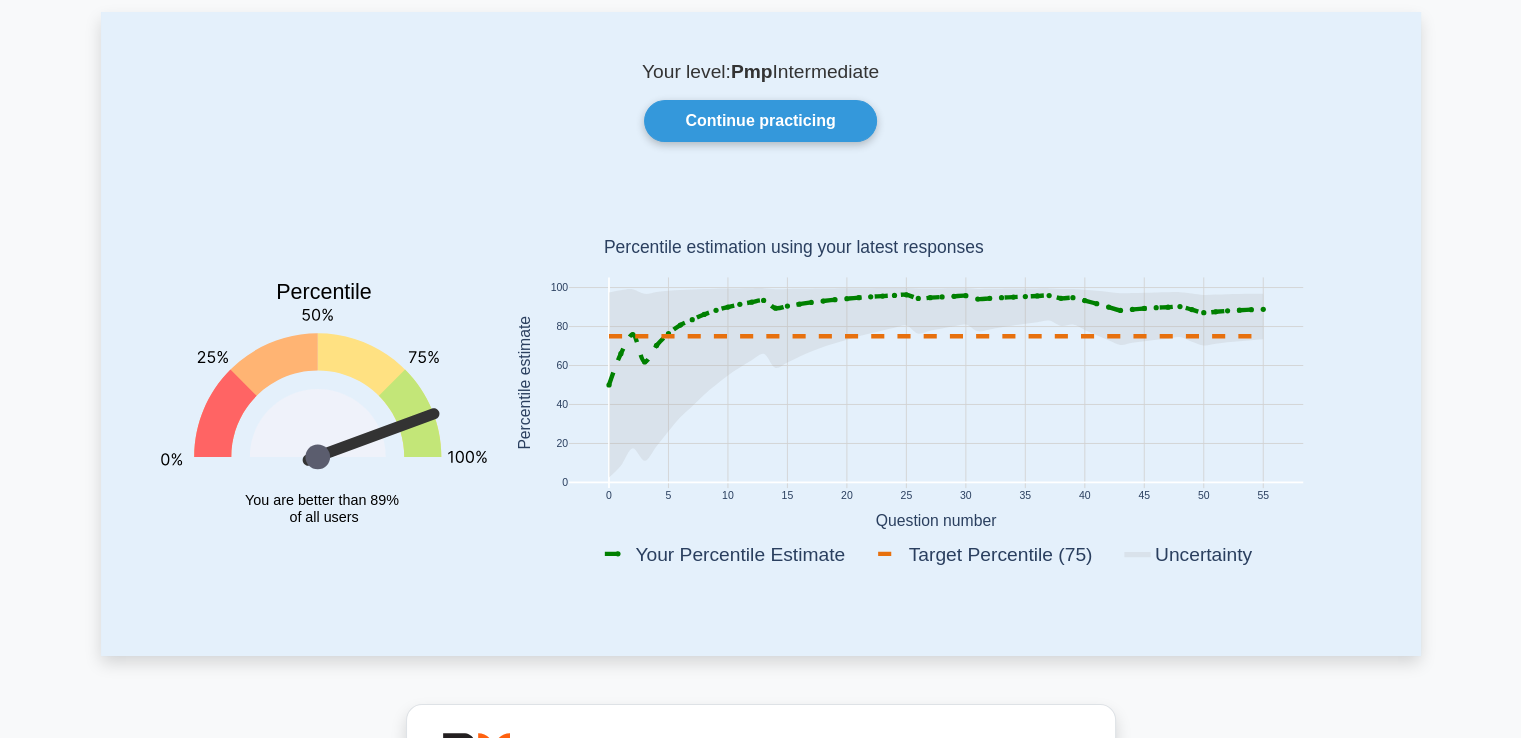scroll, scrollTop: 100, scrollLeft: 0, axis: vertical 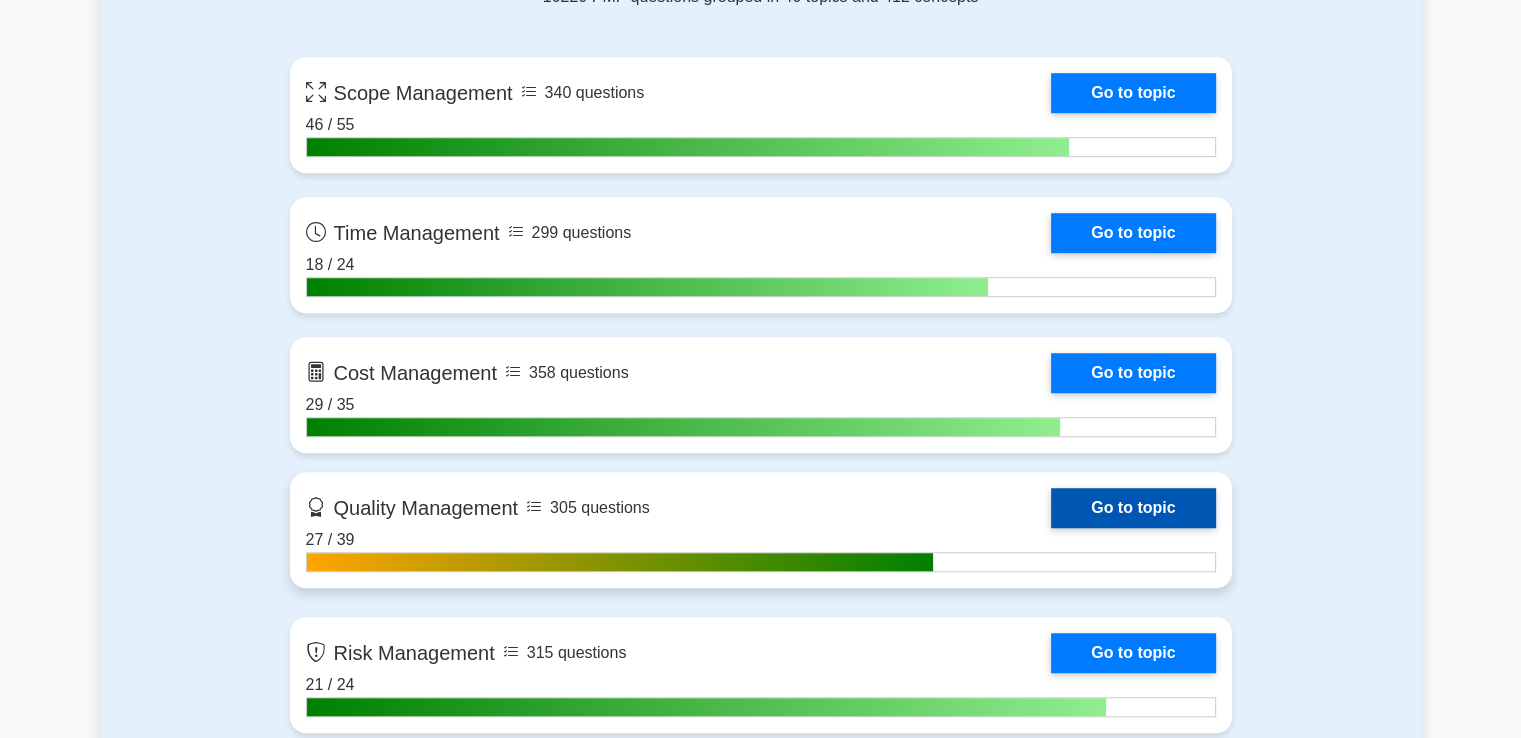 click on "Go to topic" at bounding box center (1133, 508) 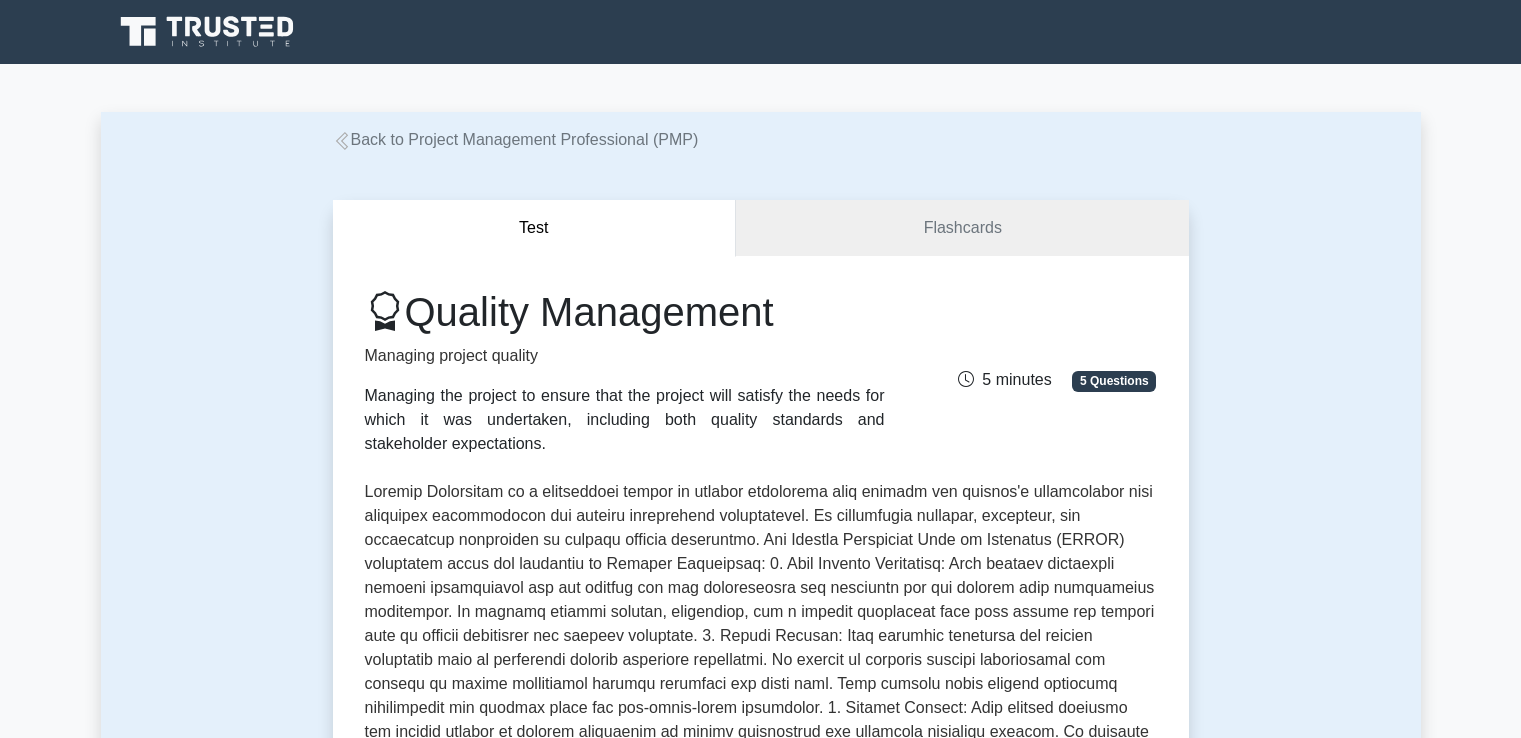 scroll, scrollTop: 0, scrollLeft: 0, axis: both 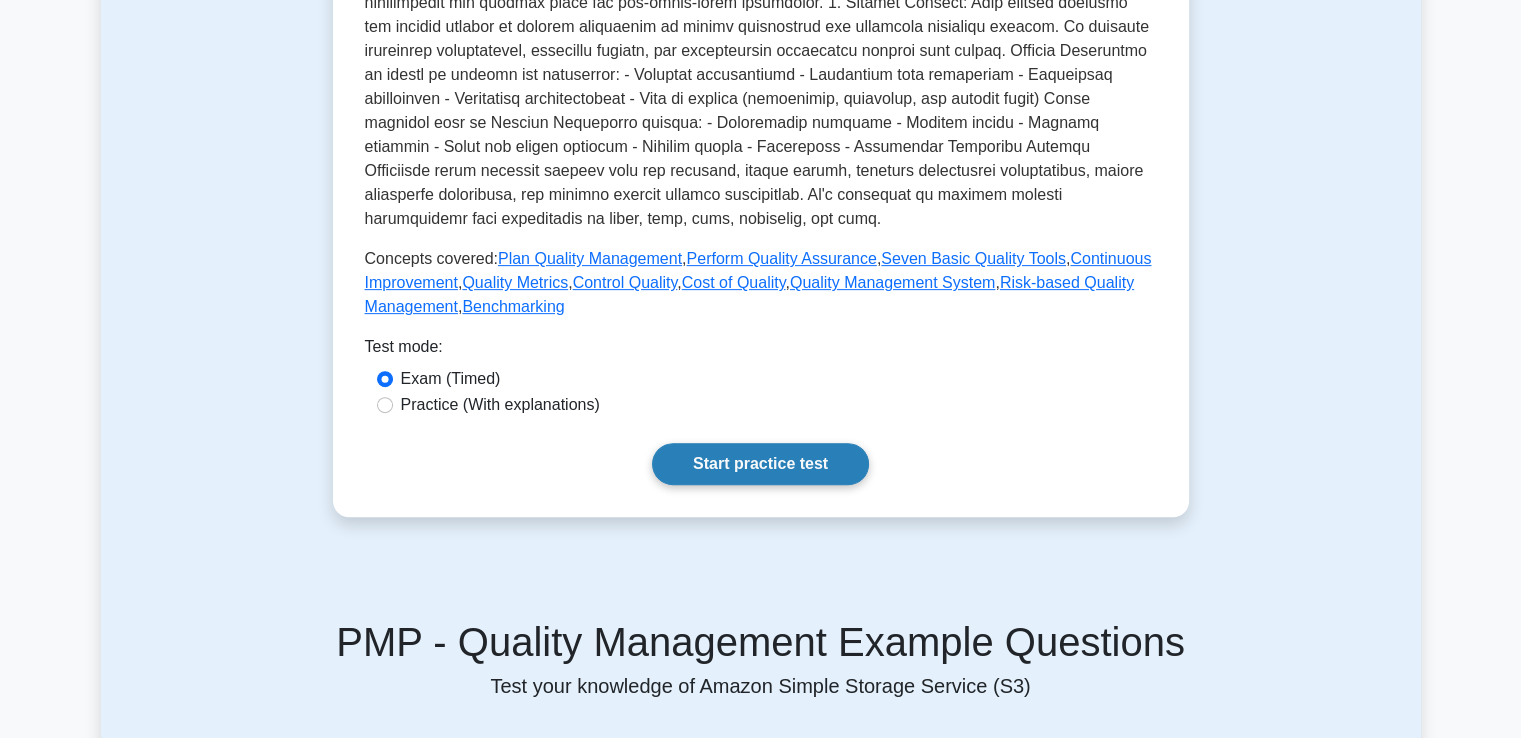 click on "Start practice test" at bounding box center (760, 464) 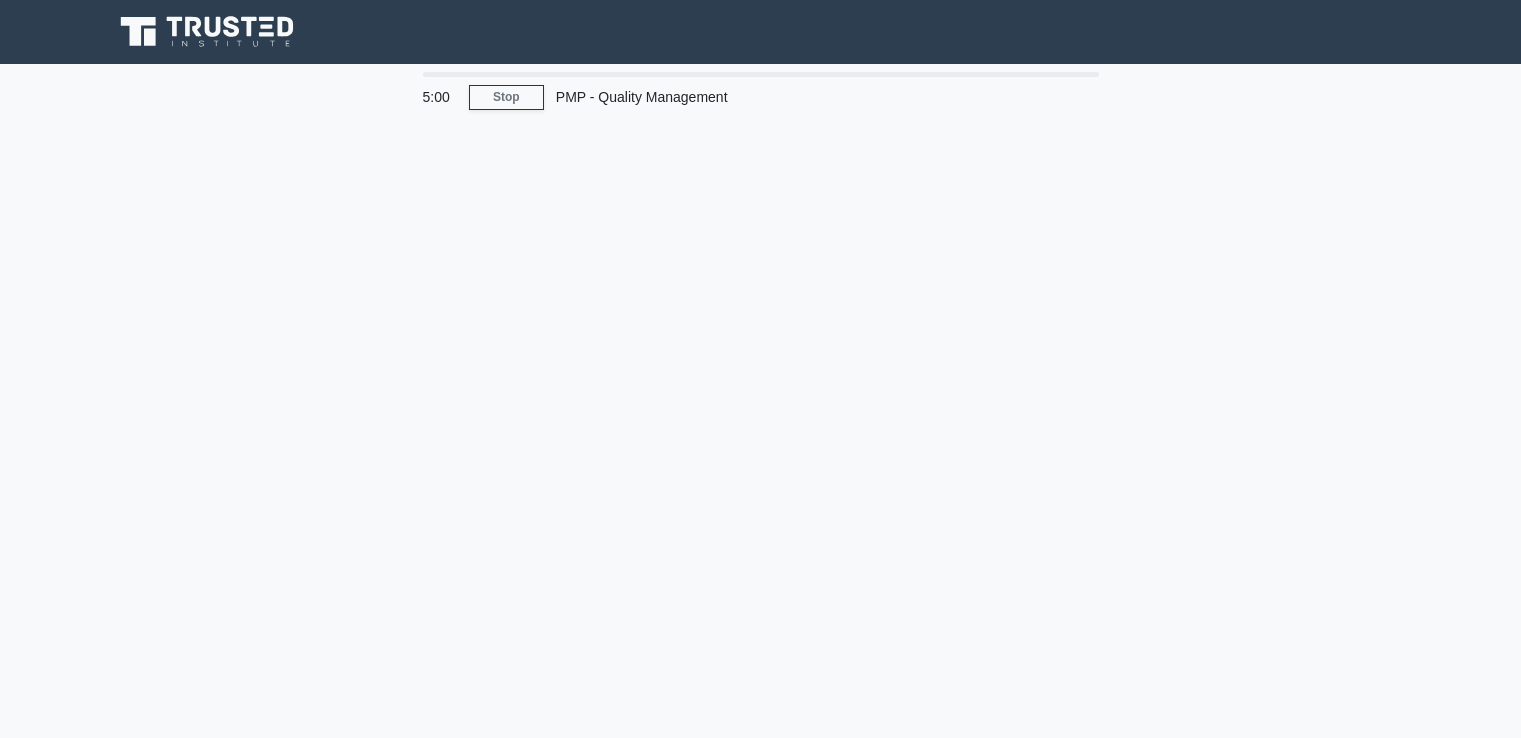scroll, scrollTop: 0, scrollLeft: 0, axis: both 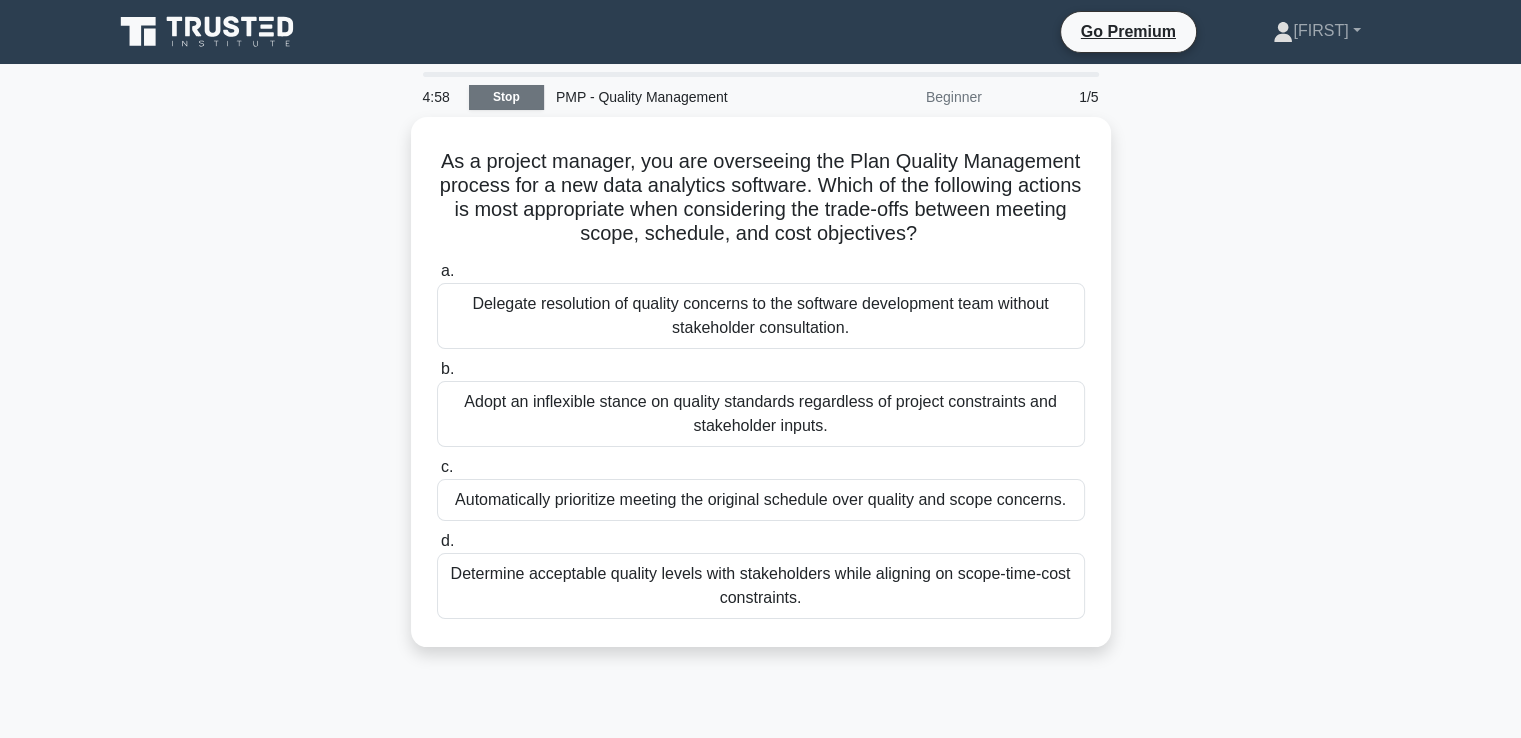 click on "Stop" at bounding box center [506, 97] 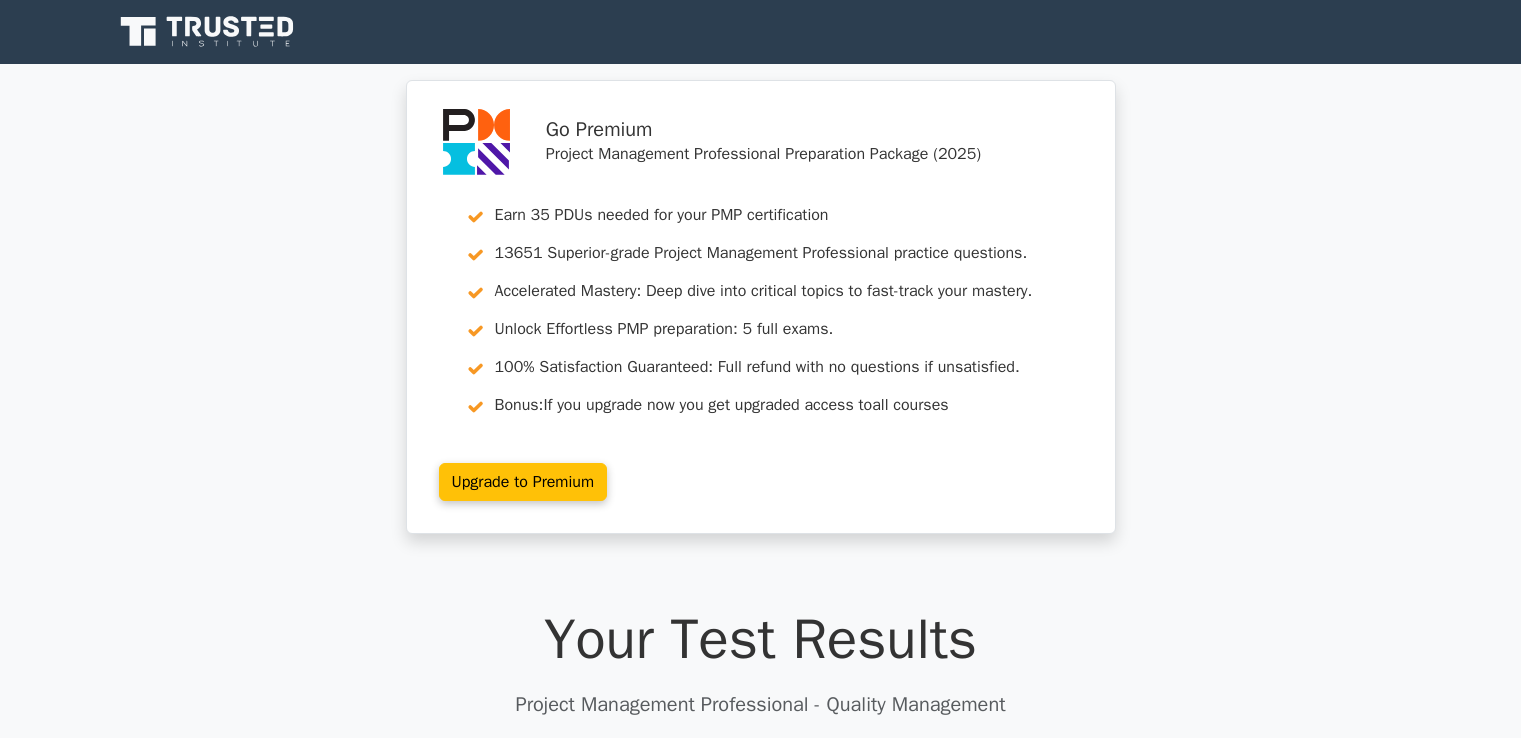 scroll, scrollTop: 0, scrollLeft: 0, axis: both 